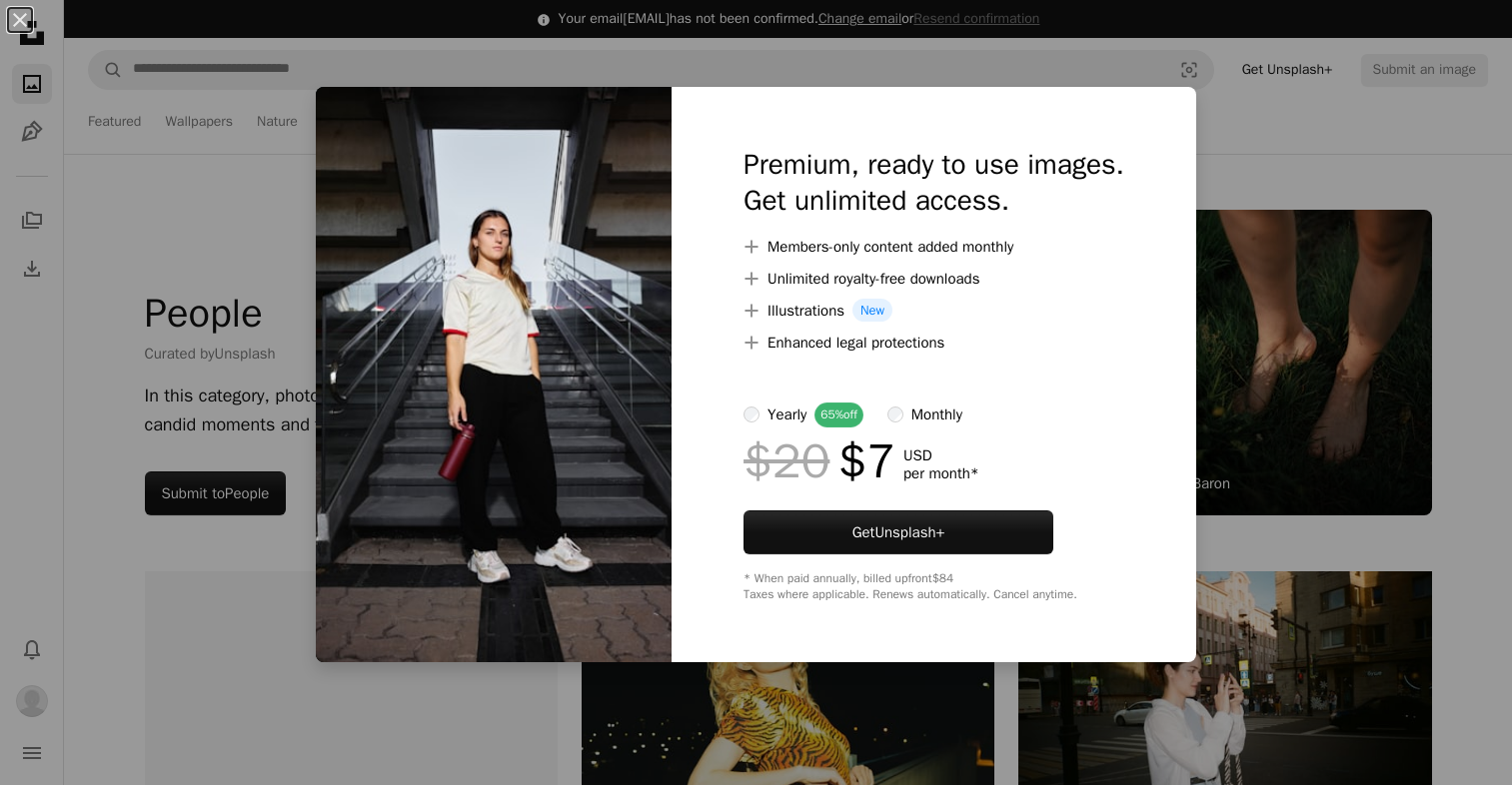scroll, scrollTop: 4437, scrollLeft: 0, axis: vertical 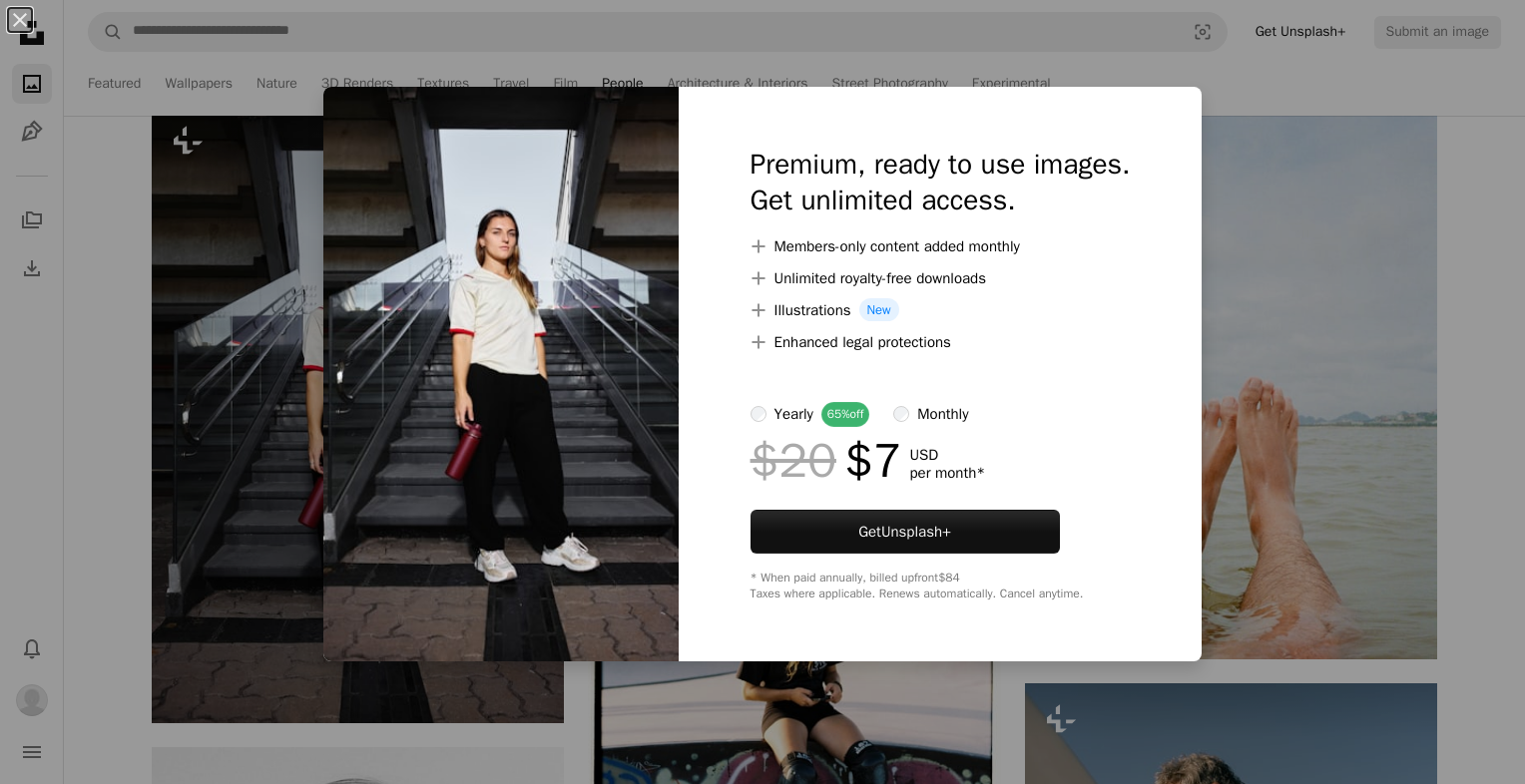 click on "An X shape Premium, ready to use images. Get unlimited access. A plus sign Members-only content added monthly A plus sign Unlimited royalty-free downloads A plus sign Illustrations  New A plus sign Enhanced legal protections yearly 65%  off monthly $20   $7 USD per month * Get  Unsplash+ * When paid annually, billed upfront  $84 Taxes where applicable. Renews automatically. Cancel anytime." at bounding box center [762, 392] 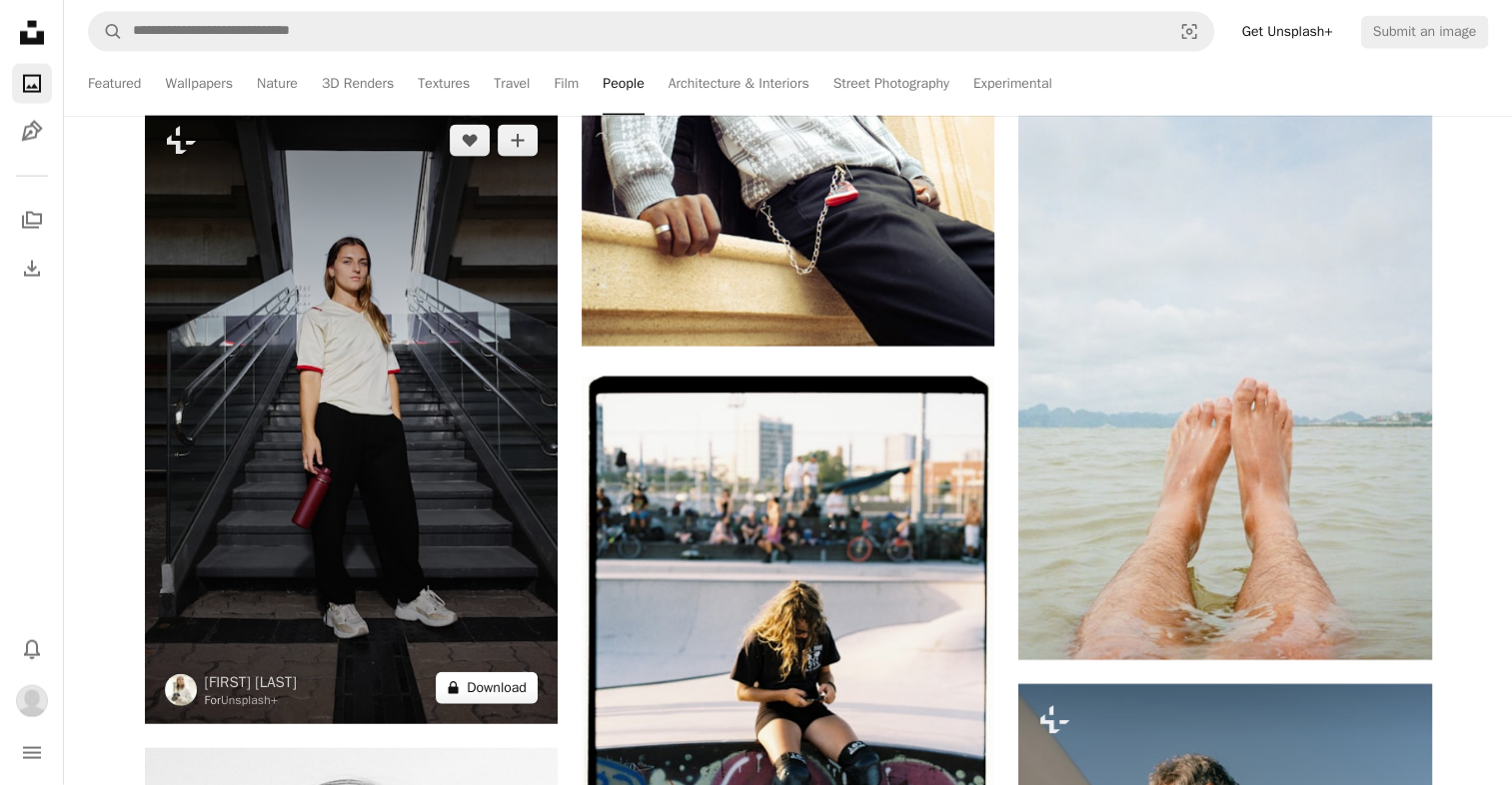 click on "A lock Download" at bounding box center (487, 688) 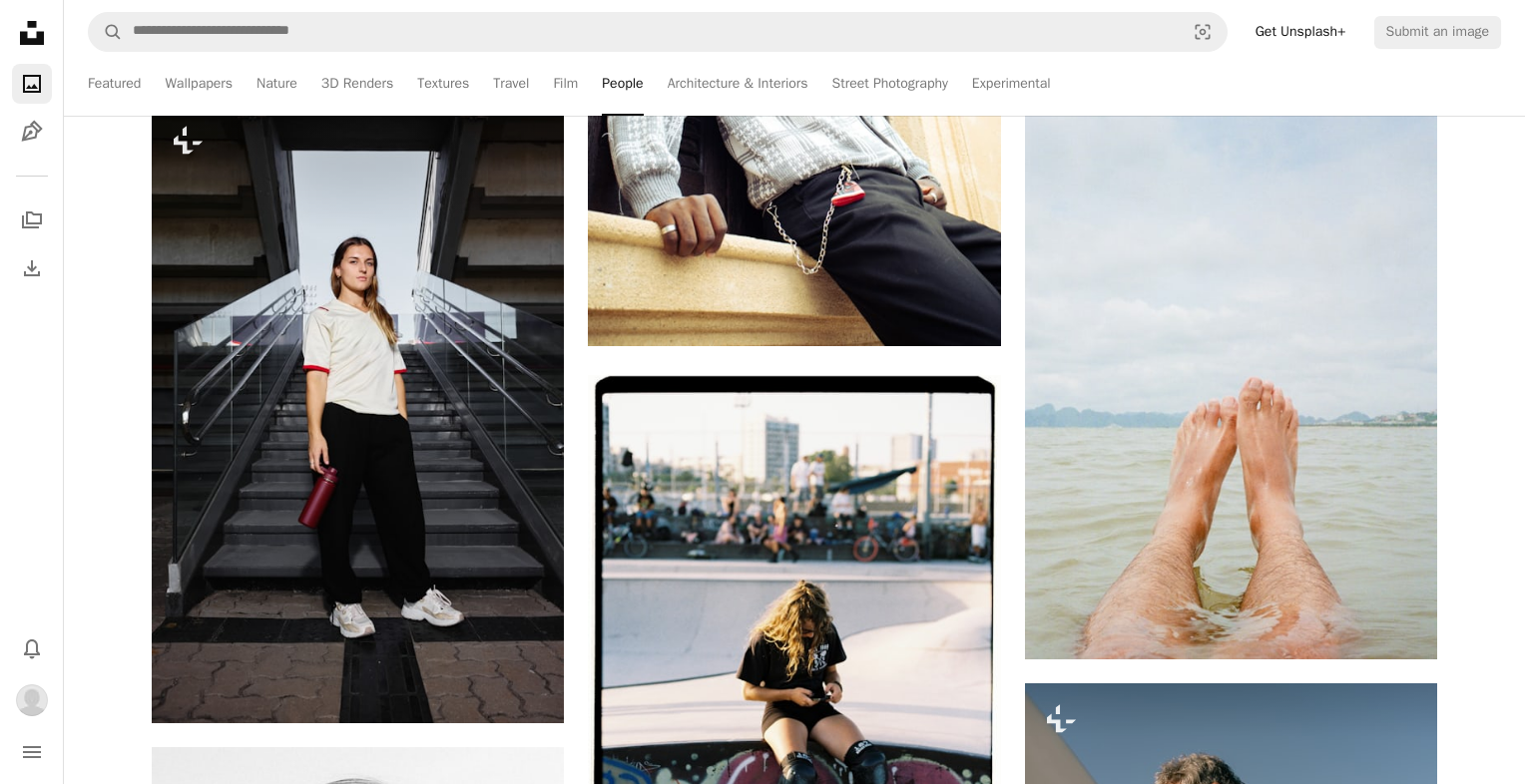 click on "An X shape Premium, ready to use images. Get unlimited access. A plus sign Members-only content added monthly A plus sign Unlimited royalty-free downloads A plus sign Illustrations  New A plus sign Enhanced legal protections yearly 65%  off monthly $20   $7 USD per month * Get  Unsplash+ * When paid annually, billed upfront  $84 Taxes where applicable. Renews automatically. Cancel anytime." at bounding box center [762, 3958] 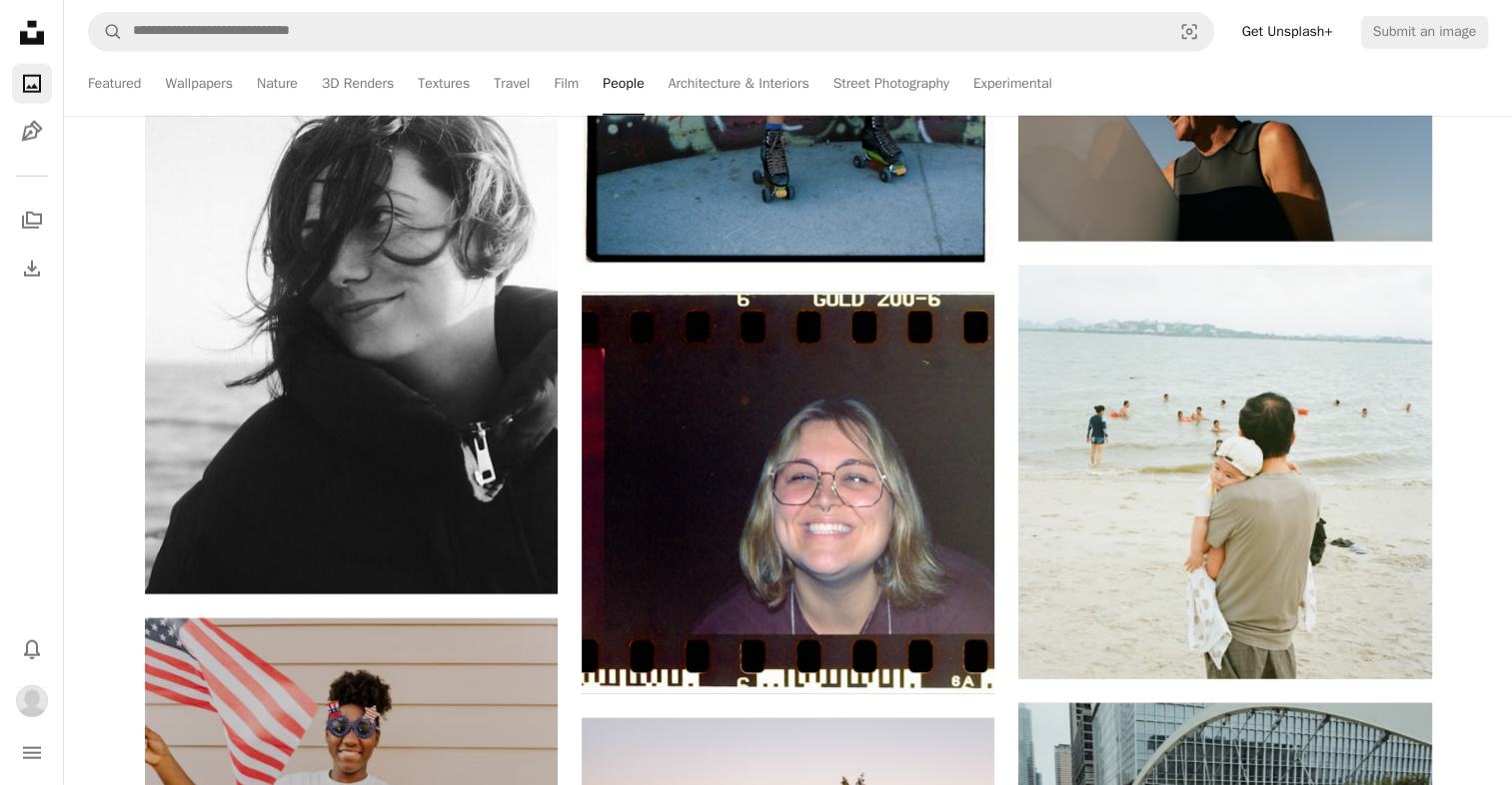 scroll, scrollTop: 5161, scrollLeft: 0, axis: vertical 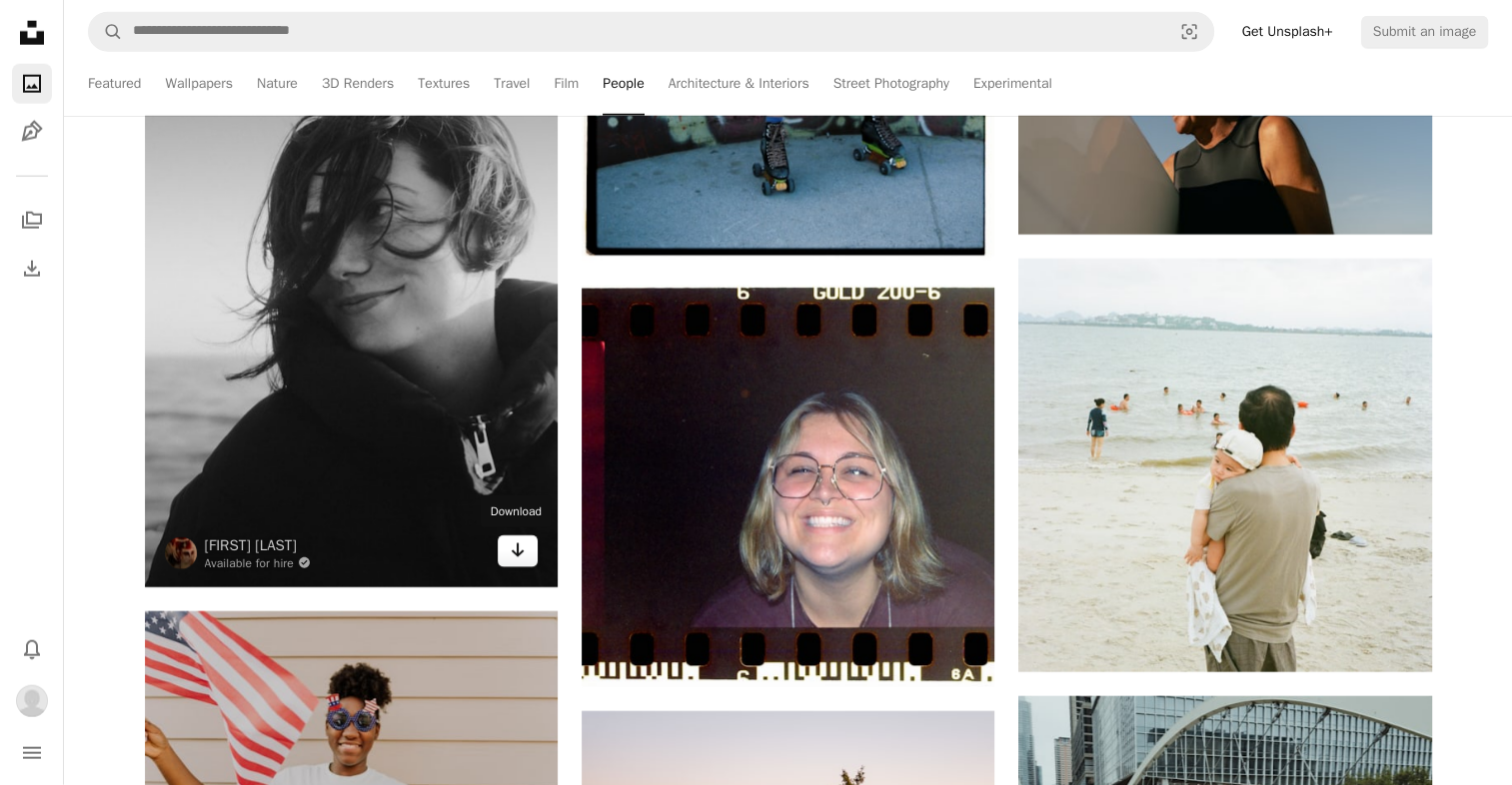 click 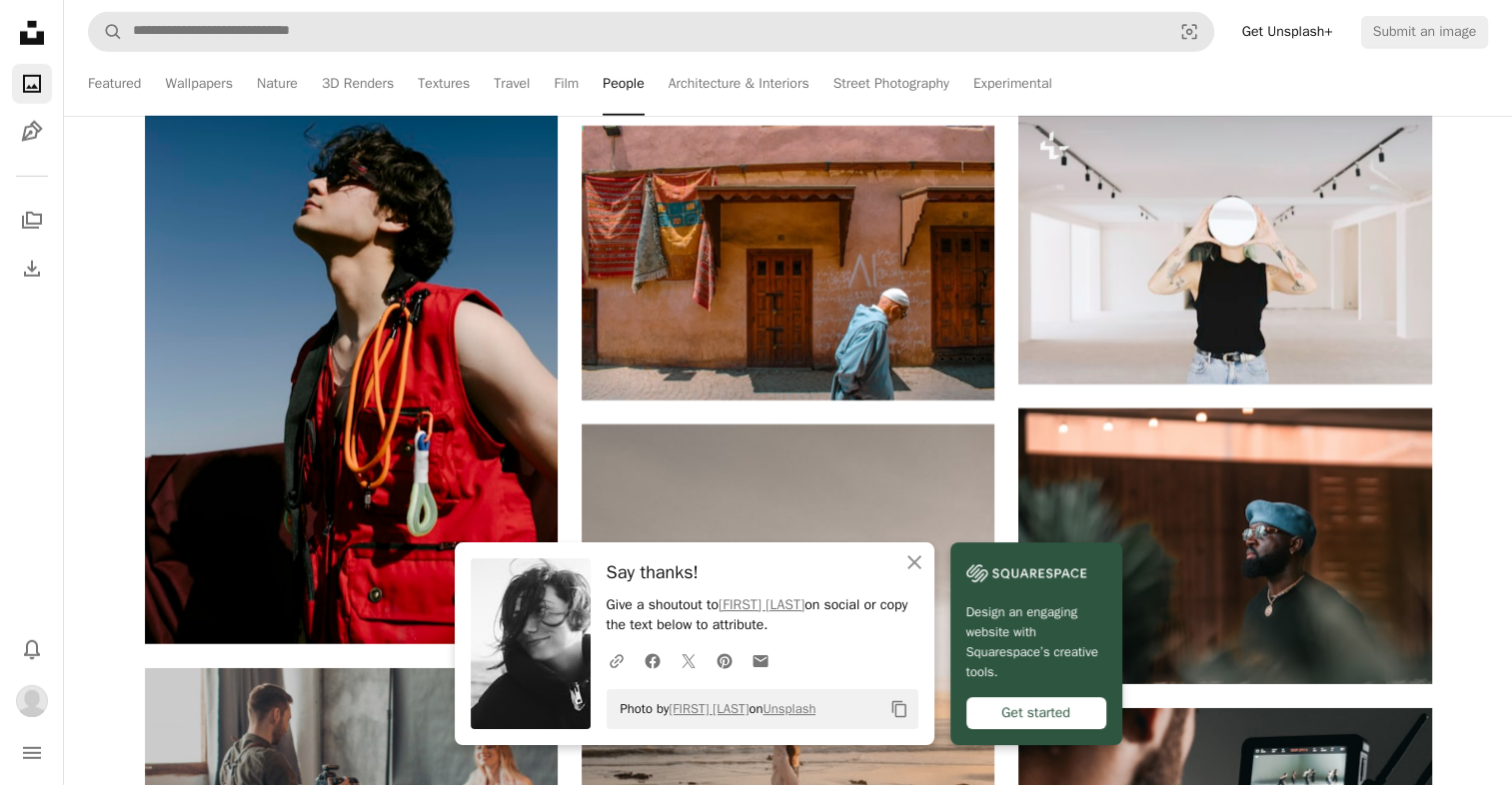 scroll, scrollTop: 6047, scrollLeft: 0, axis: vertical 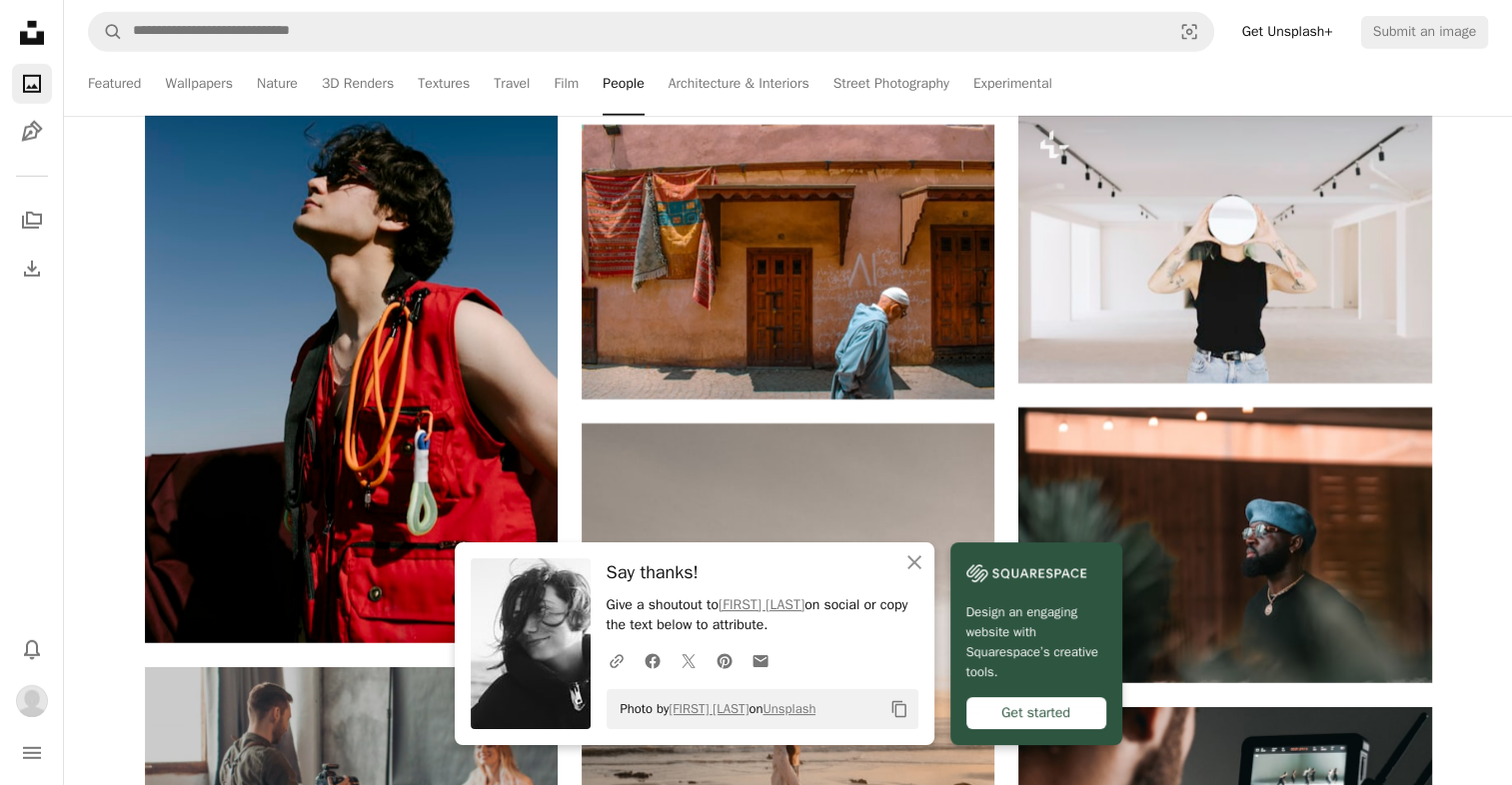 click on "–– ––– –––  –– ––– –  ––– –––  ––––  –   – –– –––  – – ––– –– –– –––– –– Squarespace: get customers and grow Get Started Plus sign for Unsplash+ A heart A plus sign Venti Views For  Unsplash+ A lock Download A heart A plus sign [FIRST] [LAST] Available for hire A checkmark inside of a circle Arrow pointing down A heart A plus sign [FIRST] [LAST] Available for hire A checkmark inside of a circle Arrow pointing down A heart A plus sign [FIRST] [LAST] Available for hire A checkmark inside of a circle Arrow pointing down A heart A plus sign [FIRST] [LAST] Arrow pointing down A heart A plus sign [USERNAME] Available for hire A checkmark inside of a circle Arrow pointing down Plus sign for Unsplash+ A heart A plus sign [FIRST] [LAST] For  Unsplash+ A lock Download A heart A plus sign [FIRST] [LAST] Available for hire A checkmark inside of a circle Arrow pointing down A heart A plus sign [FIRST] [LAST] Arrow pointing down A heart" at bounding box center [787, -868] 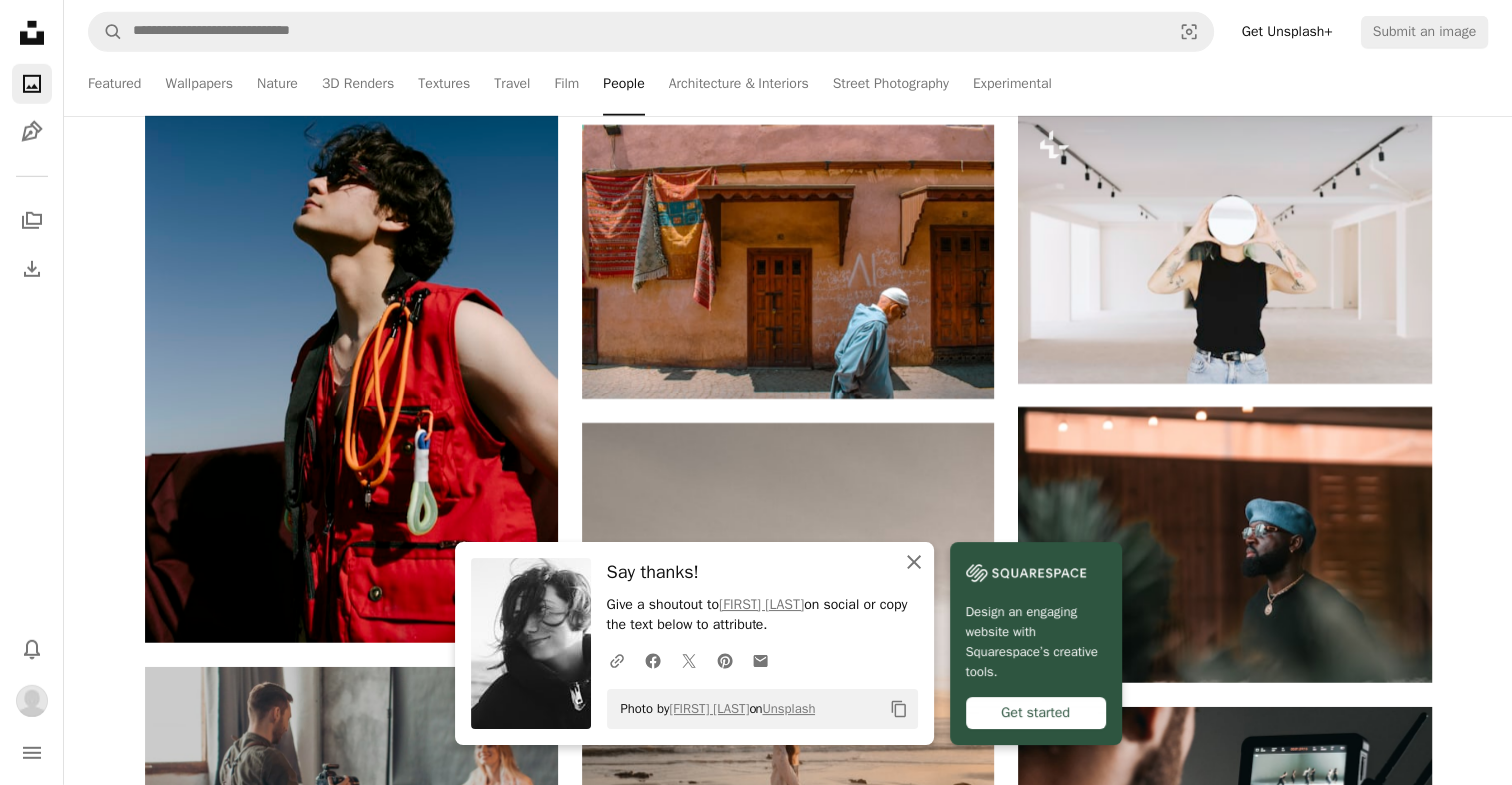 click on "An X shape" 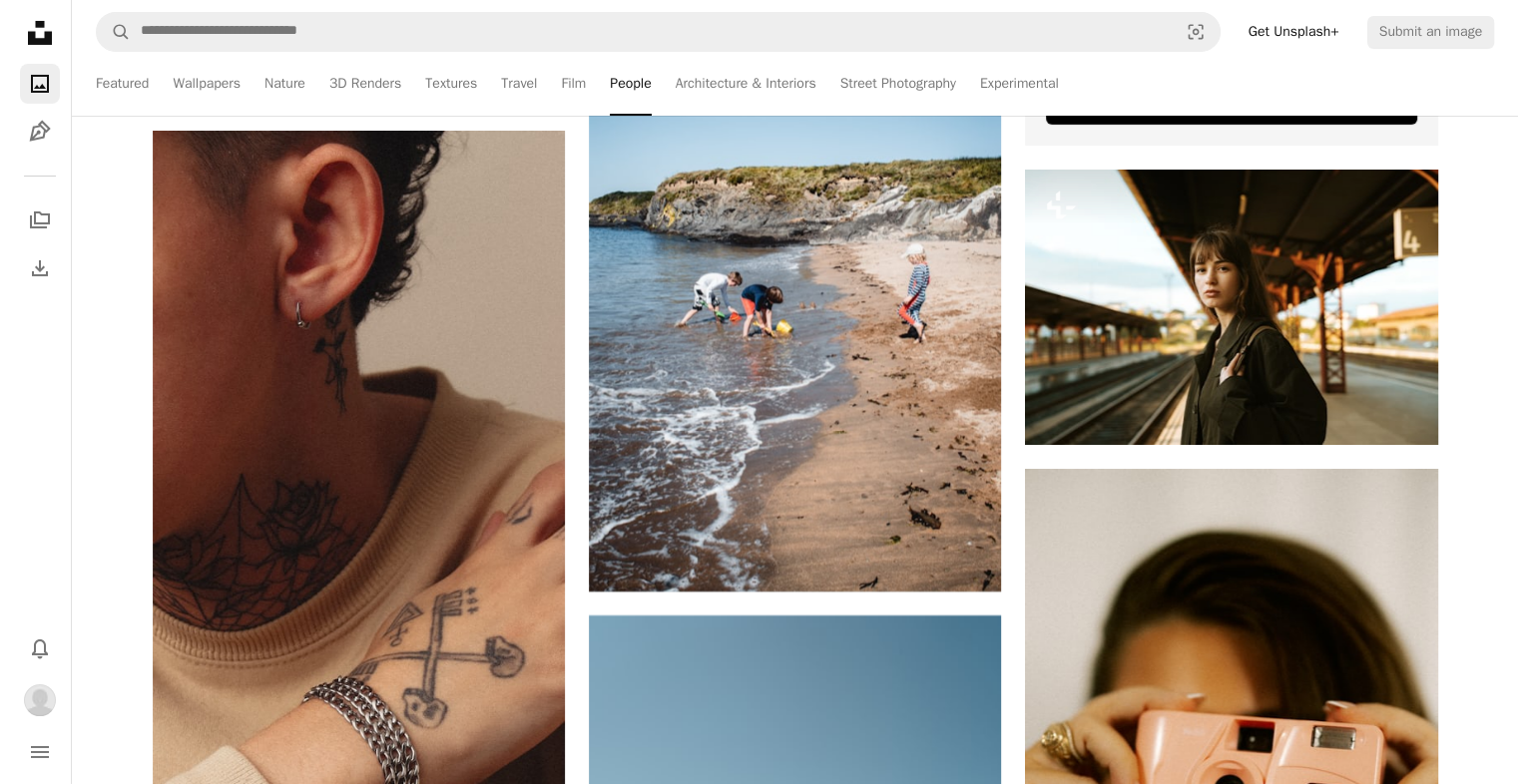 scroll, scrollTop: 7135, scrollLeft: 0, axis: vertical 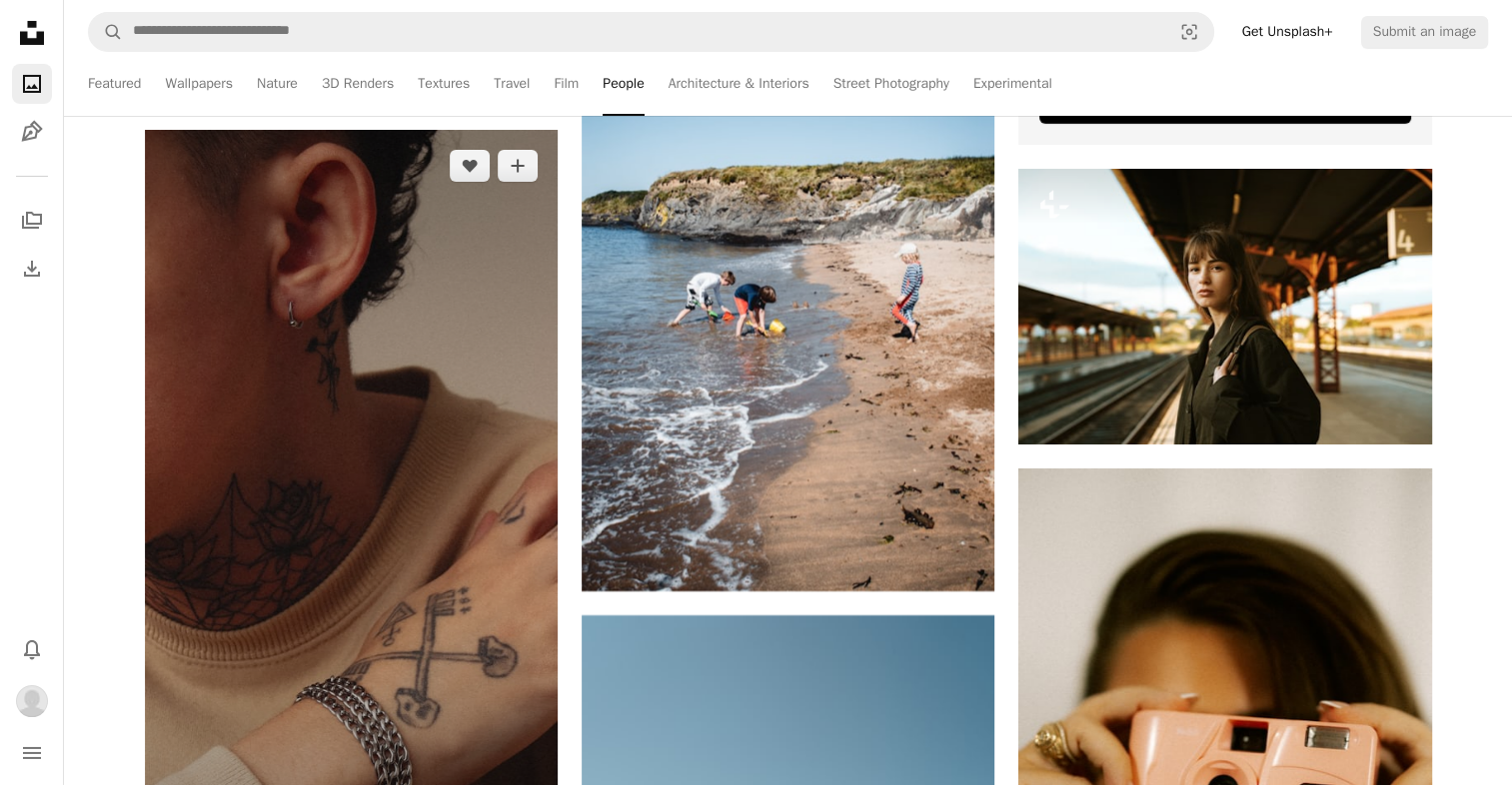 click at bounding box center [351, 496] 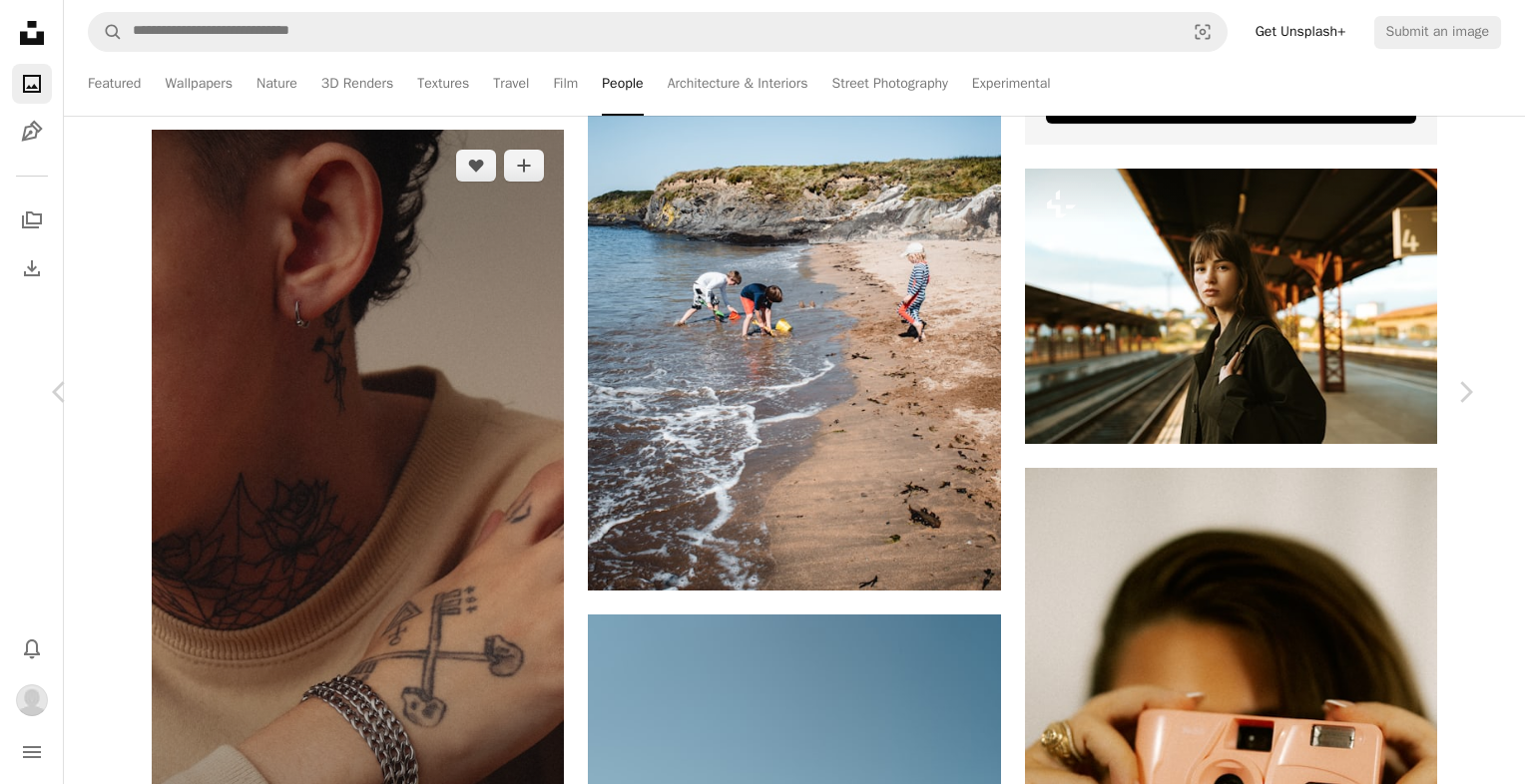 scroll, scrollTop: 718, scrollLeft: 0, axis: vertical 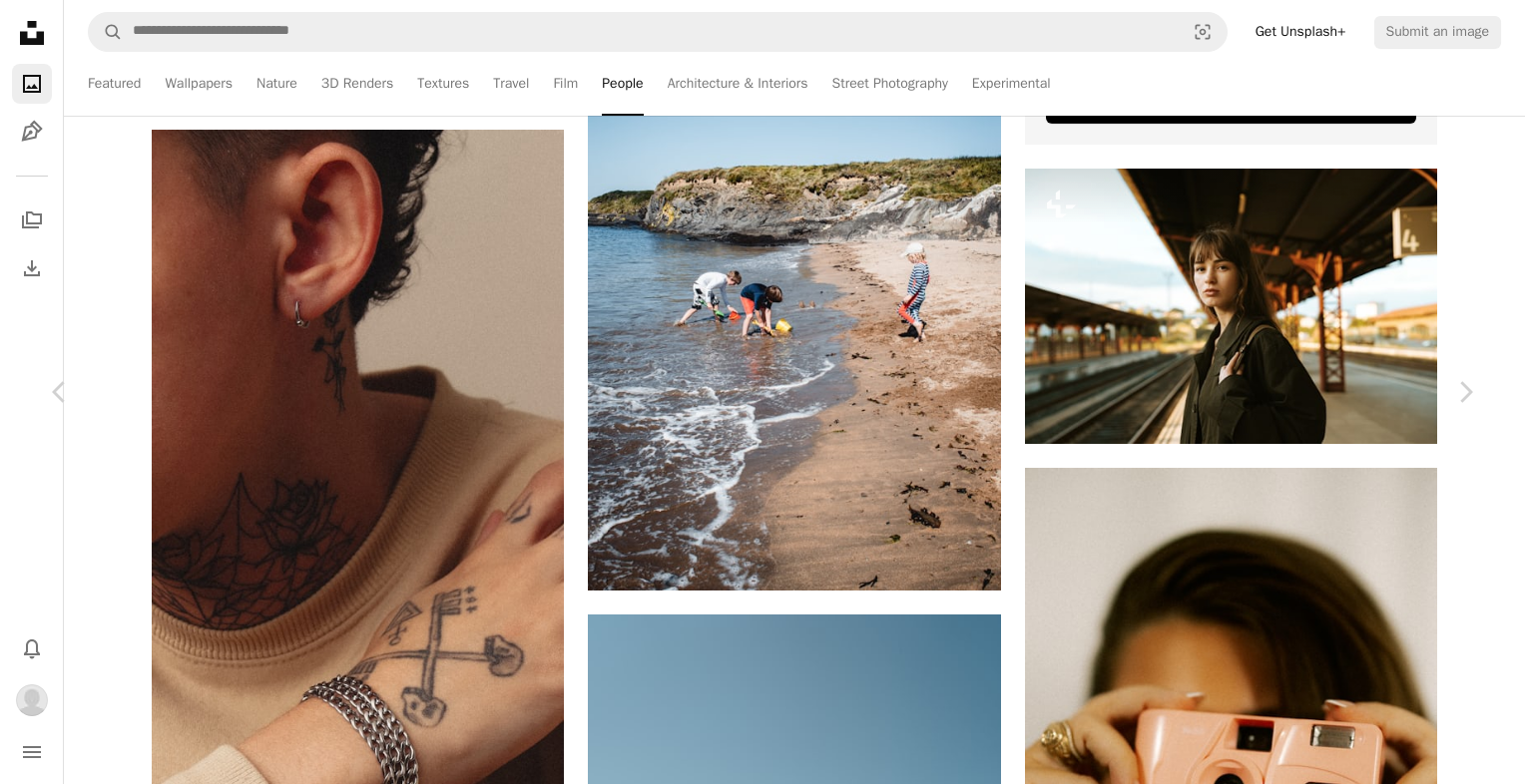 click at bounding box center [911, 4568] 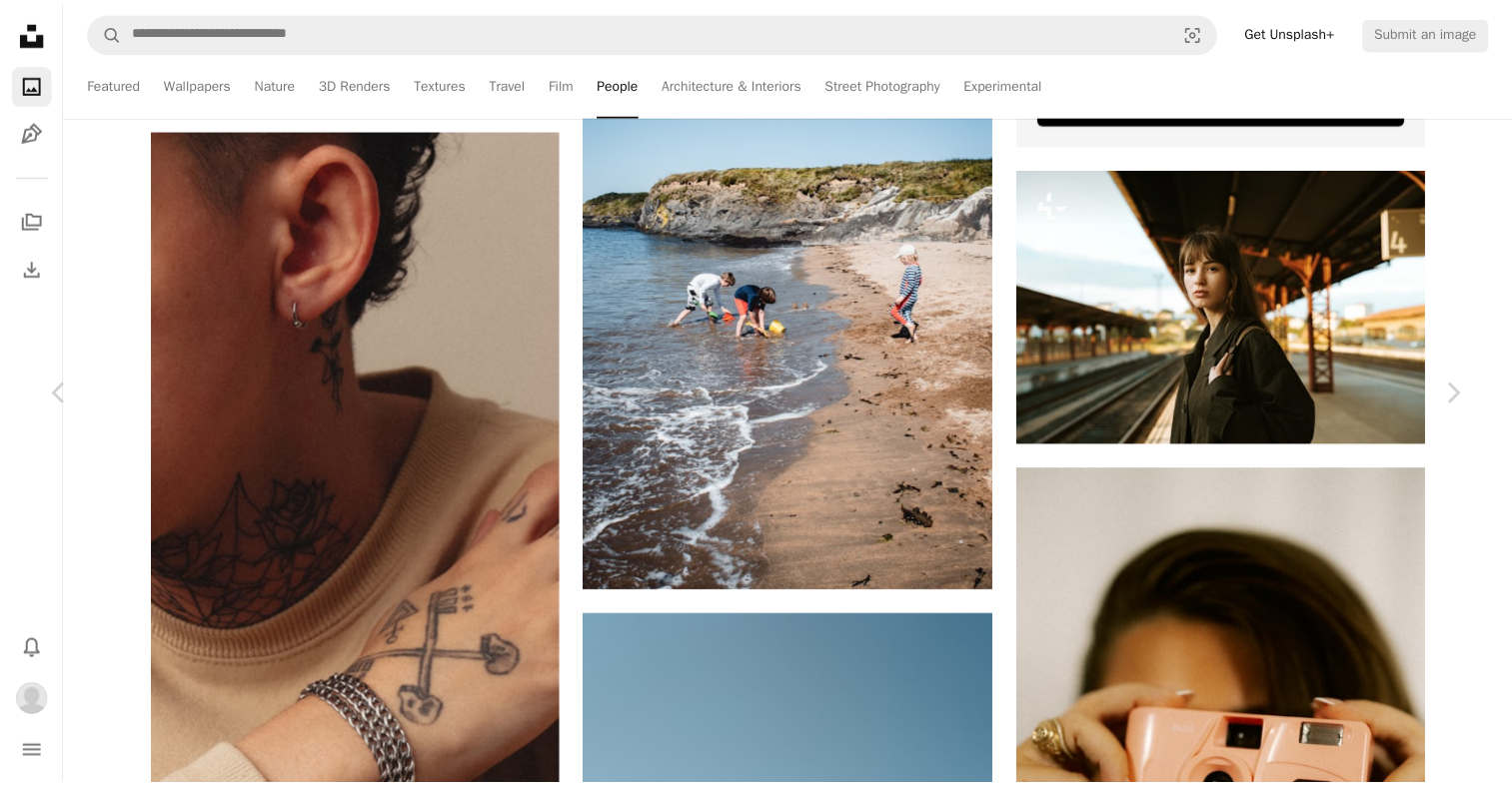 scroll, scrollTop: 0, scrollLeft: 0, axis: both 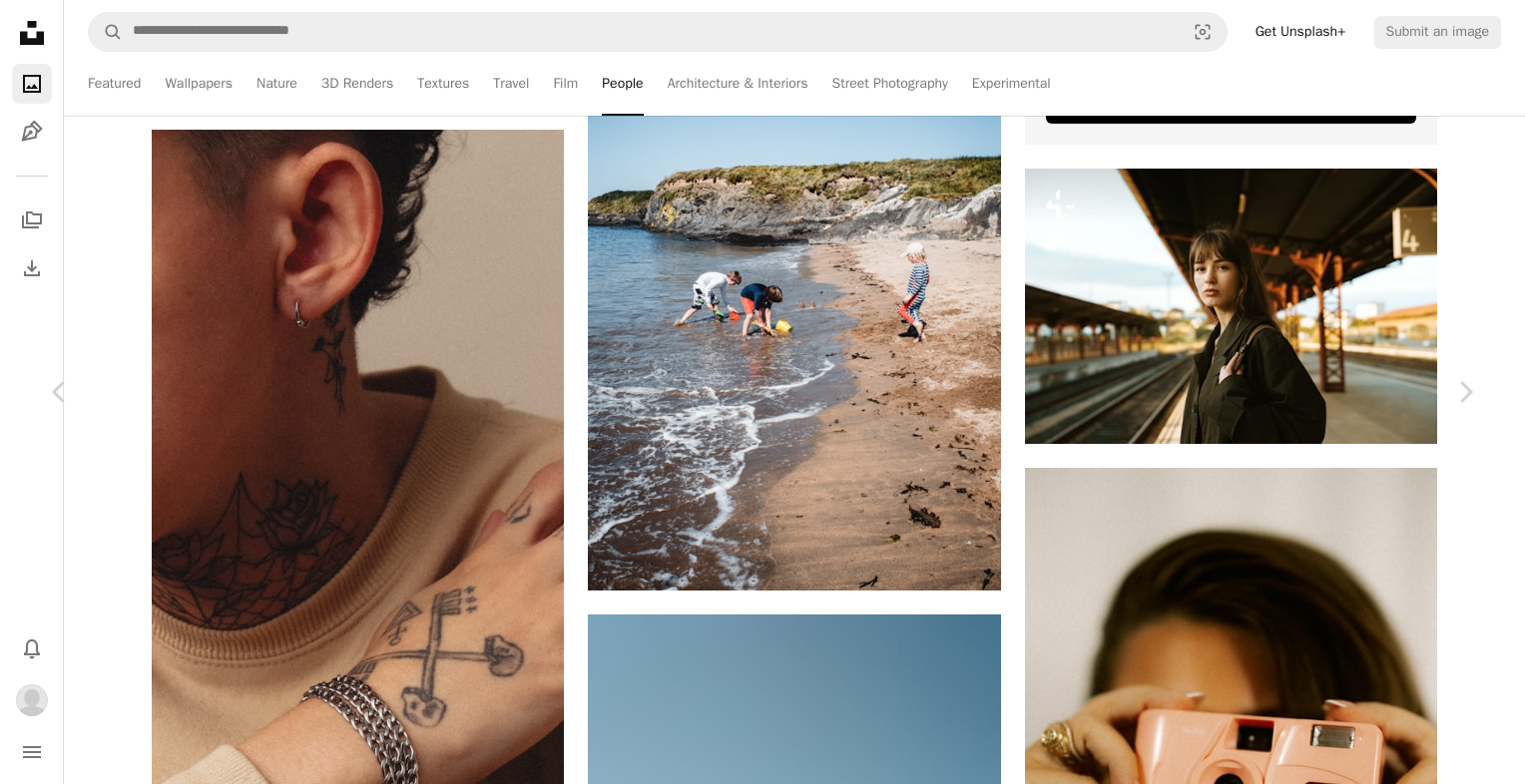 click on "[FIRST] [LAST] Available for hire A checkmark inside of a circle A heart A plus sign Download Chevron down Zoom in Views 49,879 Downloads 1,115 Featured in People ,  Fashion & Beauty A forward-right arrow Share Info icon Info More Actions Calendar outlined Published on  May 27, 2025 Camera Canon, EOS Rebel T8i Safety Free to use under the  Unsplash License portrait fashion people style face jewelry skin tattoo accessory head accessories bracelet earring Browse premium related images on iStock  |  Save 20% with code UNSPLASH20 View more on iStock  ↗ Related images A heart A plus sign [FIRST] [LAST] Available for hire A checkmark inside of a circle Arrow pointing down A heart A plus sign [FIRST] [LAST] Available for hire A checkmark inside of a circle Arrow pointing down A heart A plus sign [FIRST] [LAST] Available for hire A checkmark inside of a circle Arrow pointing down A heart A plus sign [FIRST] [LAST] Available for hire A checkmark inside of a circle A heart For" at bounding box center (762, 4526) 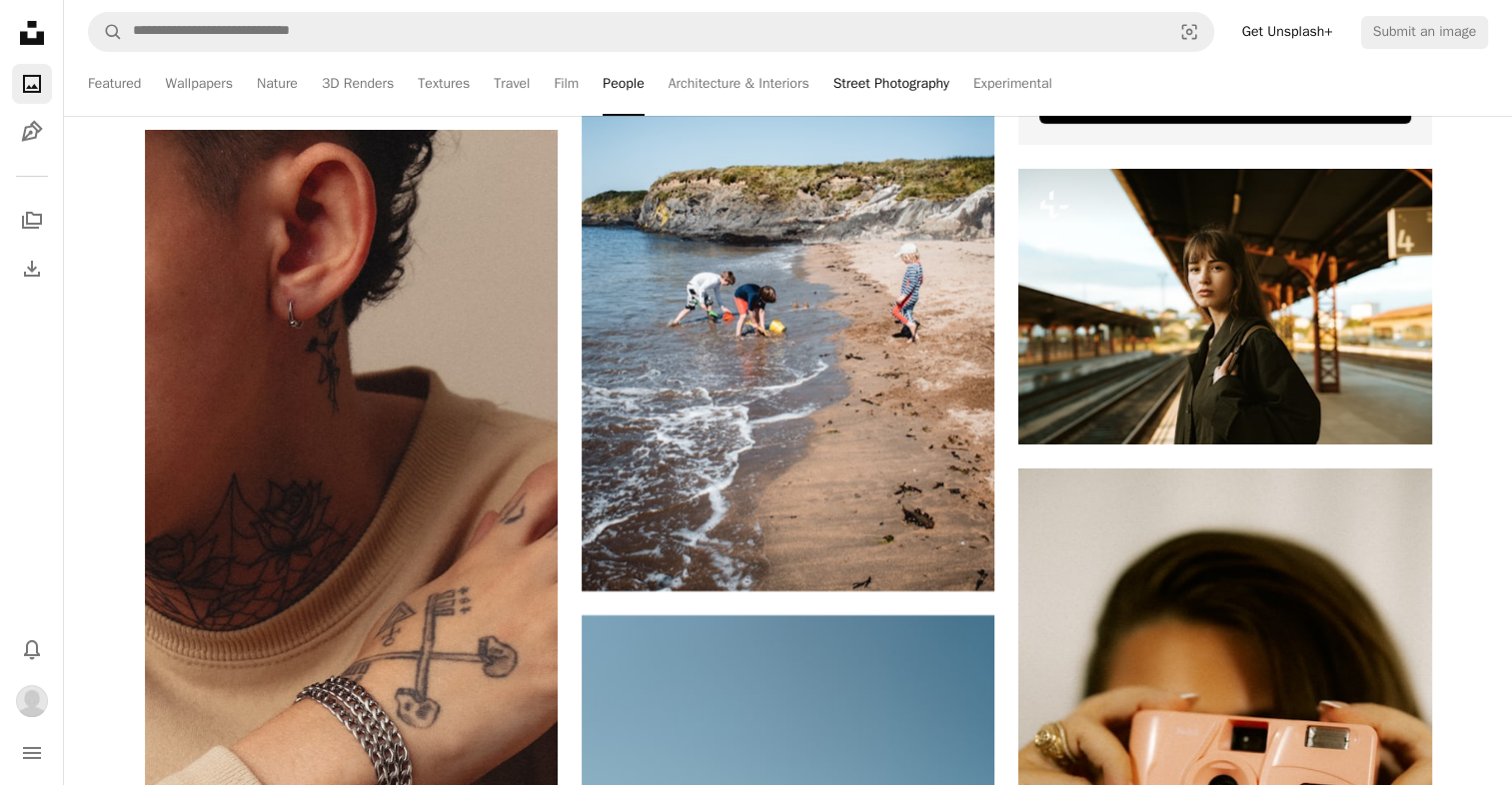 click on "Street Photography" at bounding box center [891, 84] 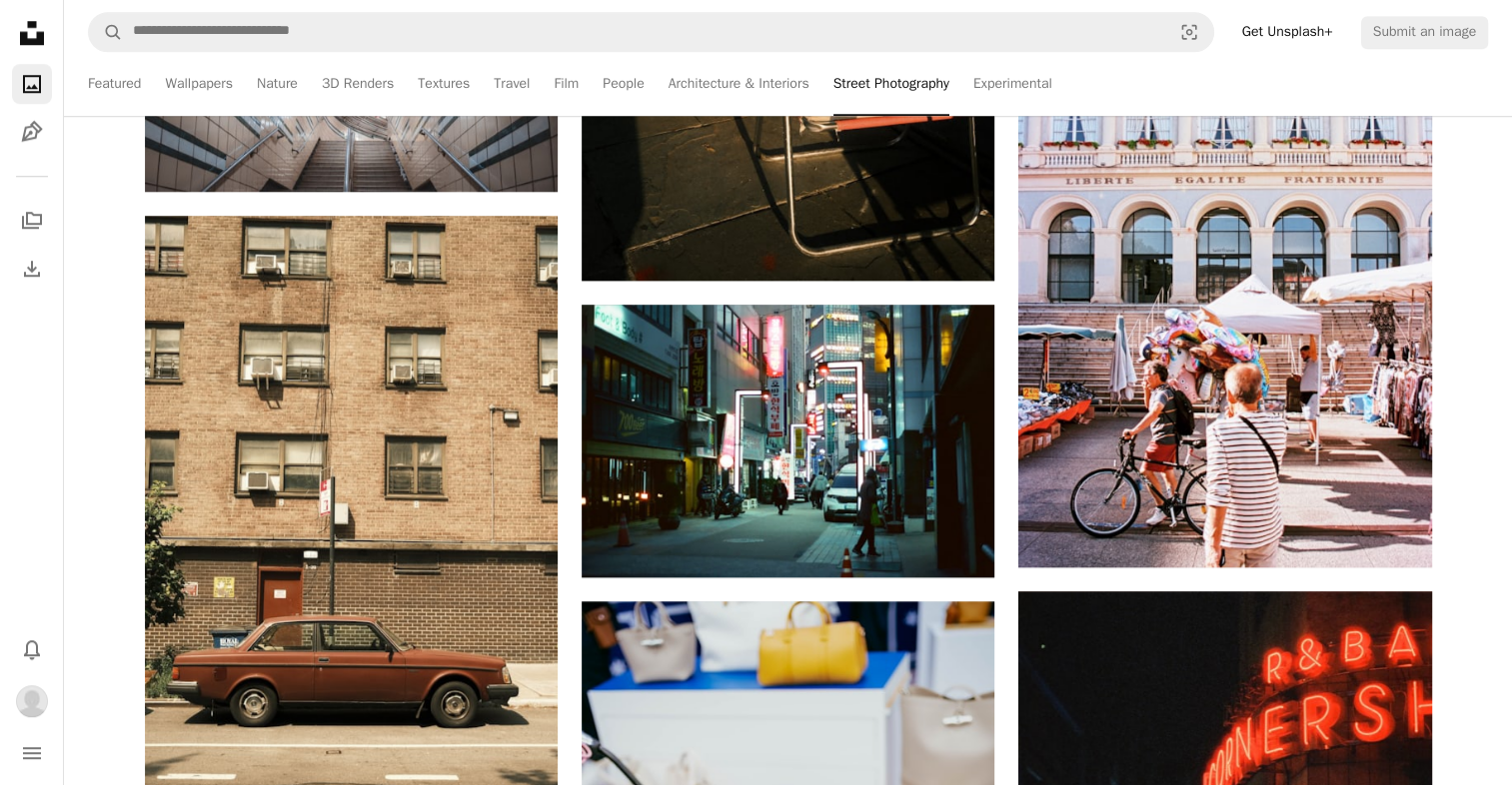 scroll, scrollTop: 1914, scrollLeft: 0, axis: vertical 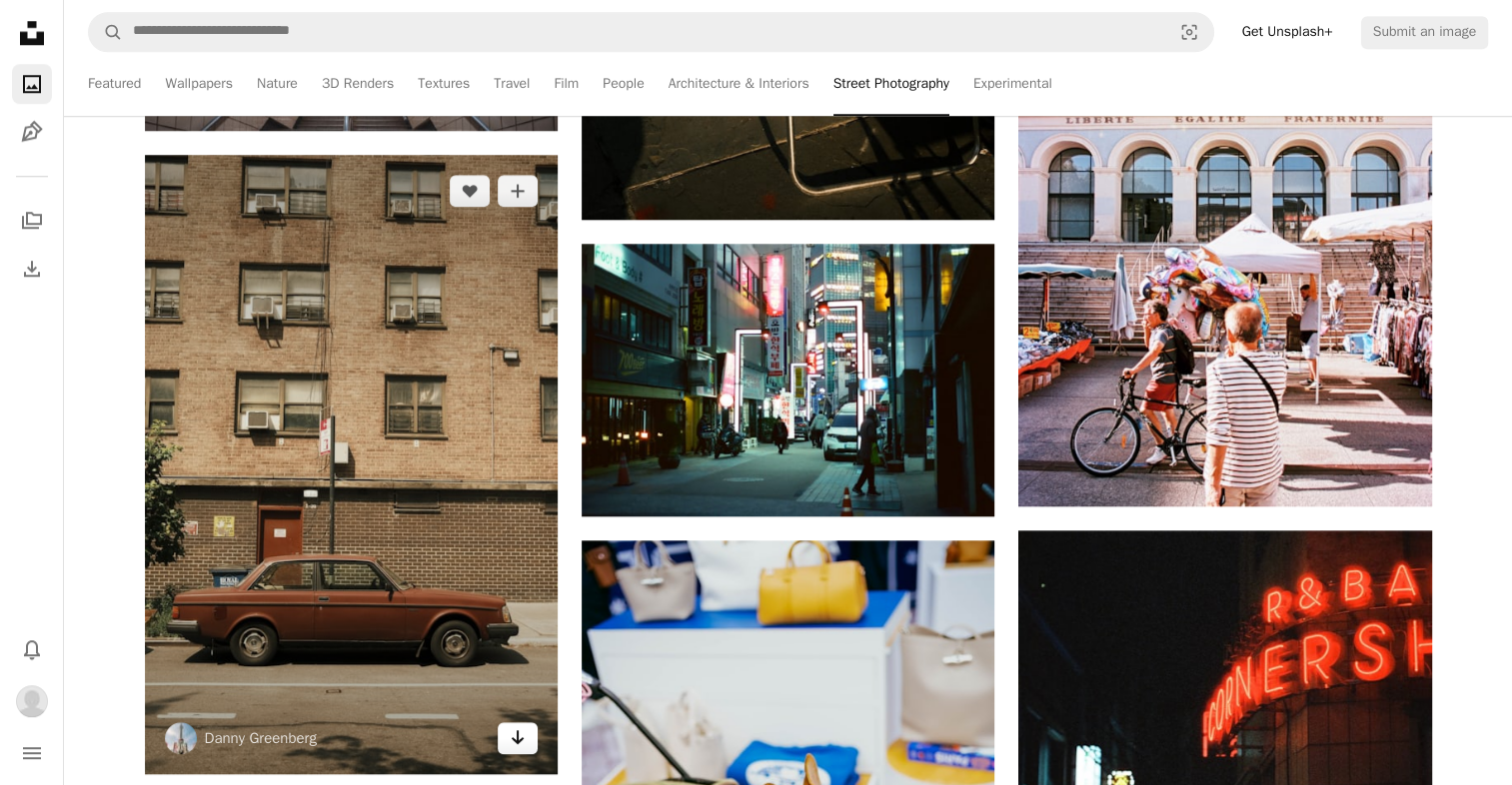 click on "Arrow pointing down" at bounding box center [518, 738] 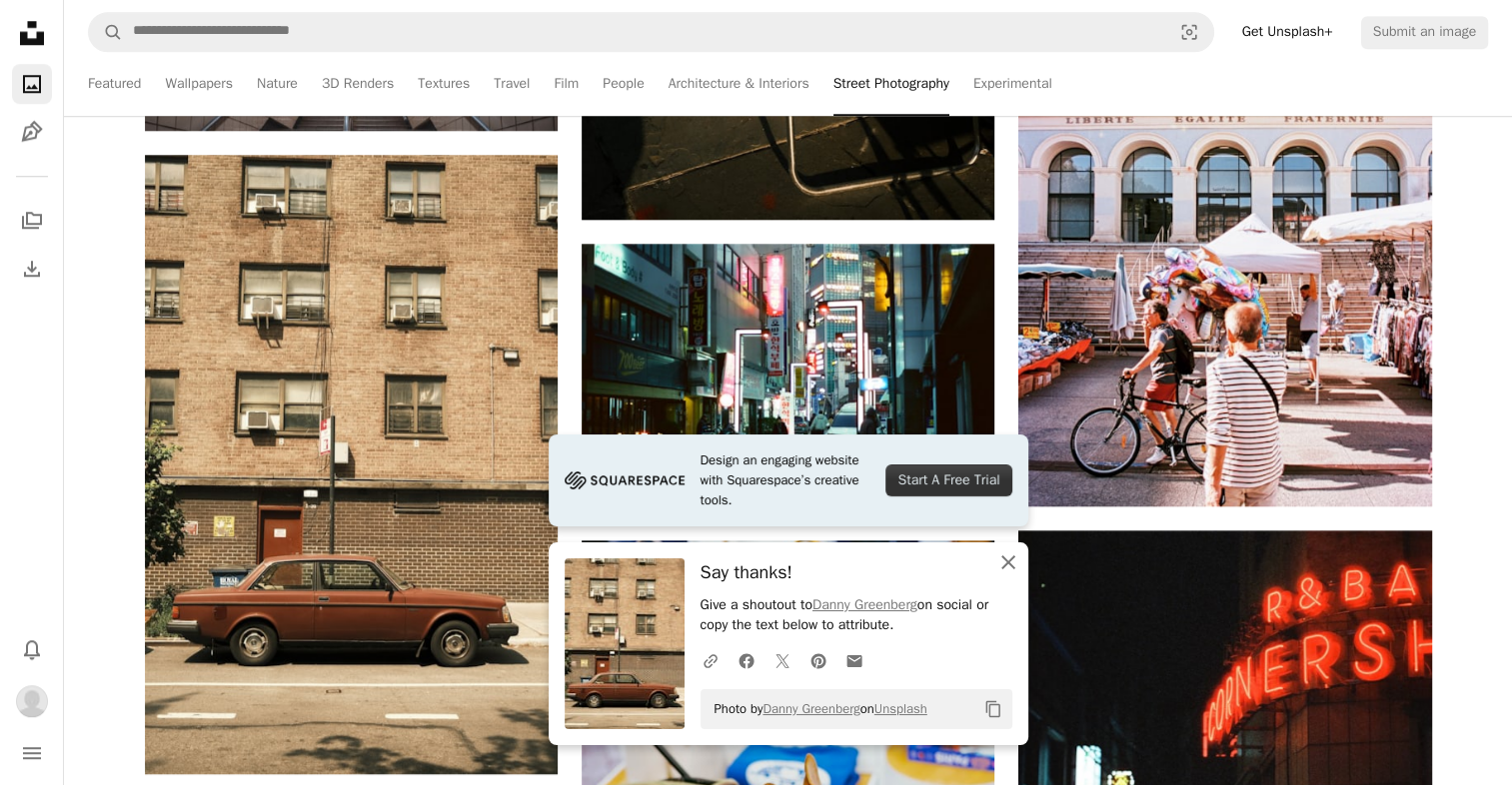 click 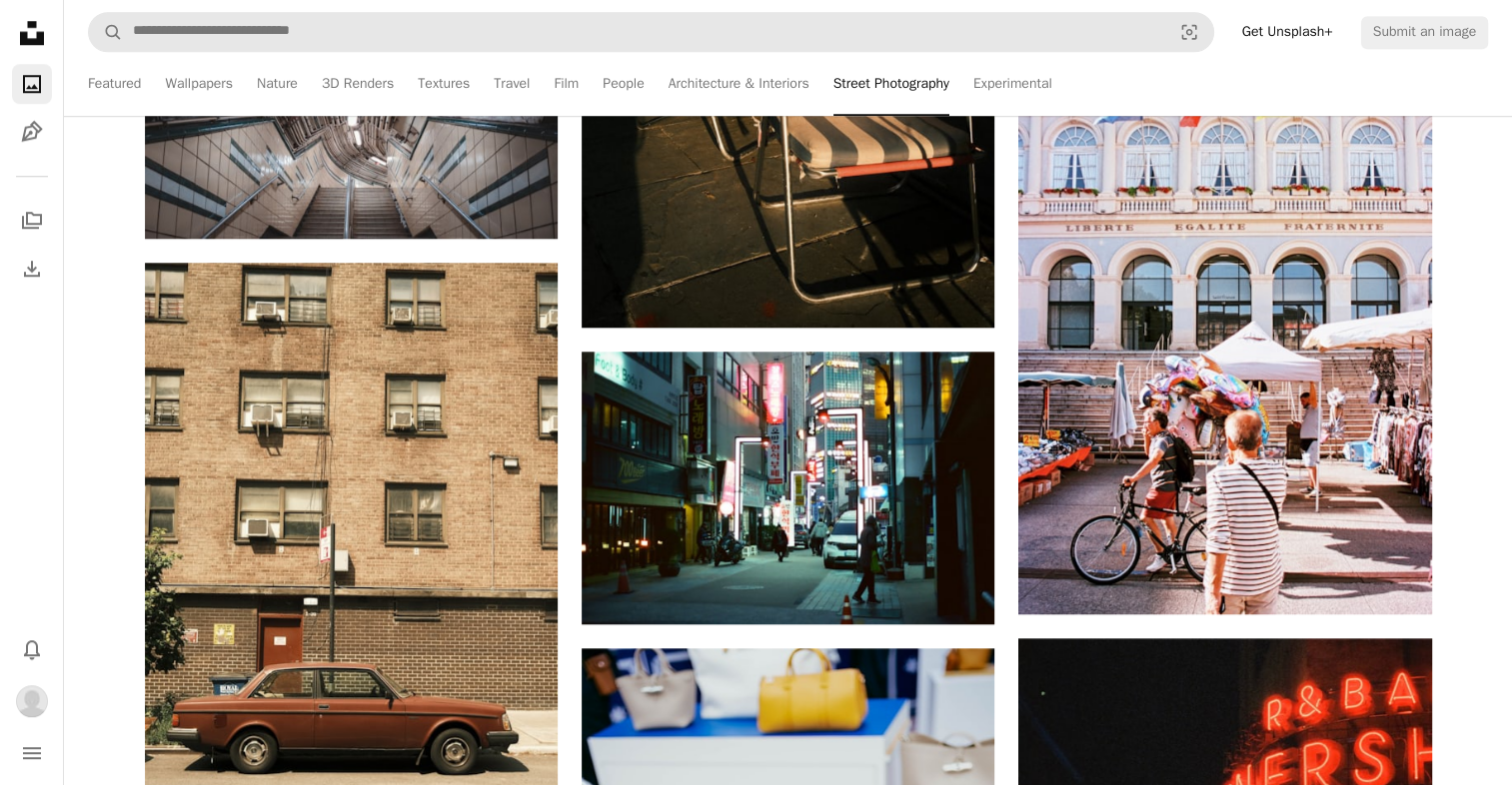 scroll, scrollTop: 1800, scrollLeft: 0, axis: vertical 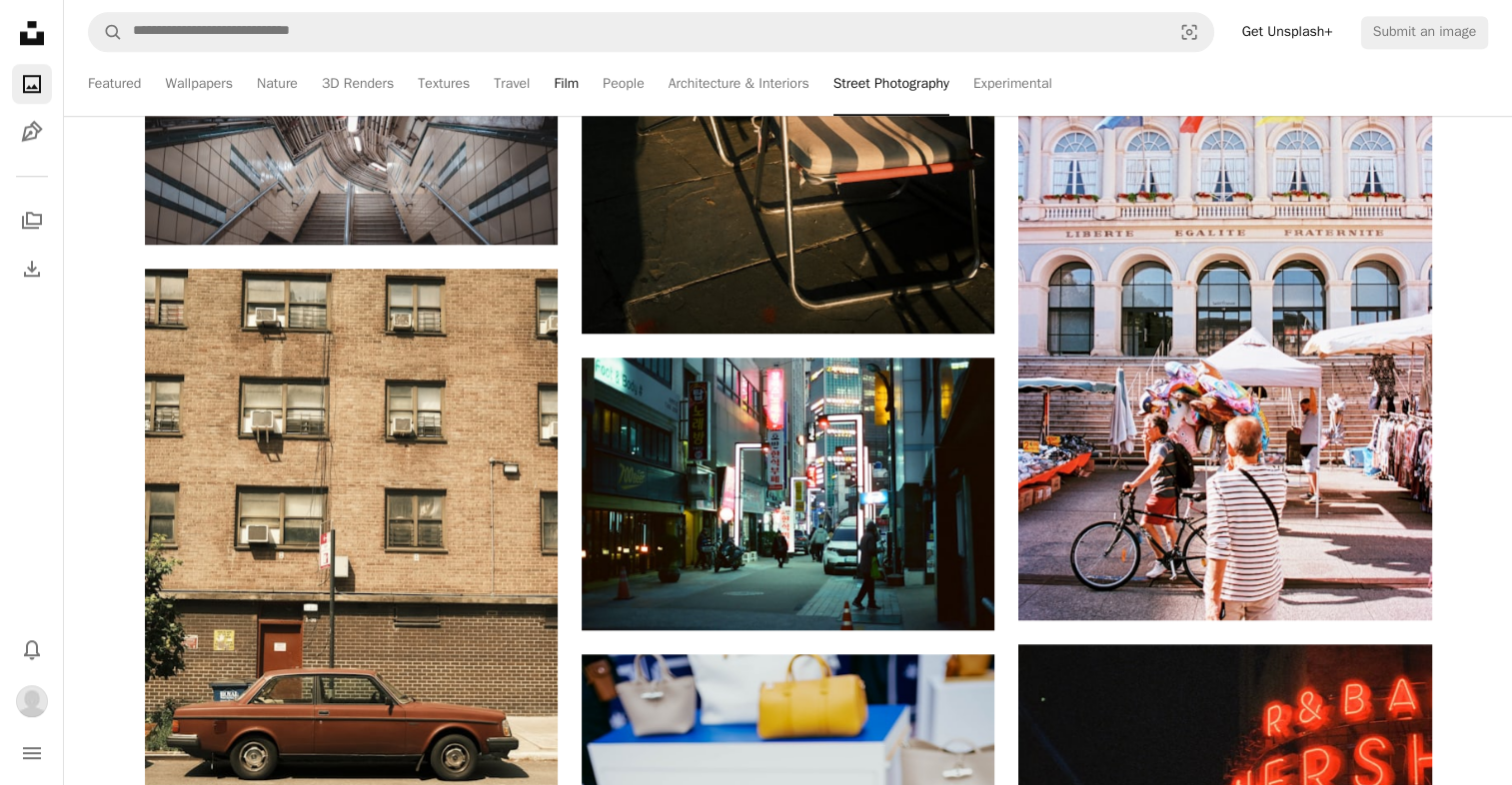 click on "Film" at bounding box center (566, 84) 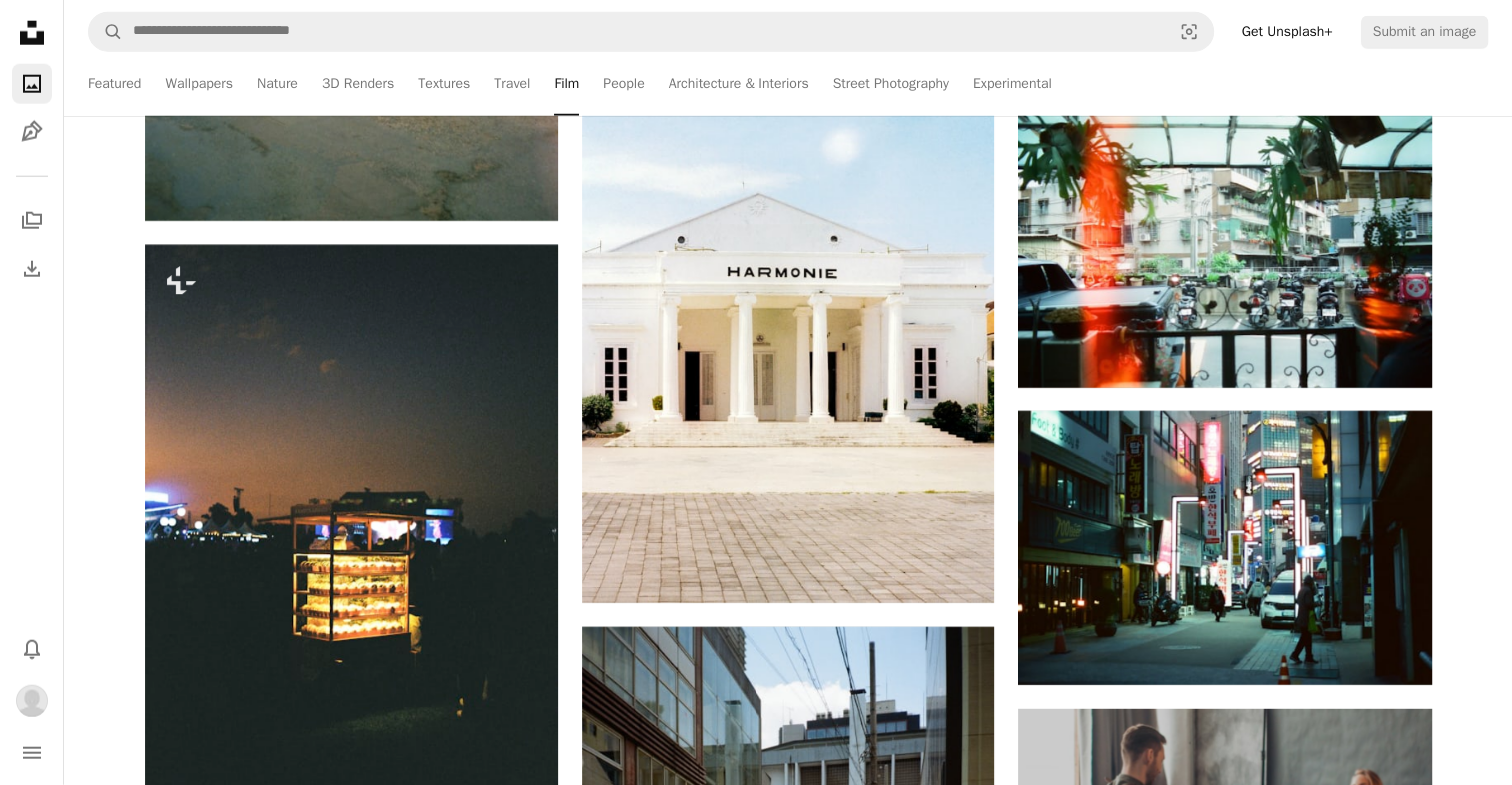 scroll, scrollTop: 5317, scrollLeft: 0, axis: vertical 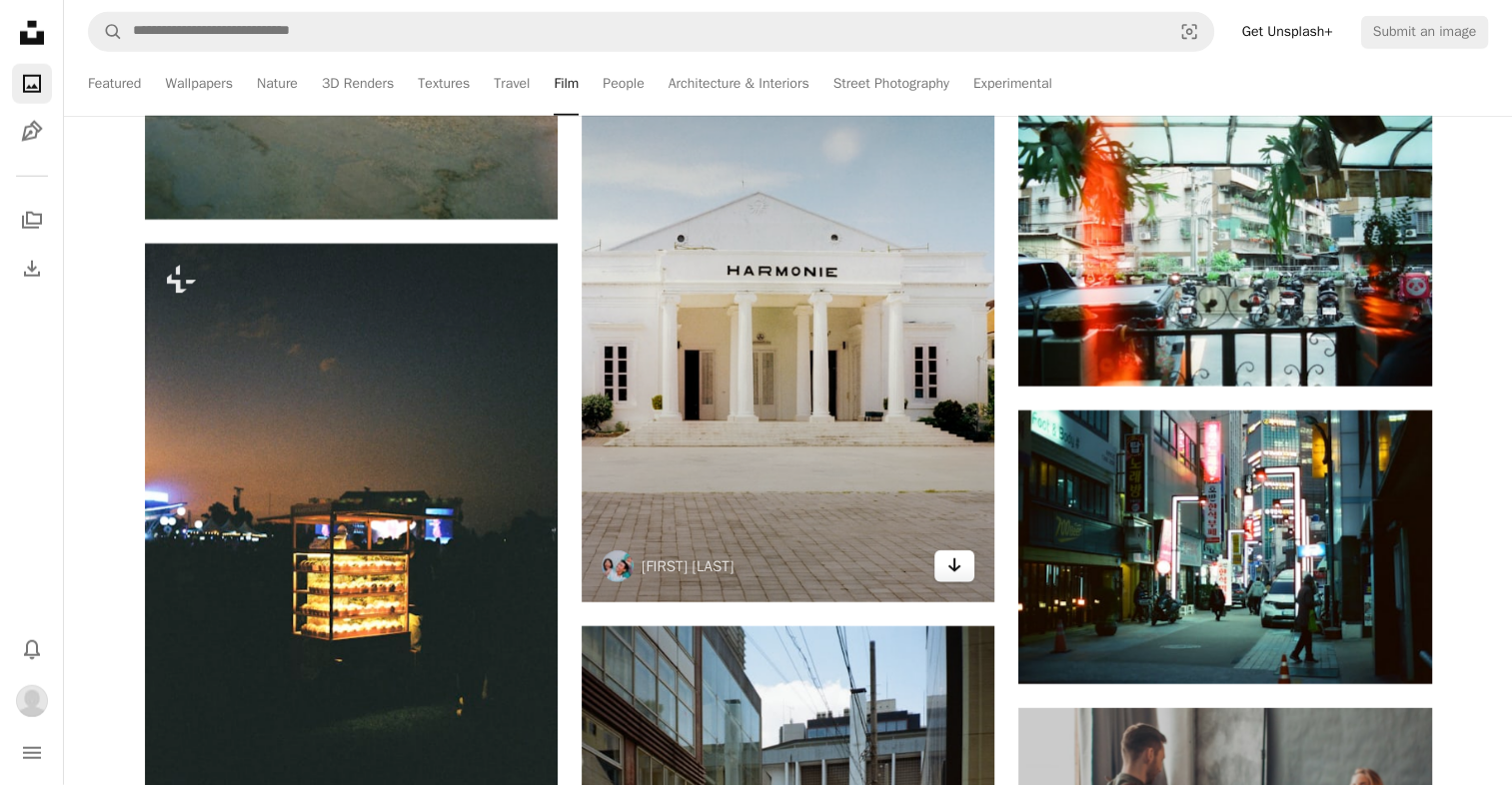 click on "Arrow pointing down" 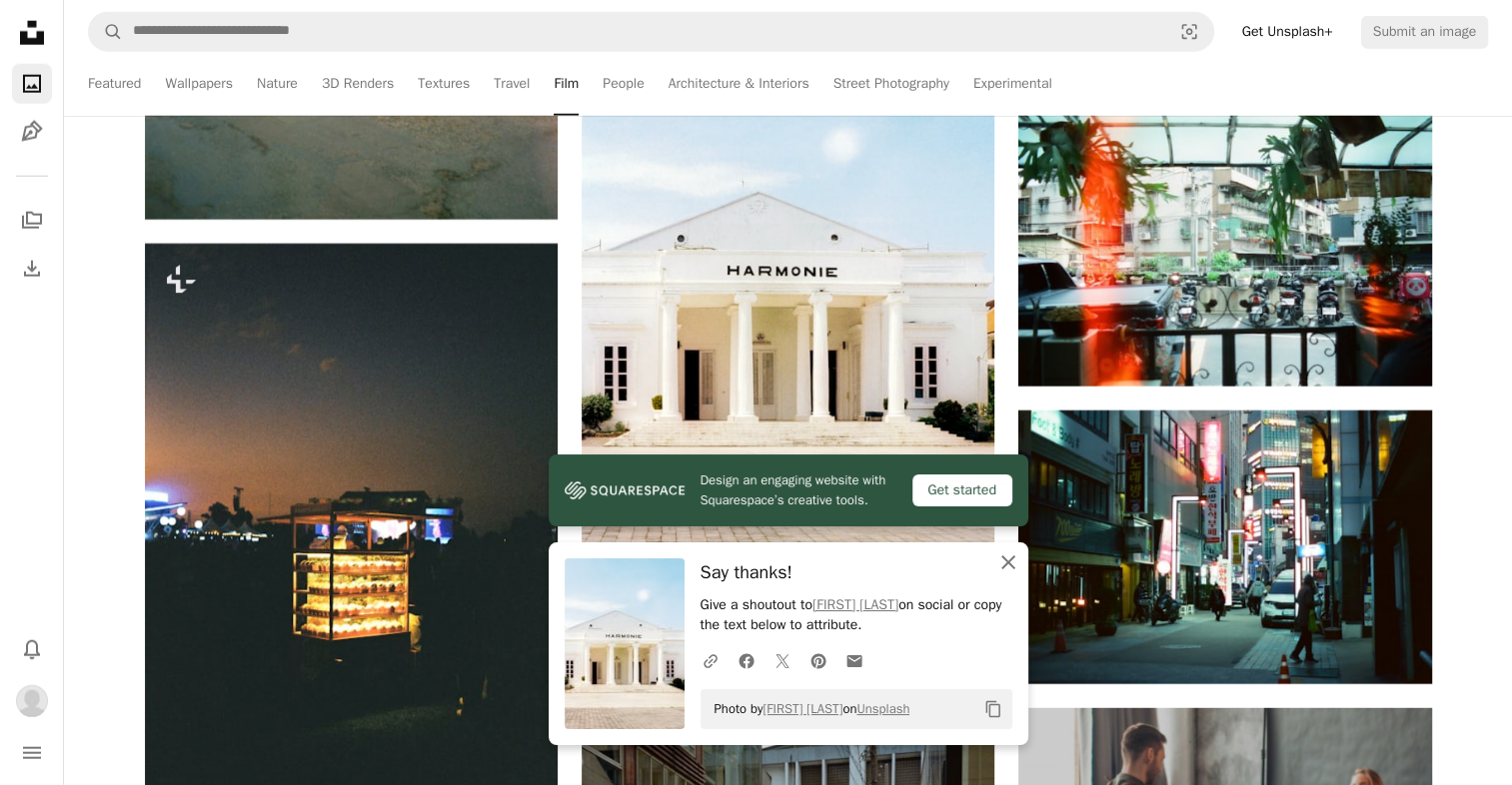 click on "An X shape" 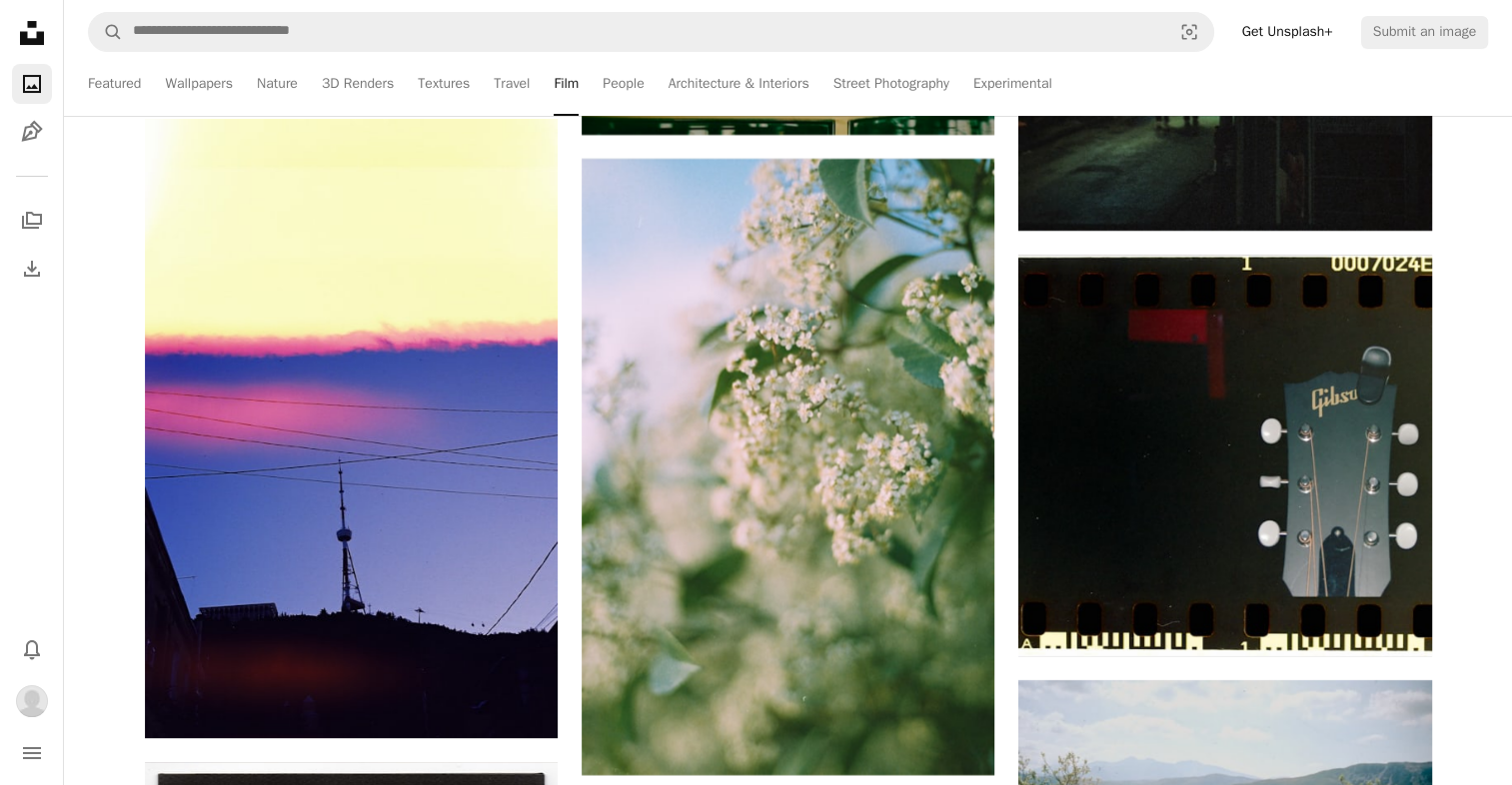 scroll, scrollTop: 7938, scrollLeft: 0, axis: vertical 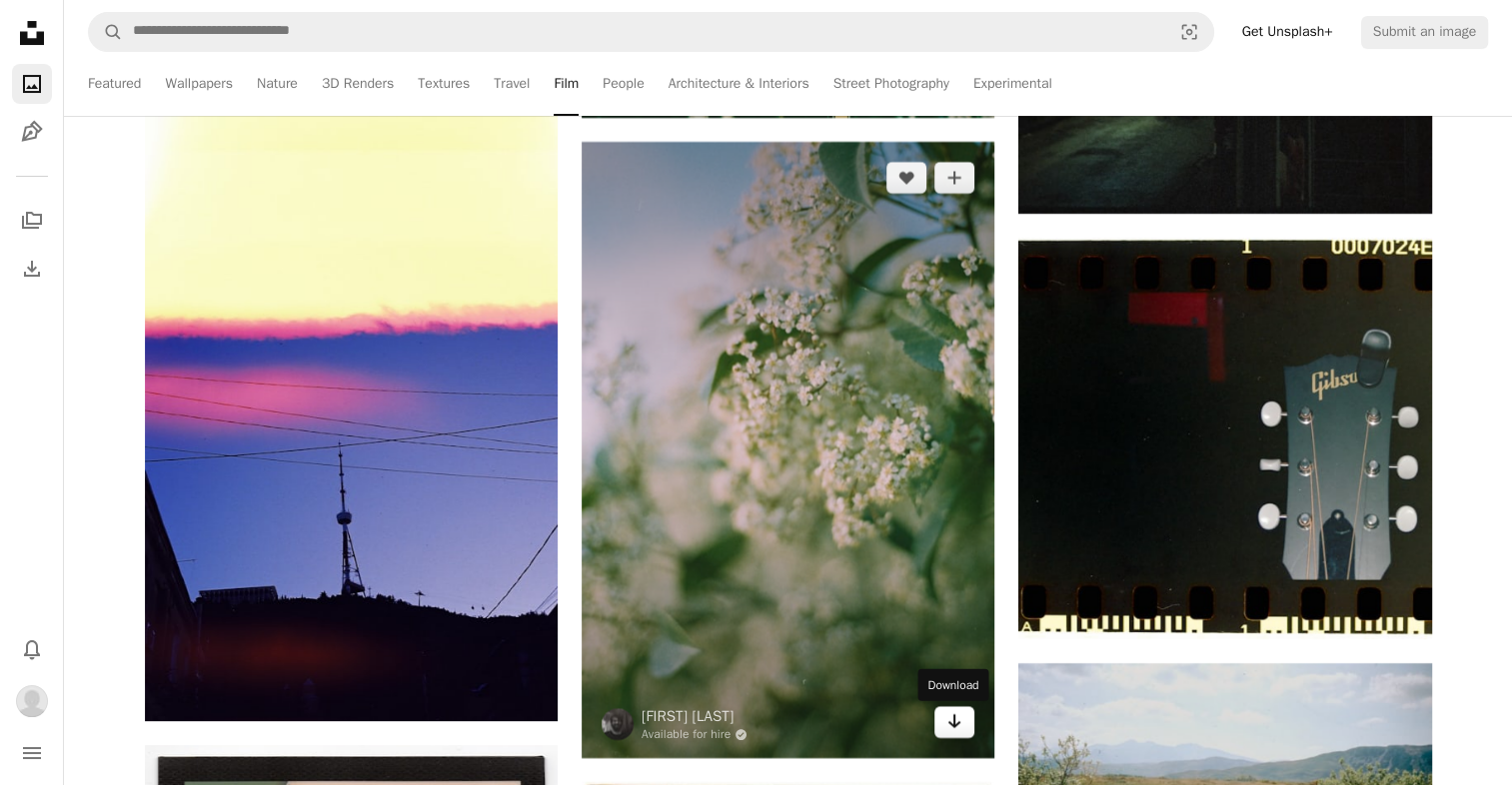 click 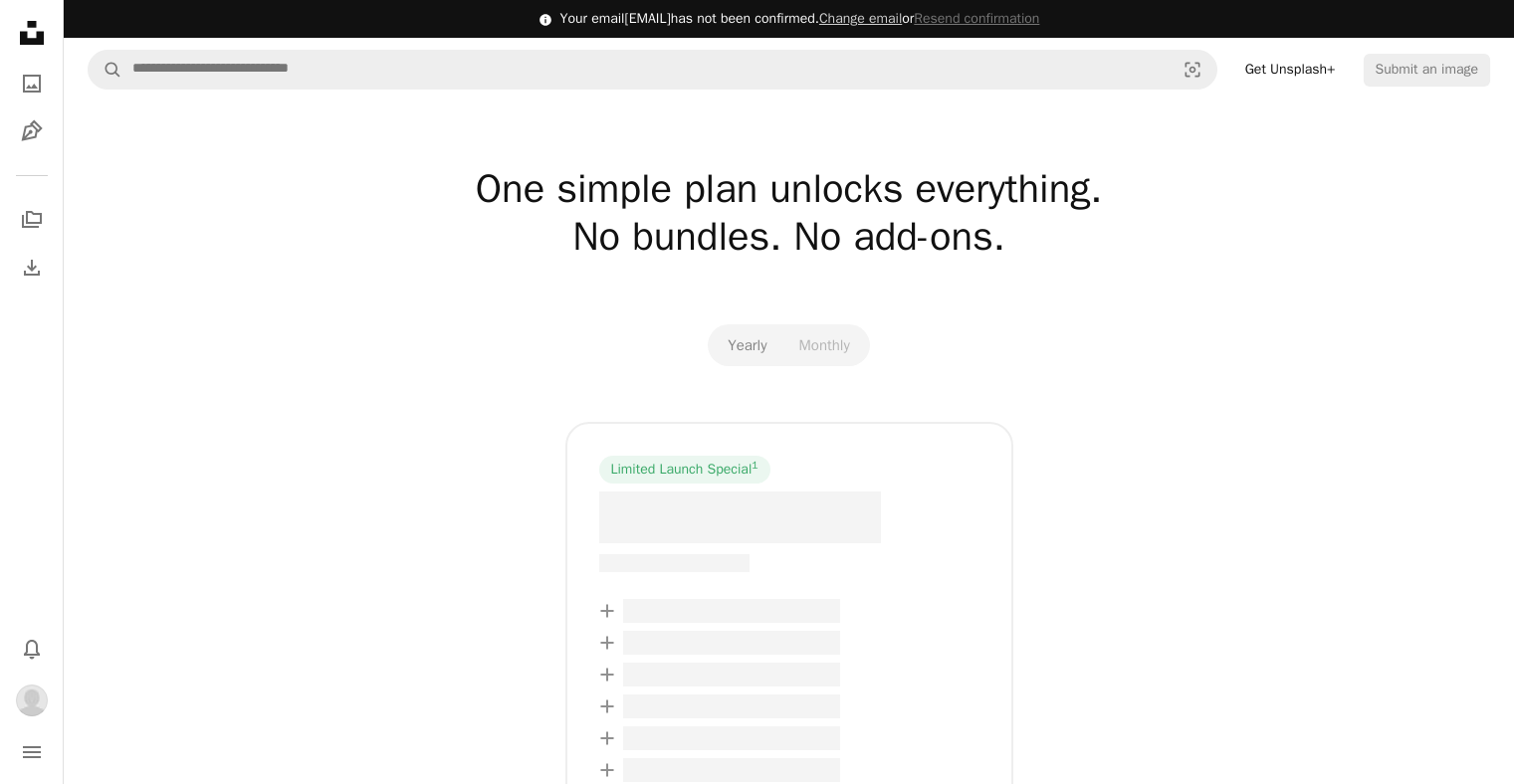 scroll, scrollTop: 0, scrollLeft: 0, axis: both 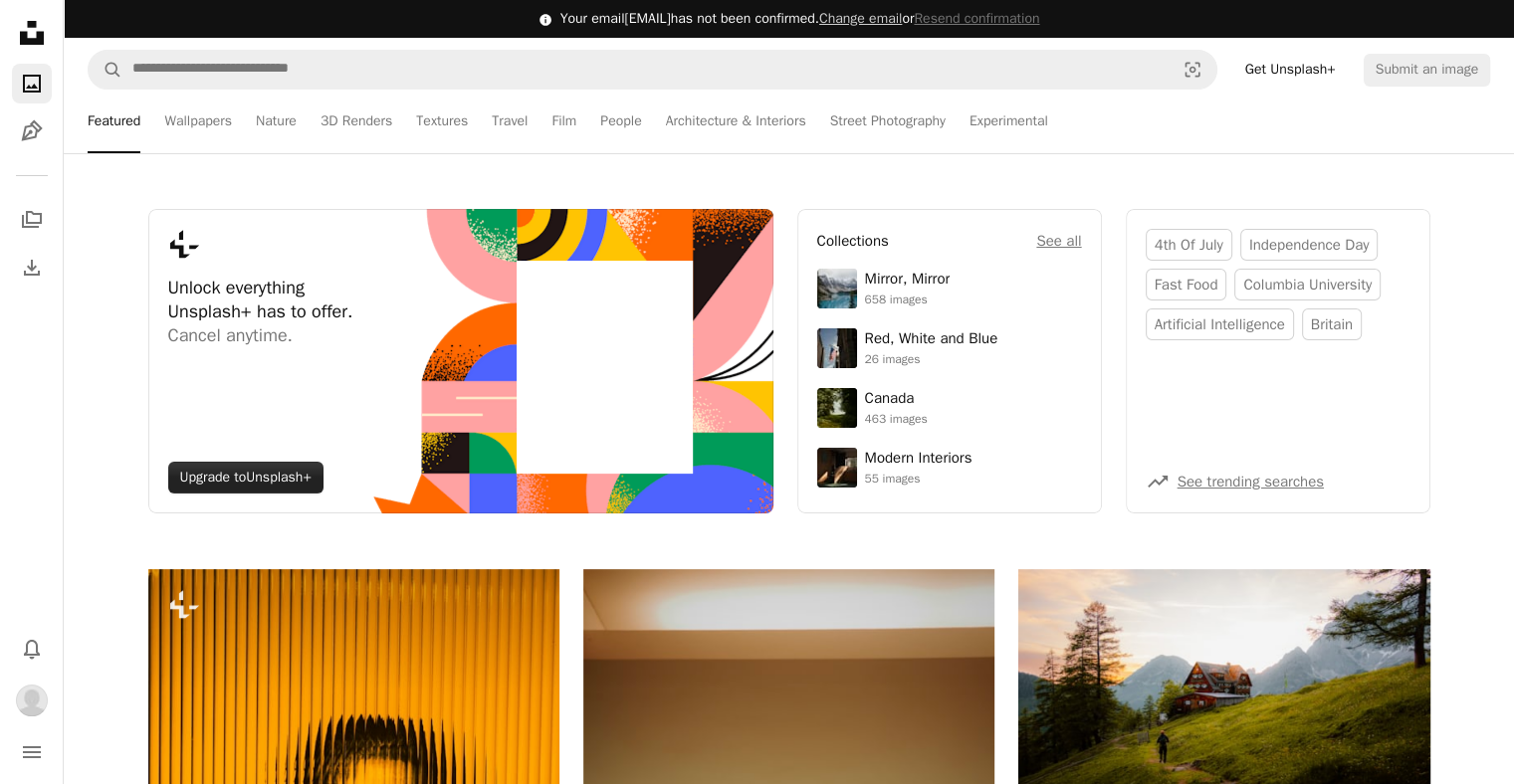 click on "Unsplash+" at bounding box center [278, 477] 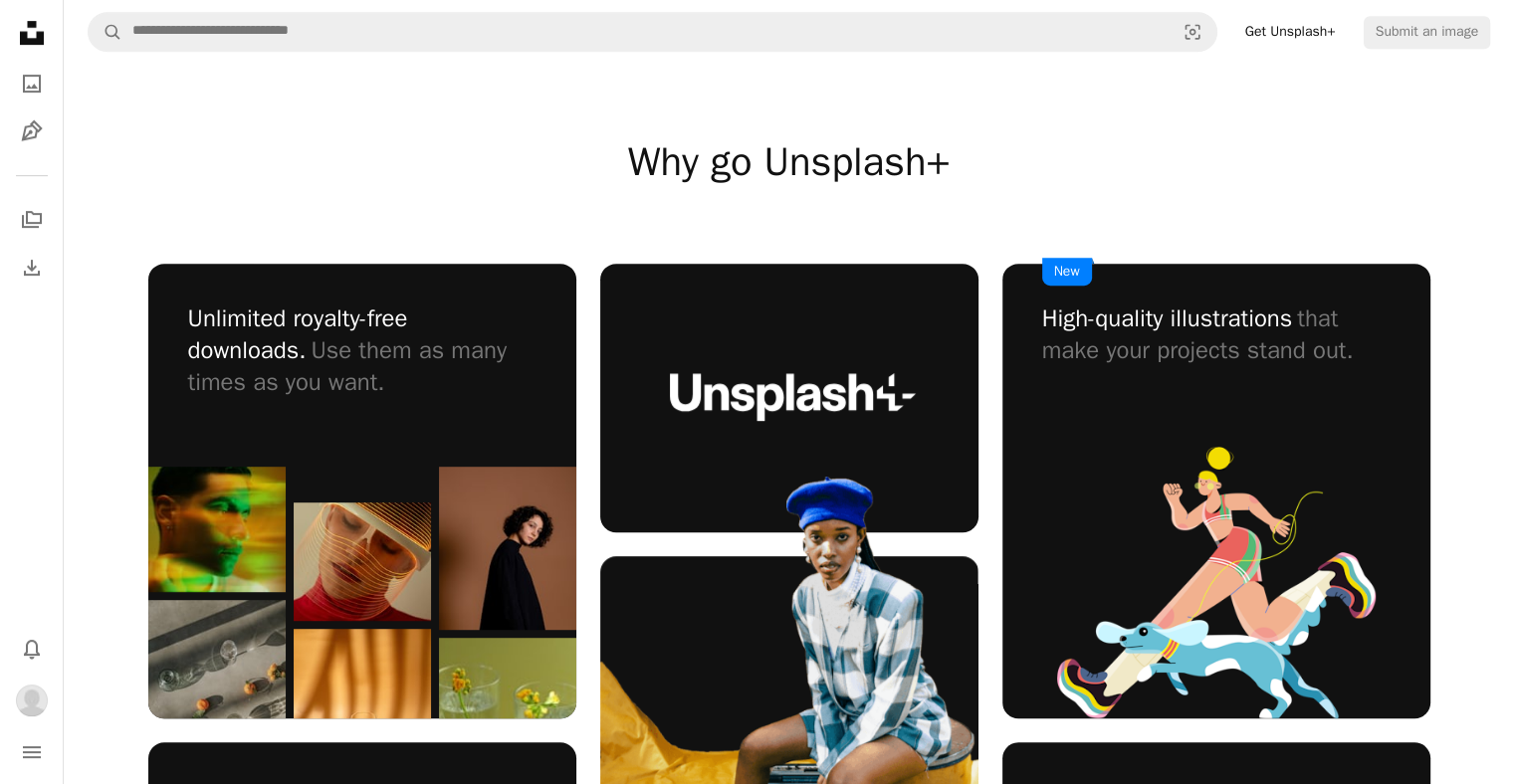scroll, scrollTop: 1031, scrollLeft: 0, axis: vertical 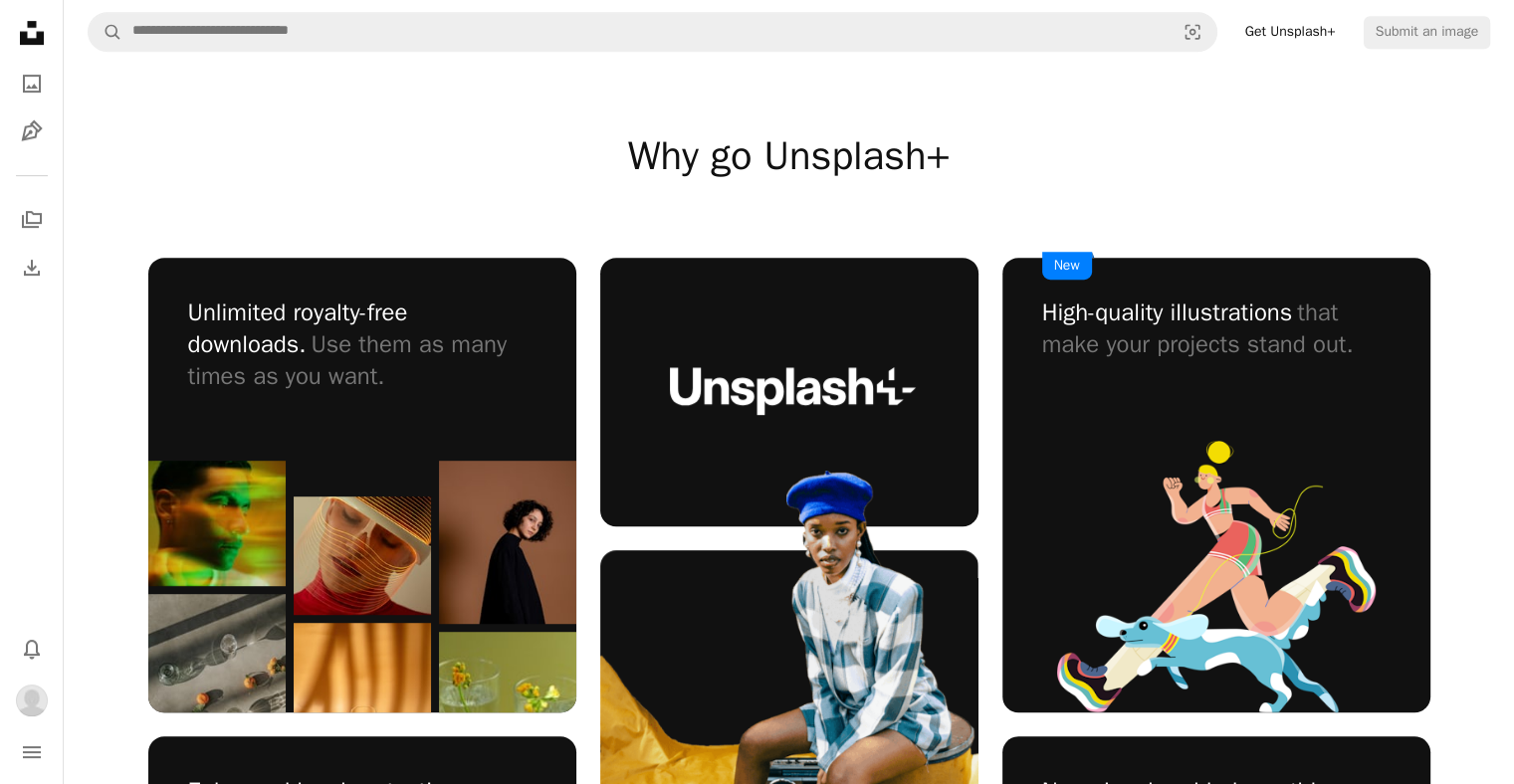 click at bounding box center (508, 542) 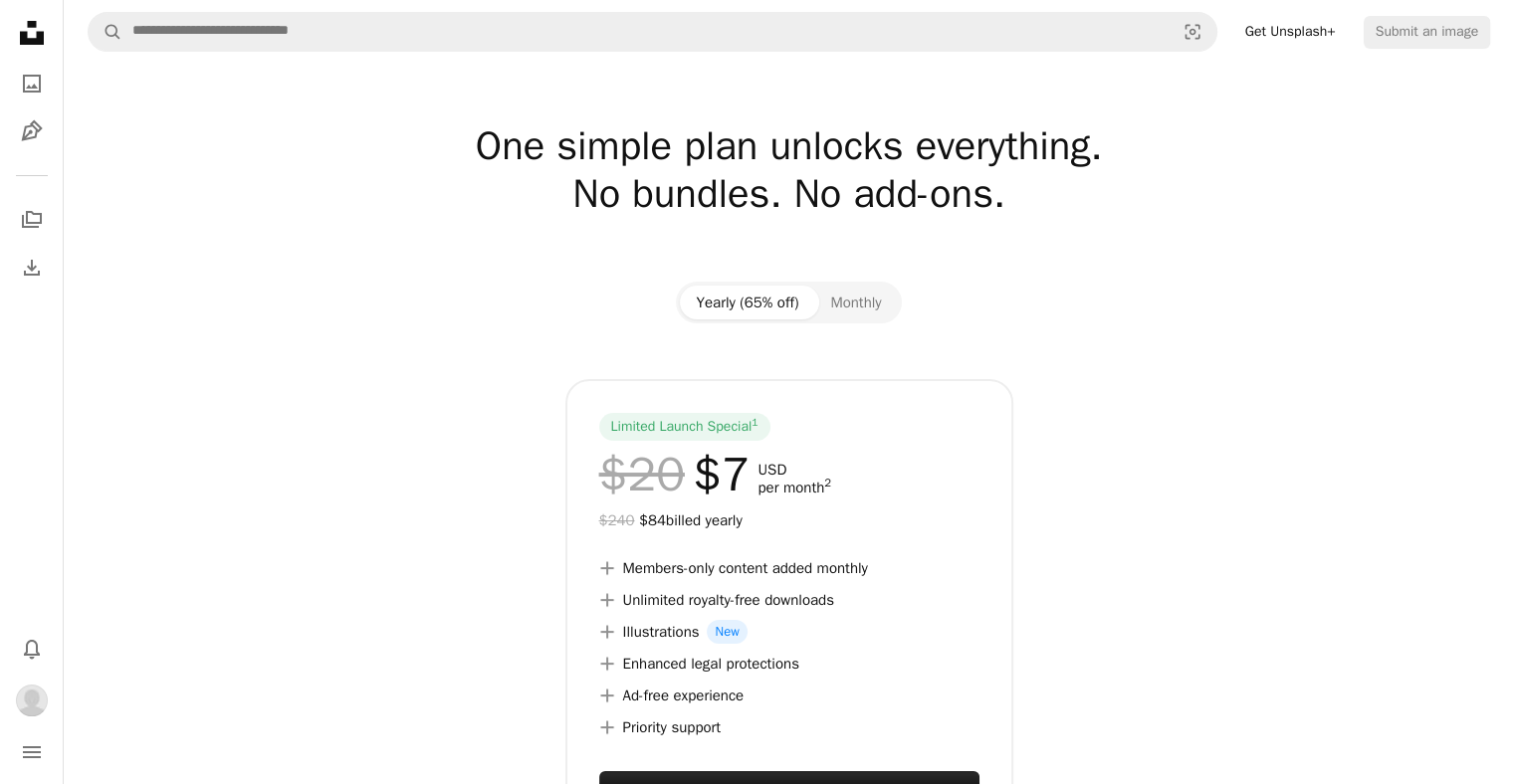 scroll, scrollTop: 0, scrollLeft: 0, axis: both 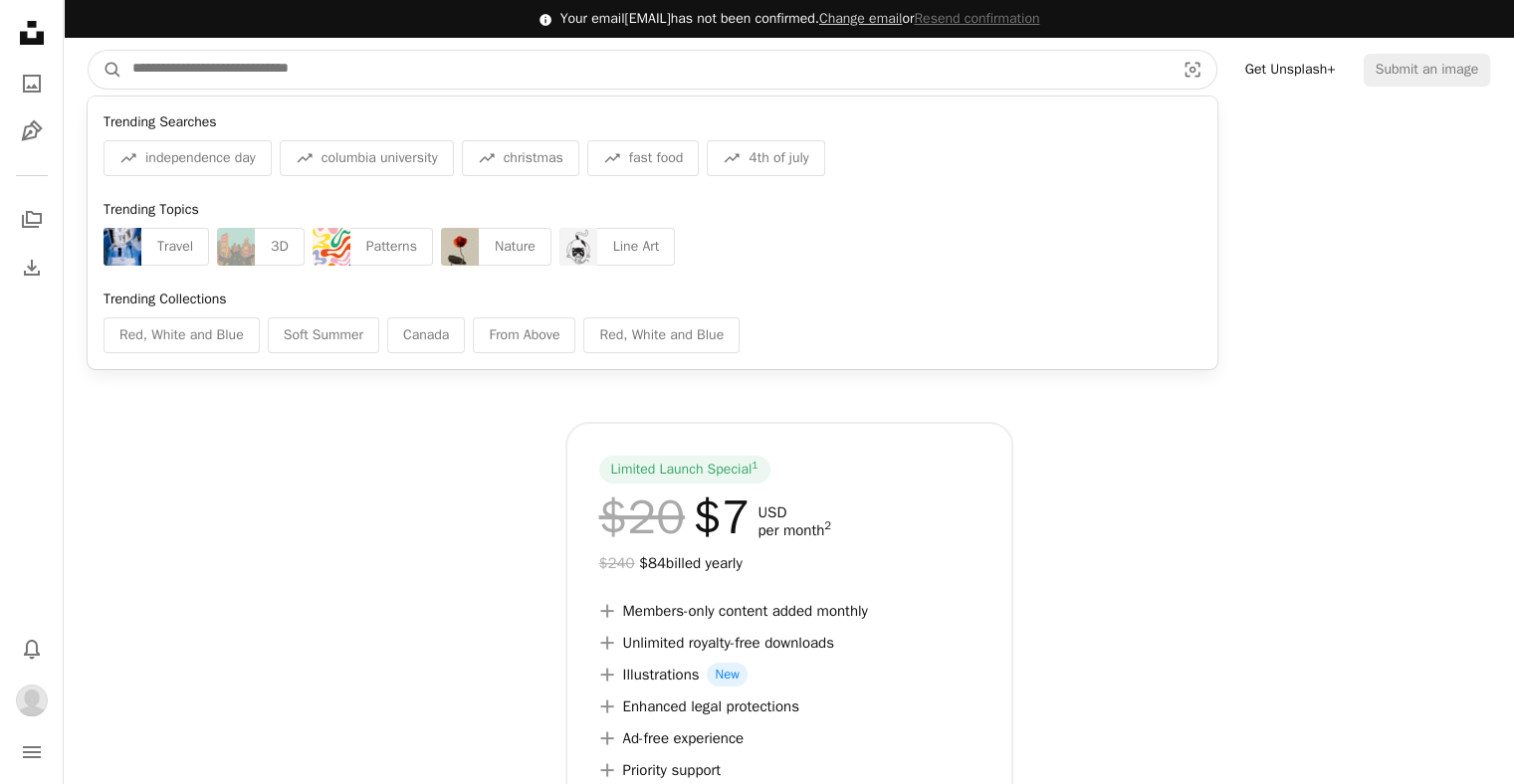 click at bounding box center [645, 70] 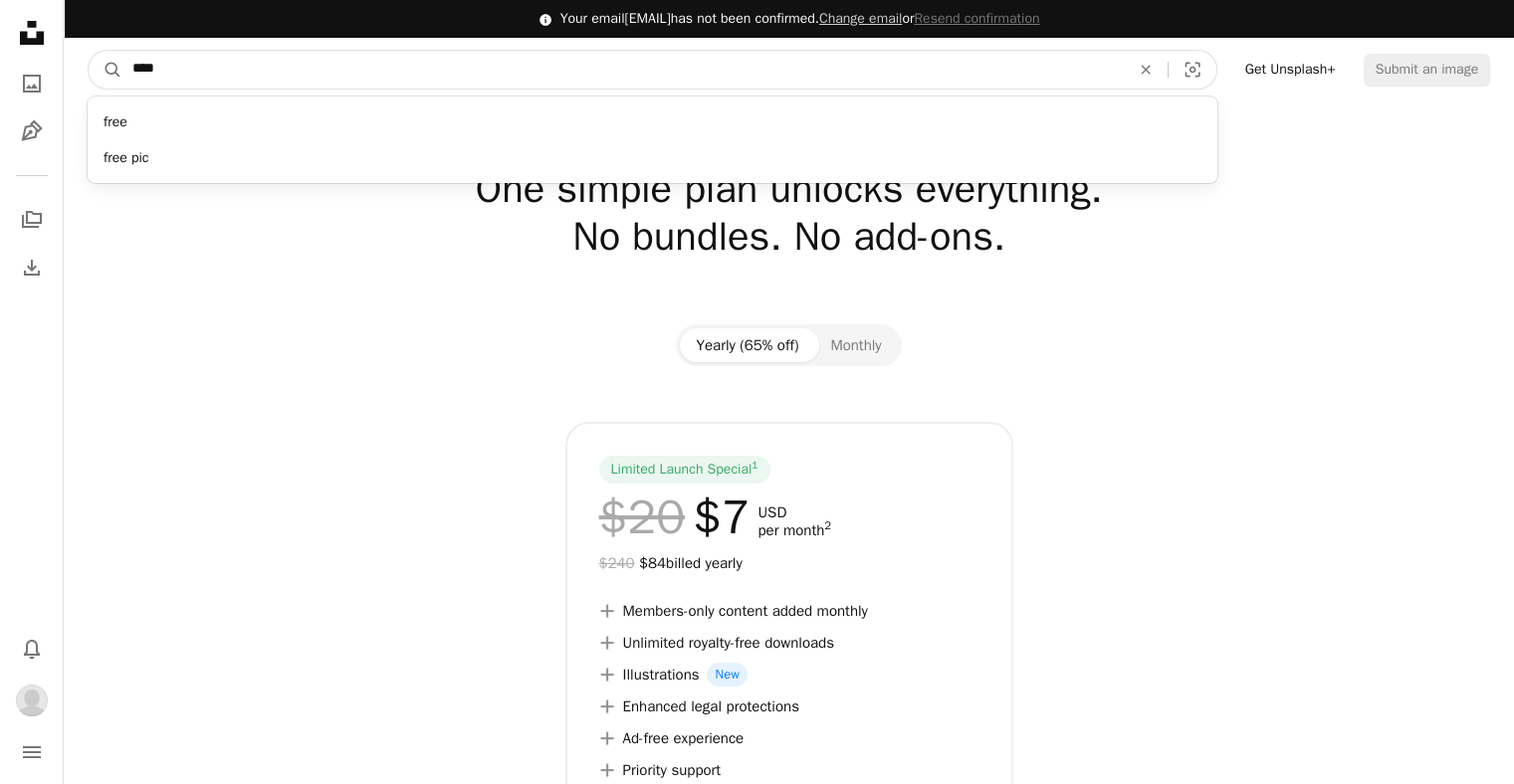 type on "****" 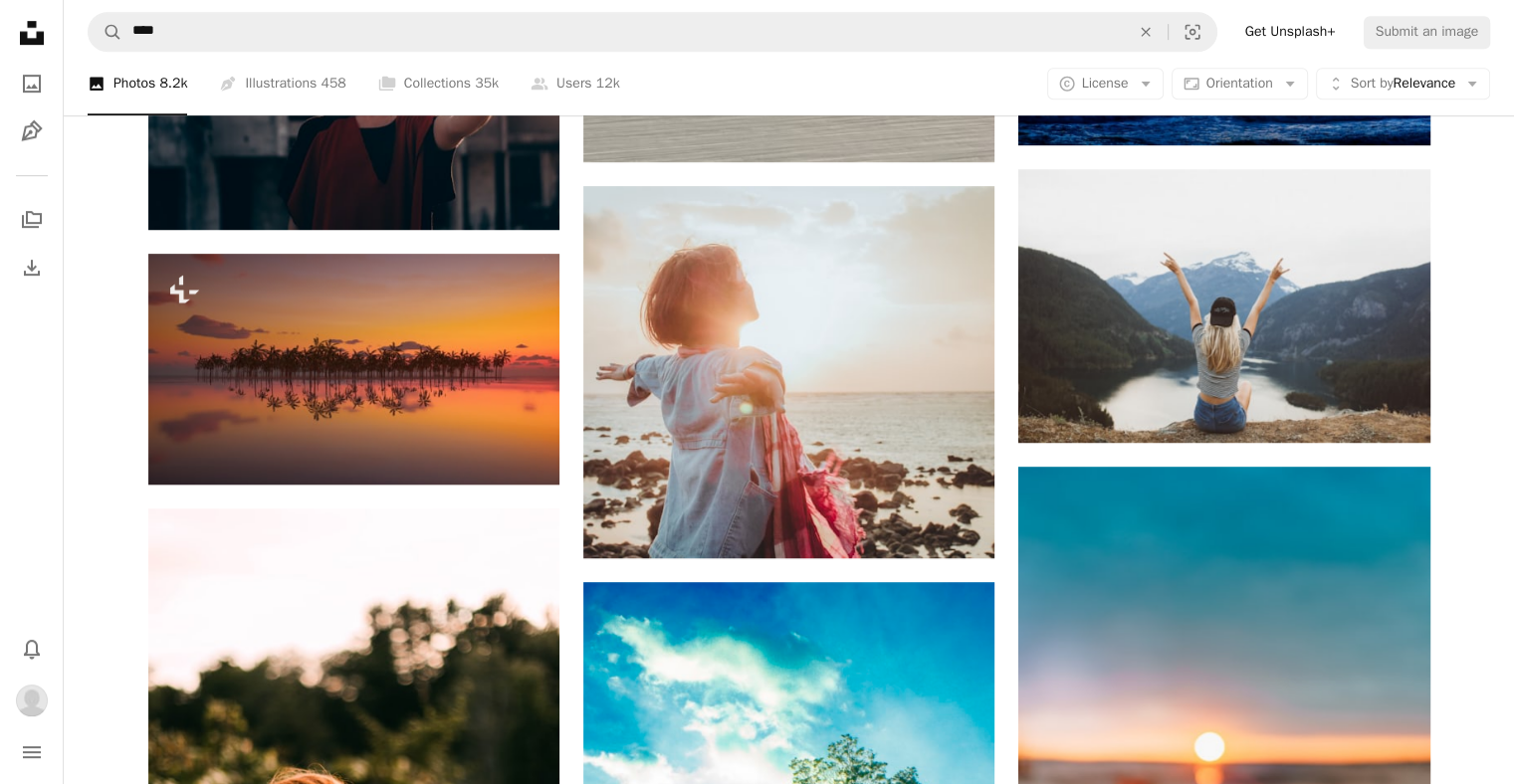 scroll, scrollTop: 1224, scrollLeft: 0, axis: vertical 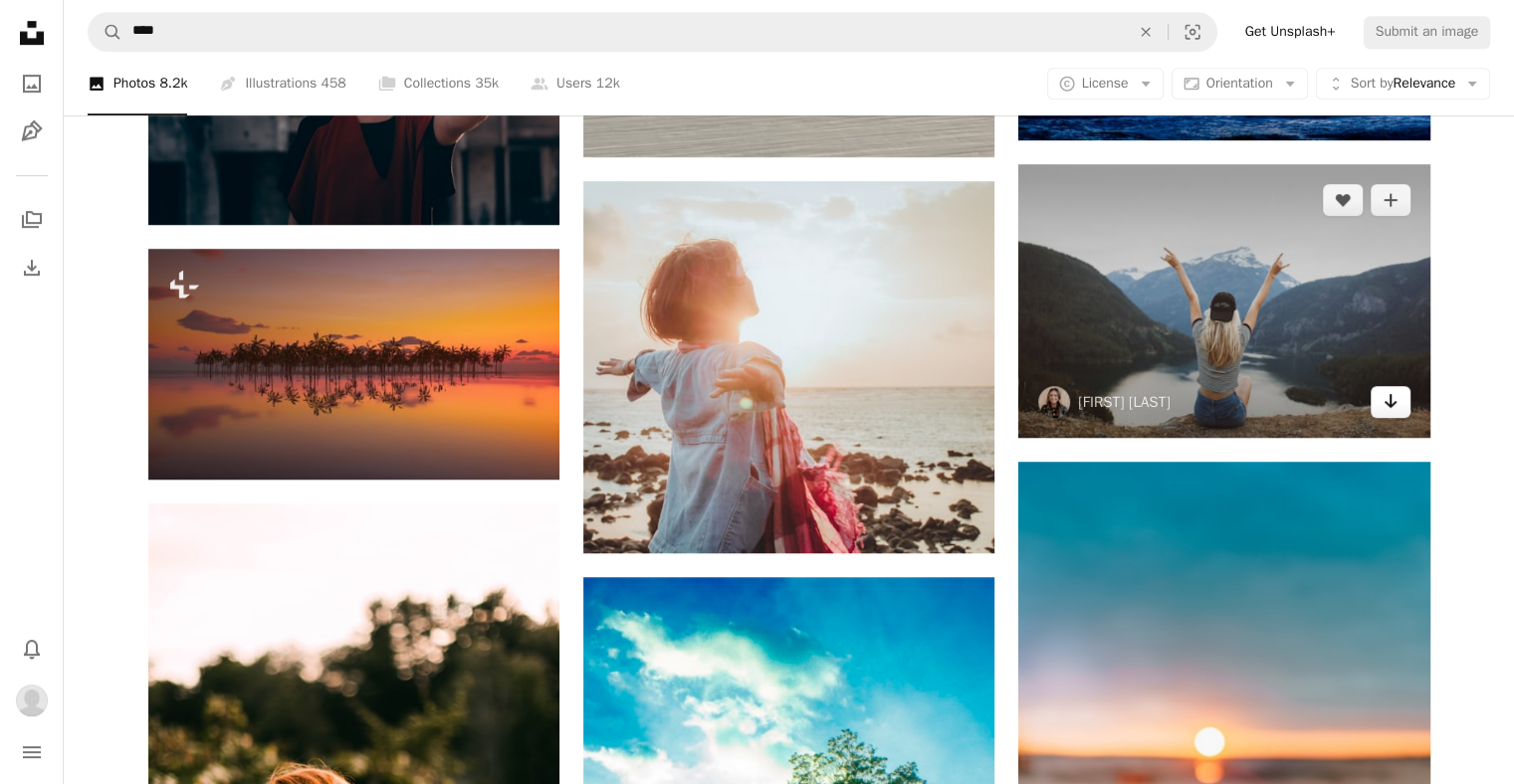 click 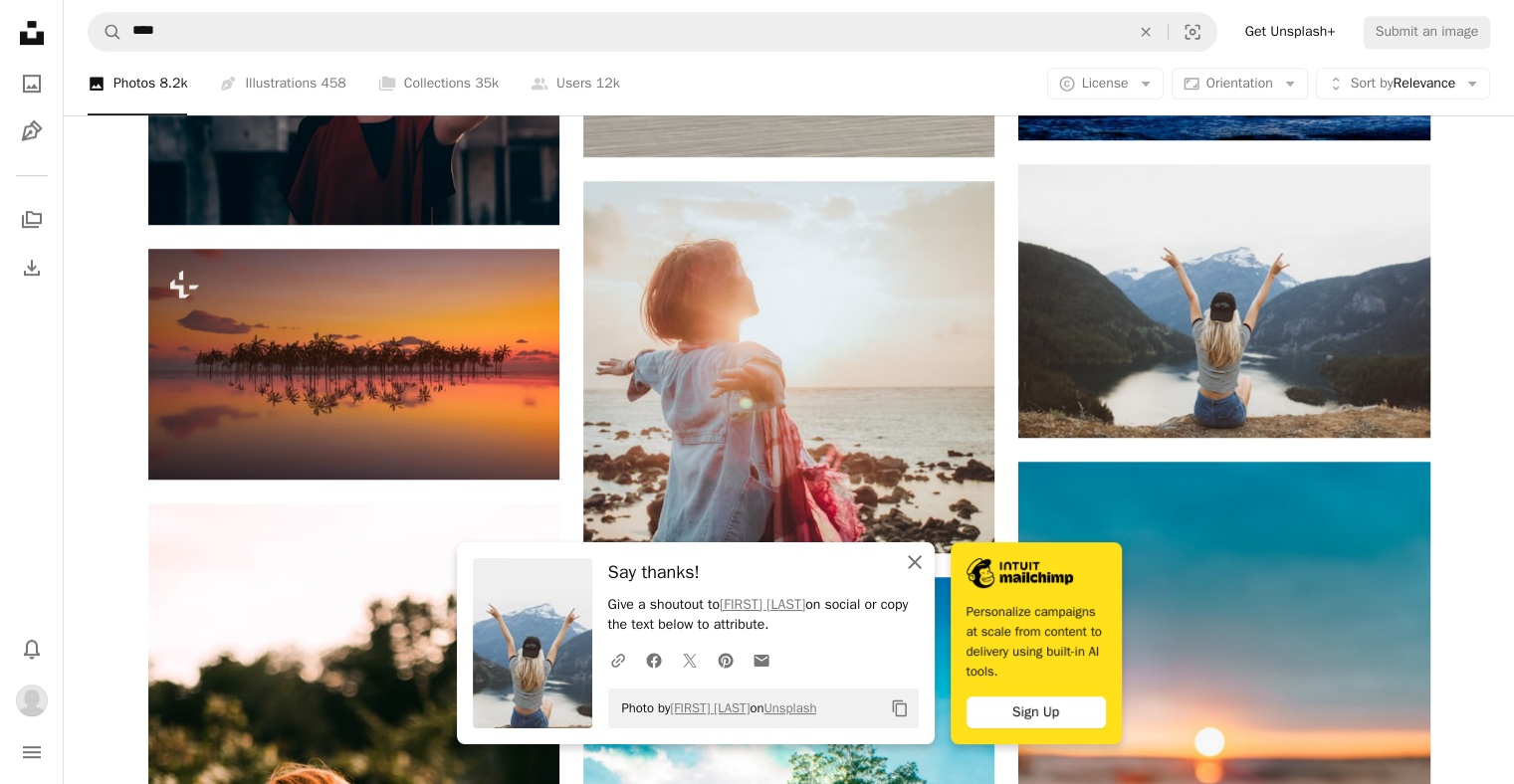 click on "An X shape" 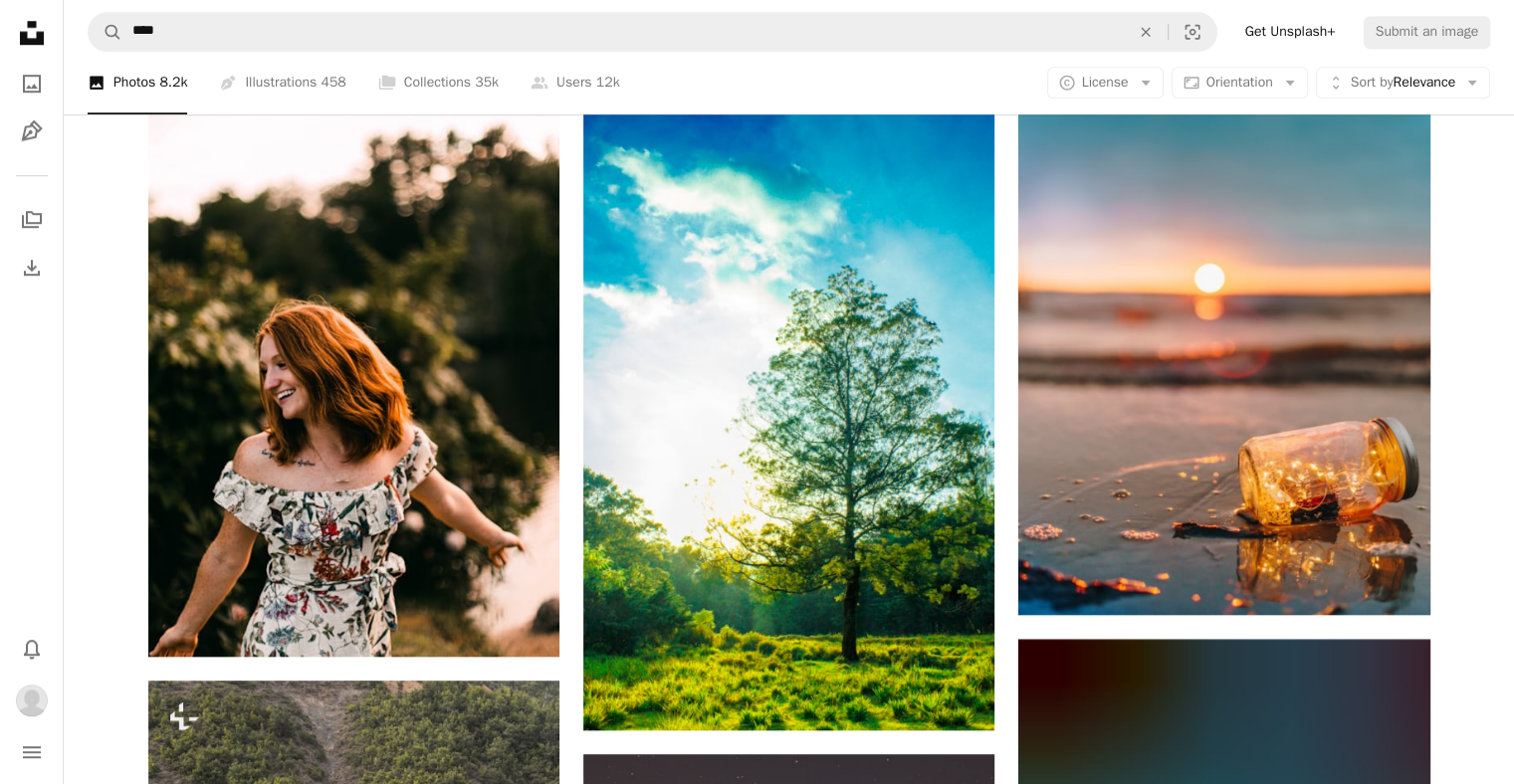 scroll, scrollTop: 1681, scrollLeft: 0, axis: vertical 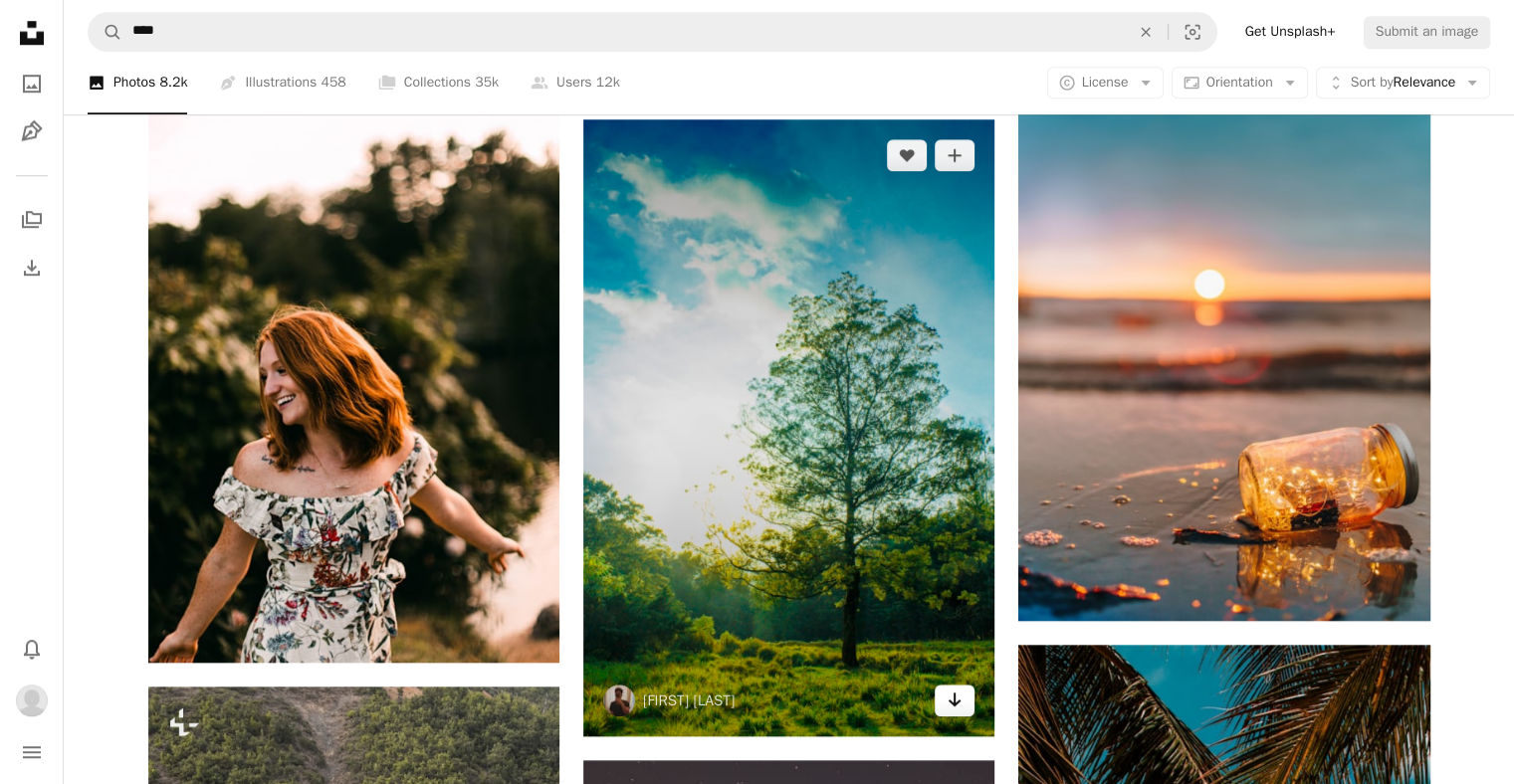 click on "Arrow pointing down" at bounding box center [955, 700] 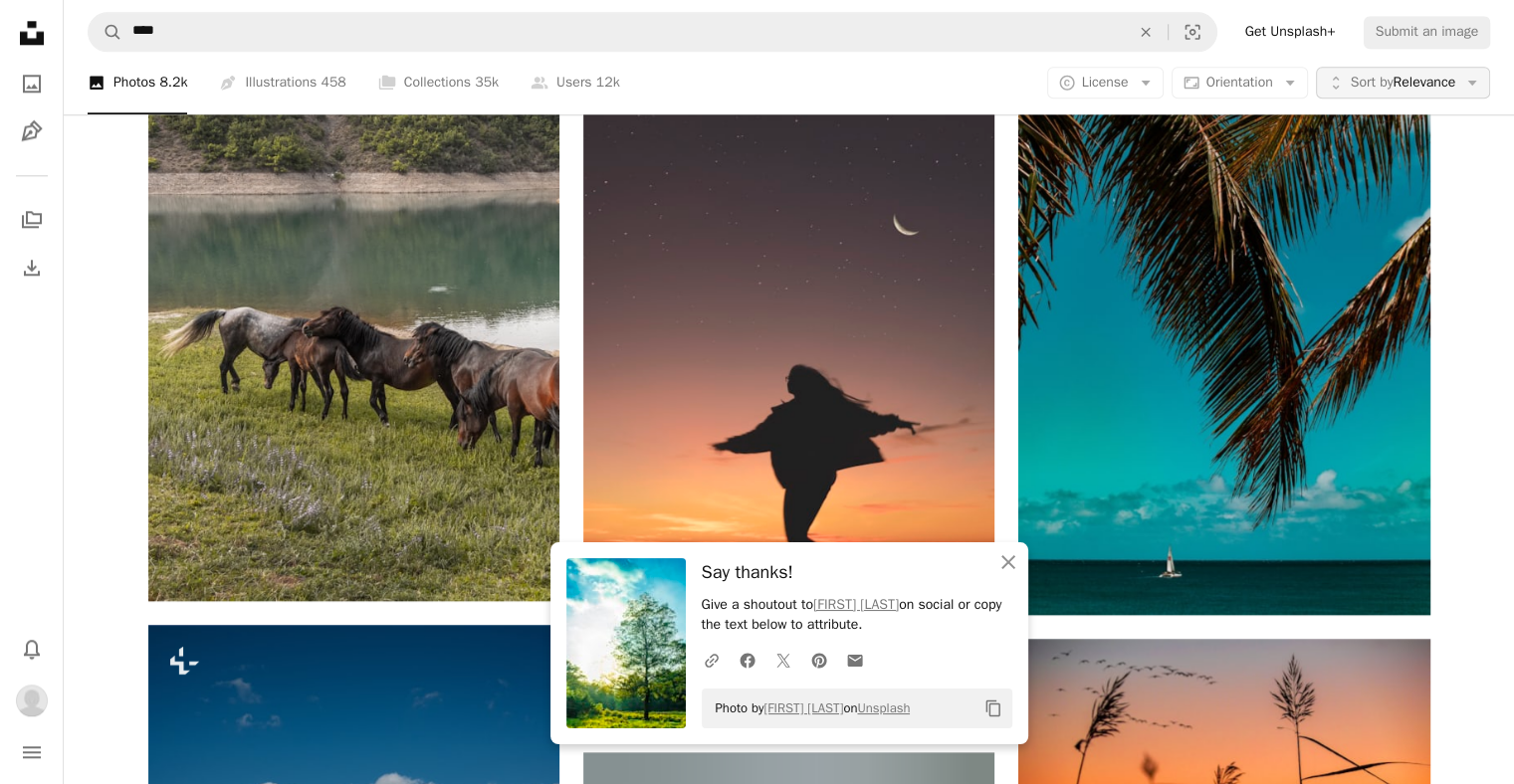 scroll, scrollTop: 2329, scrollLeft: 0, axis: vertical 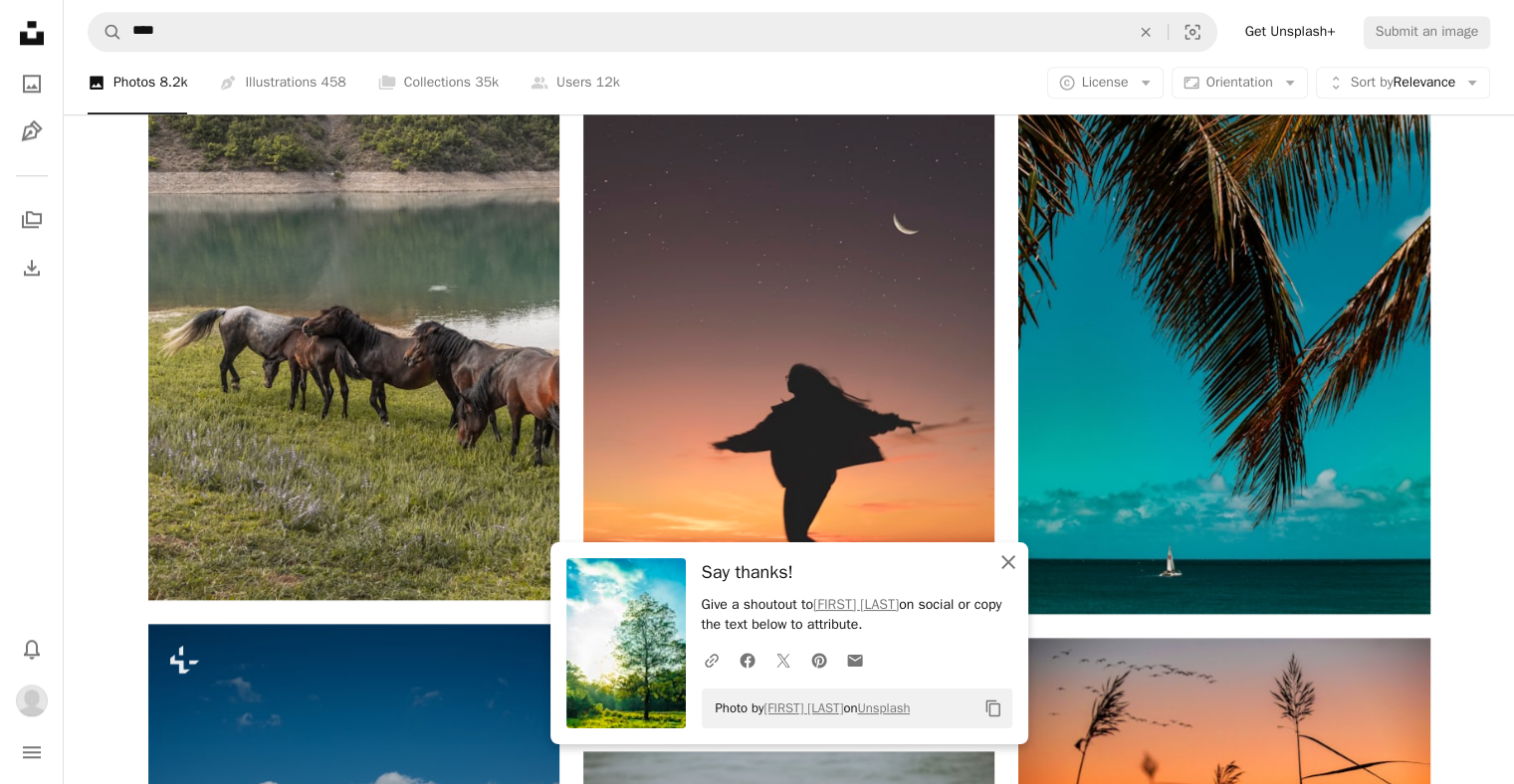 click on "An X shape" 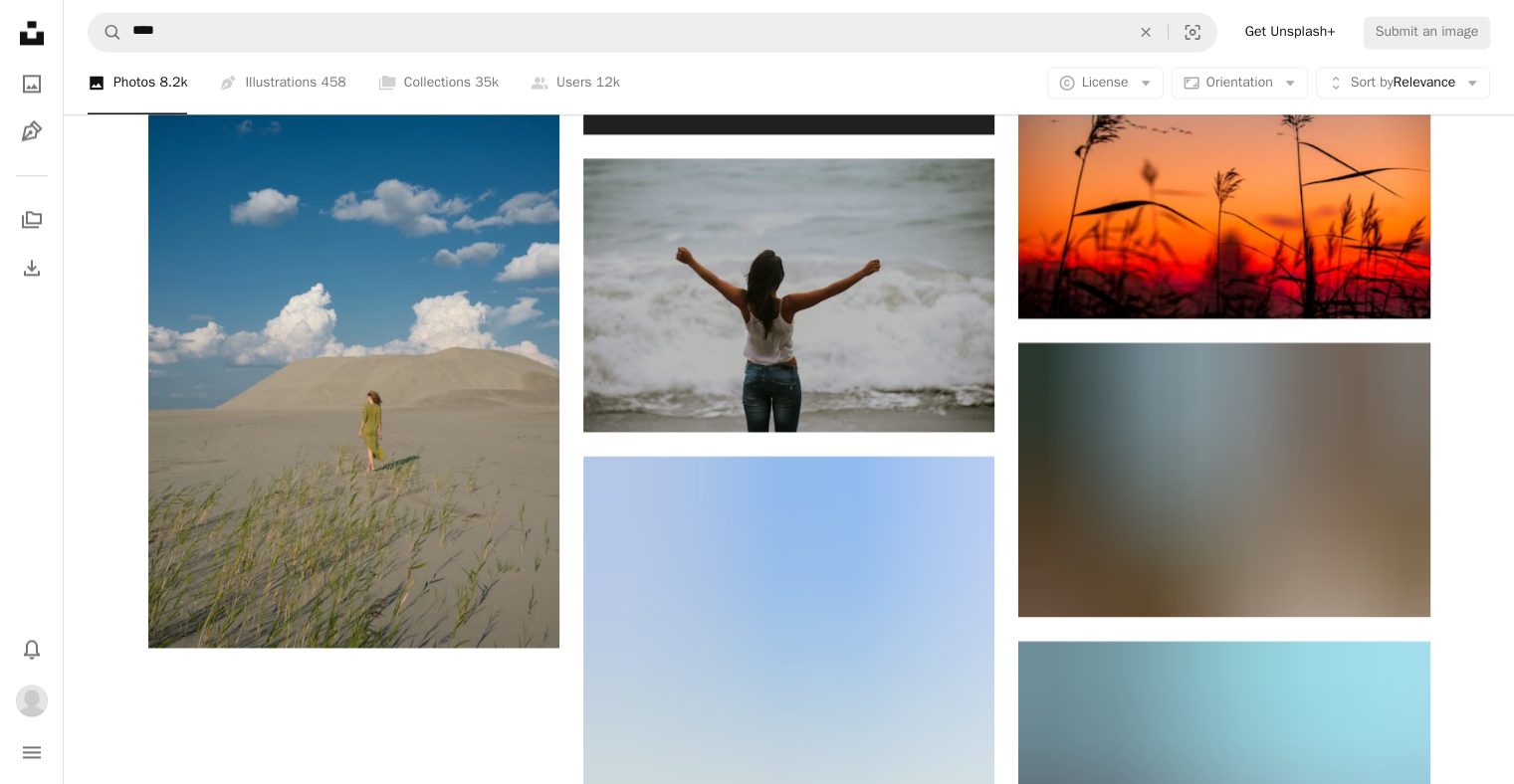 scroll, scrollTop: 2921, scrollLeft: 0, axis: vertical 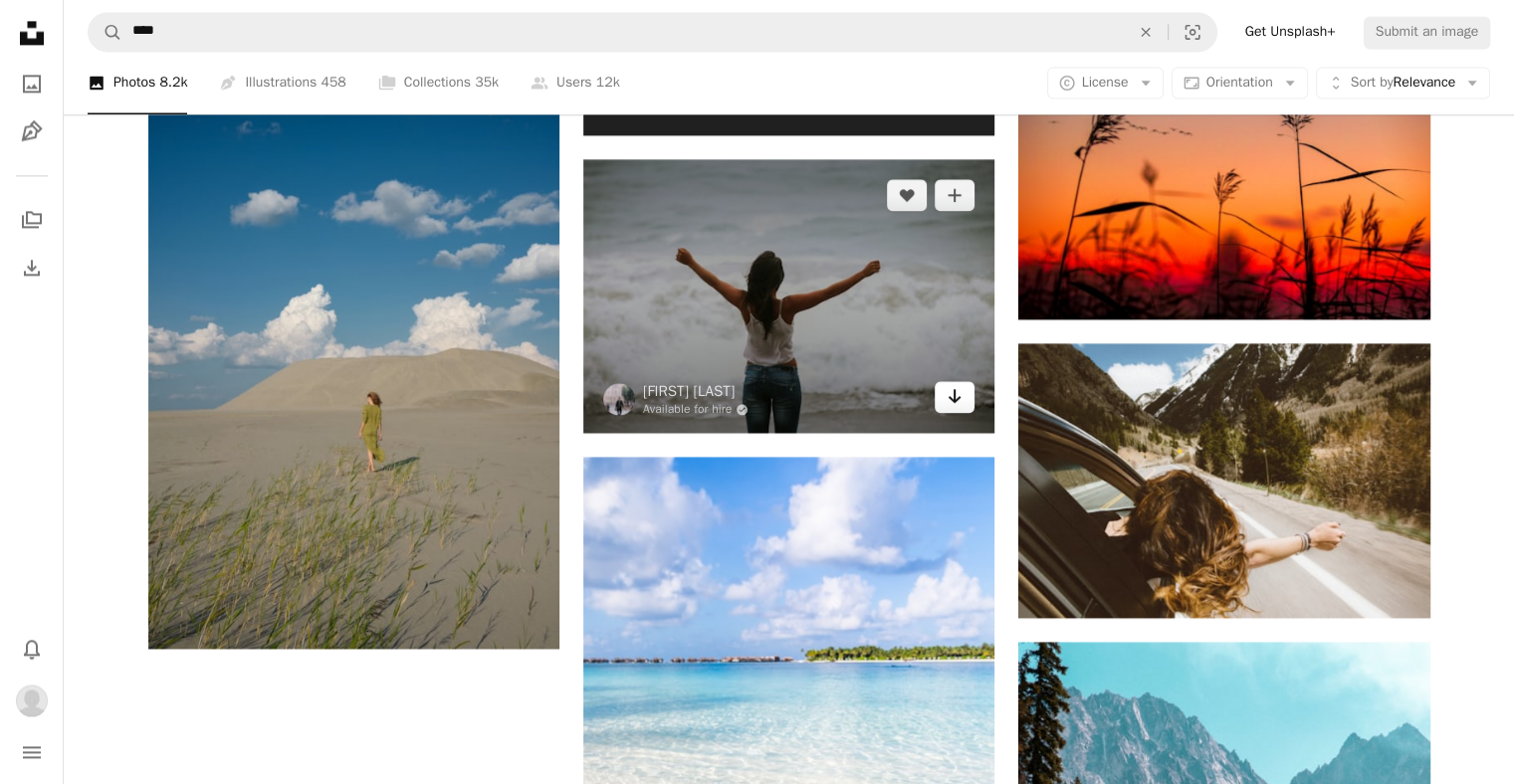 click on "Arrow pointing down" 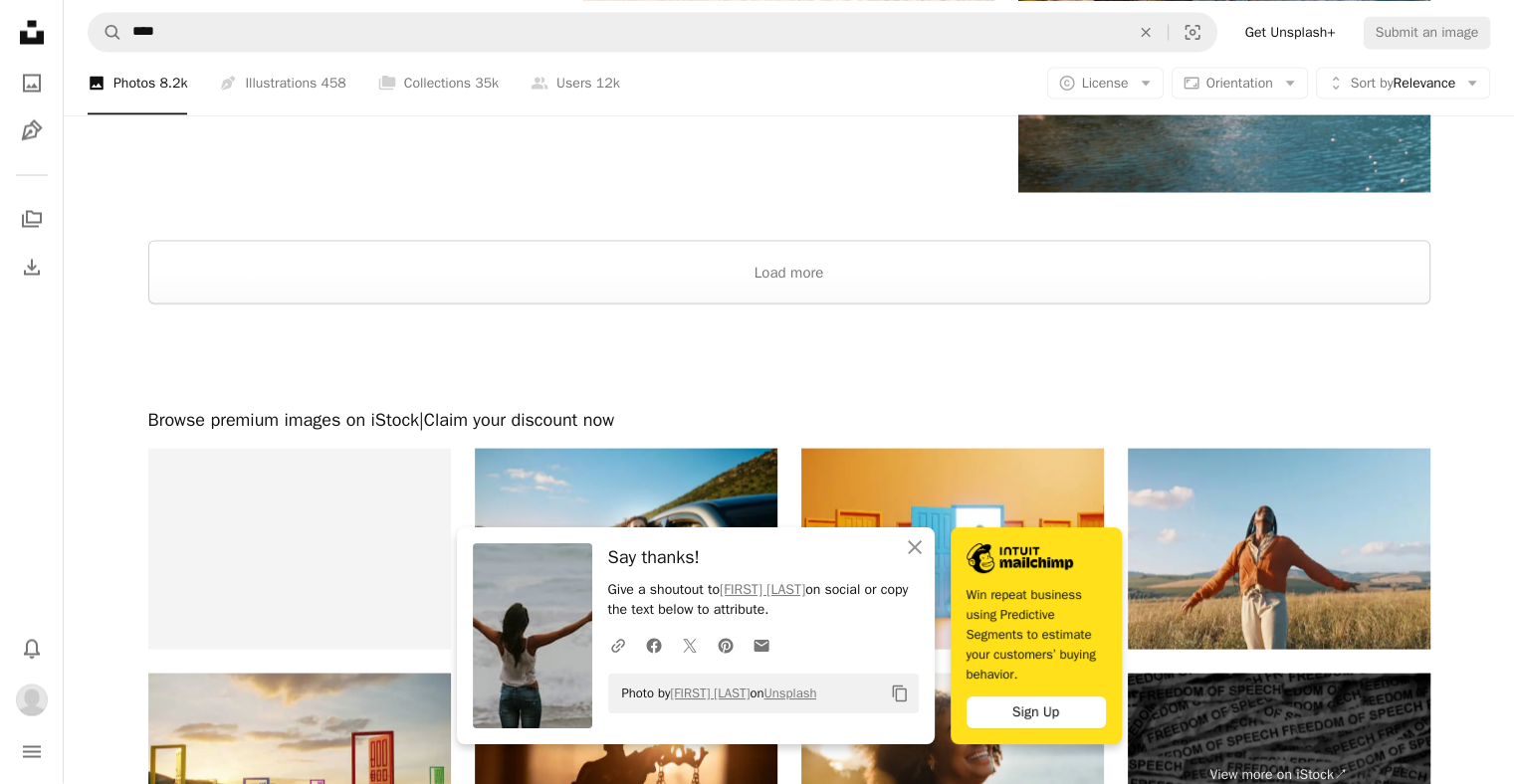scroll, scrollTop: 3877, scrollLeft: 0, axis: vertical 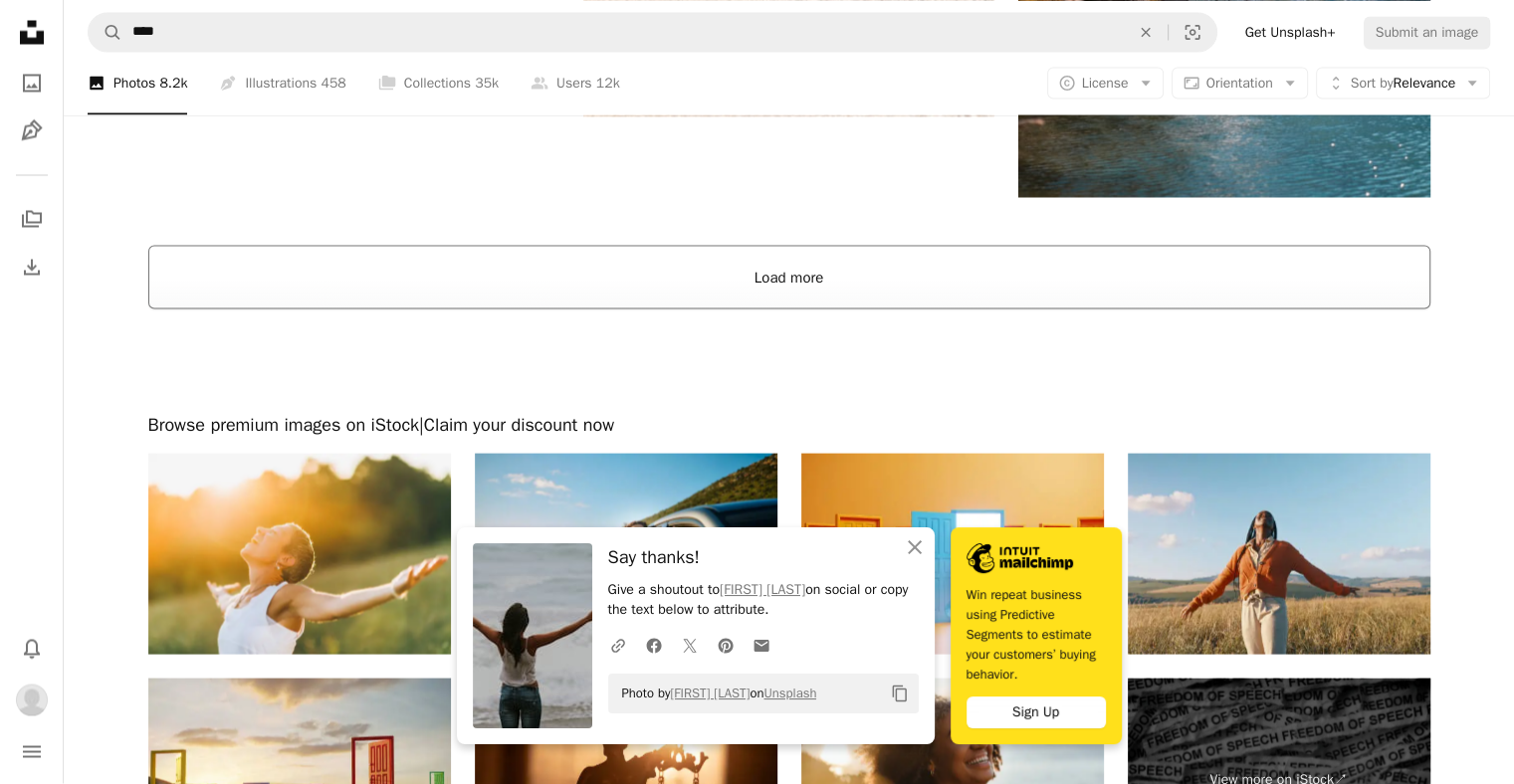 click on "Load more" at bounding box center [789, 278] 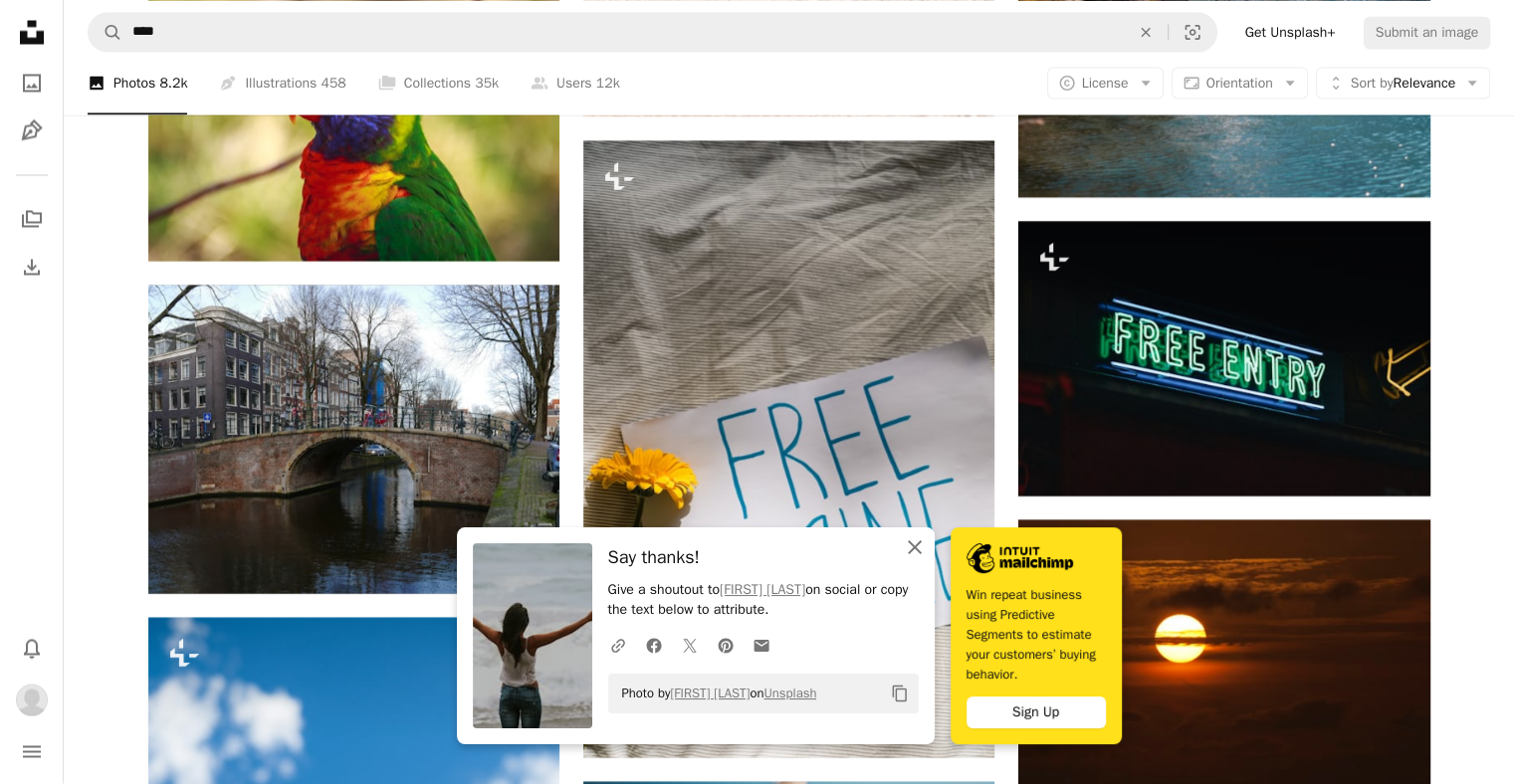 click on "An X shape" 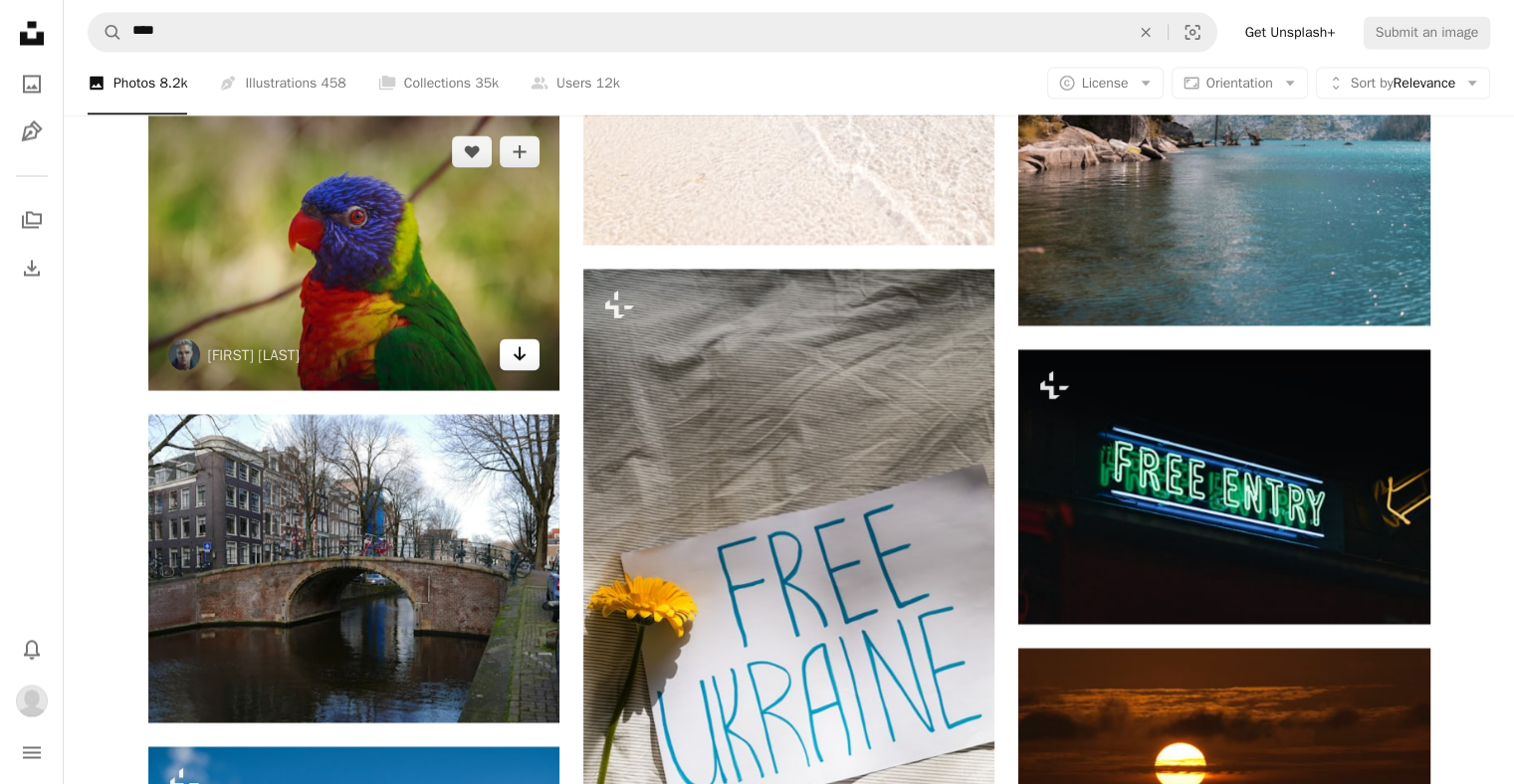 scroll, scrollTop: 3748, scrollLeft: 0, axis: vertical 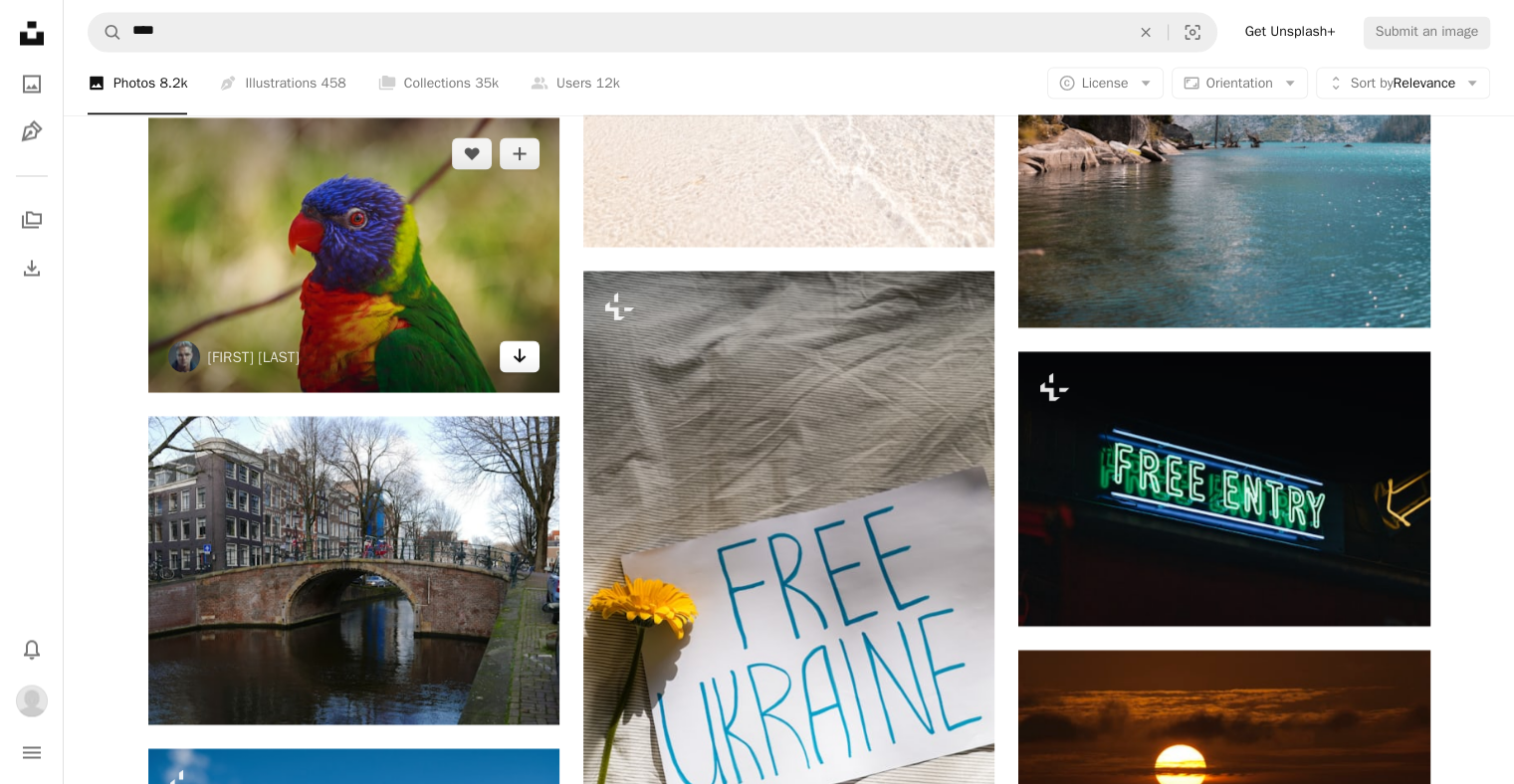 click on "Arrow pointing down" 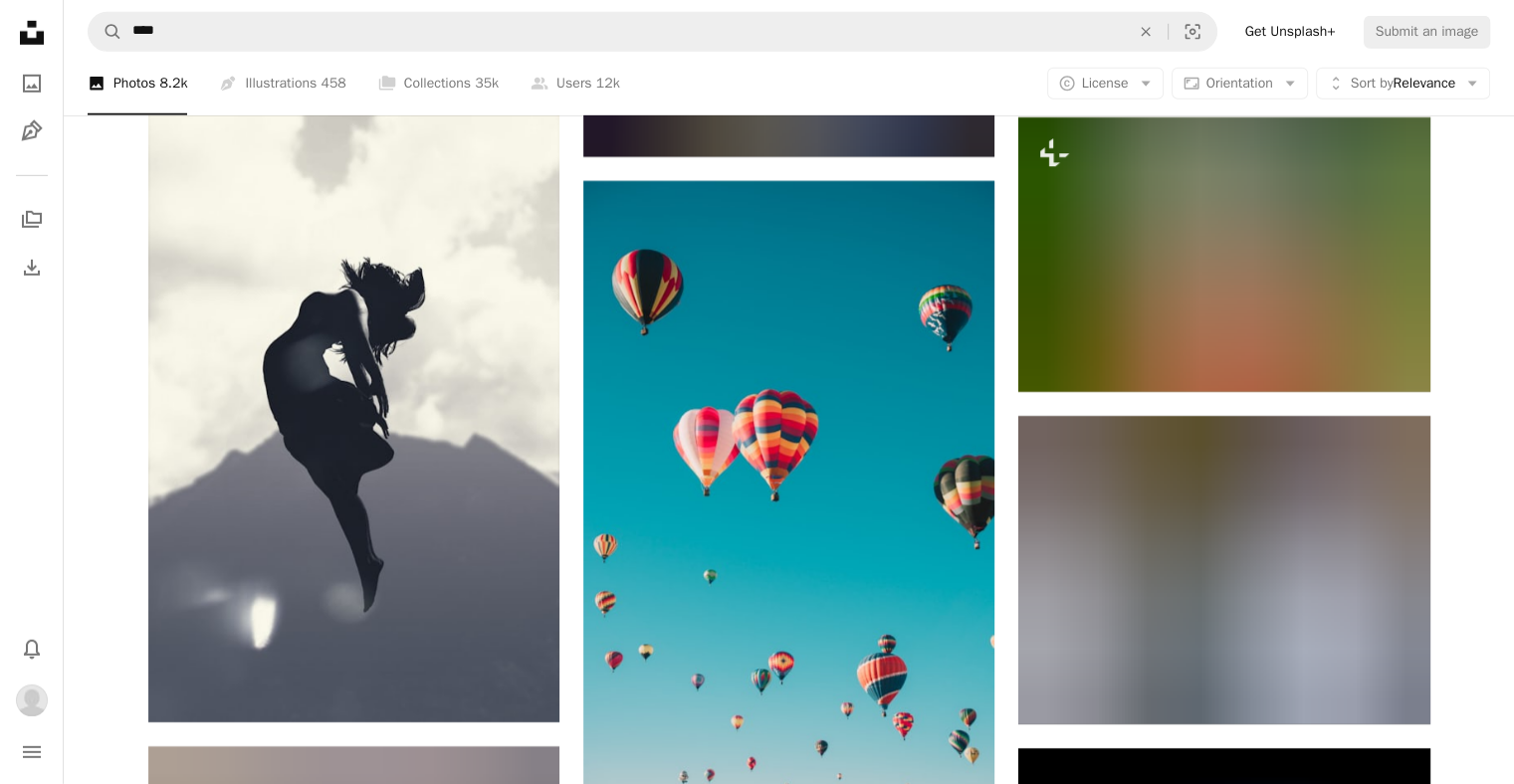 scroll, scrollTop: 6174, scrollLeft: 0, axis: vertical 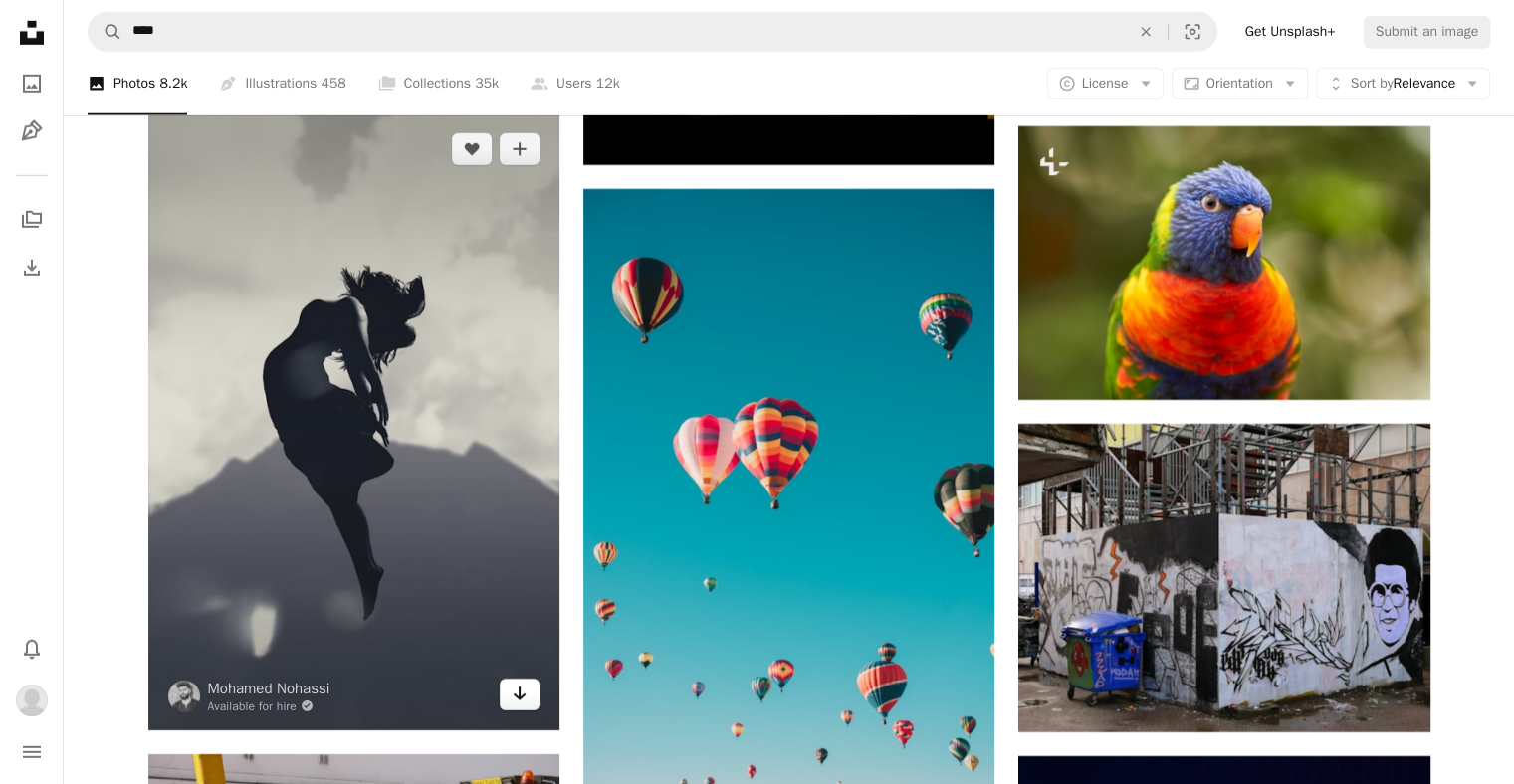 click on "Arrow pointing down" 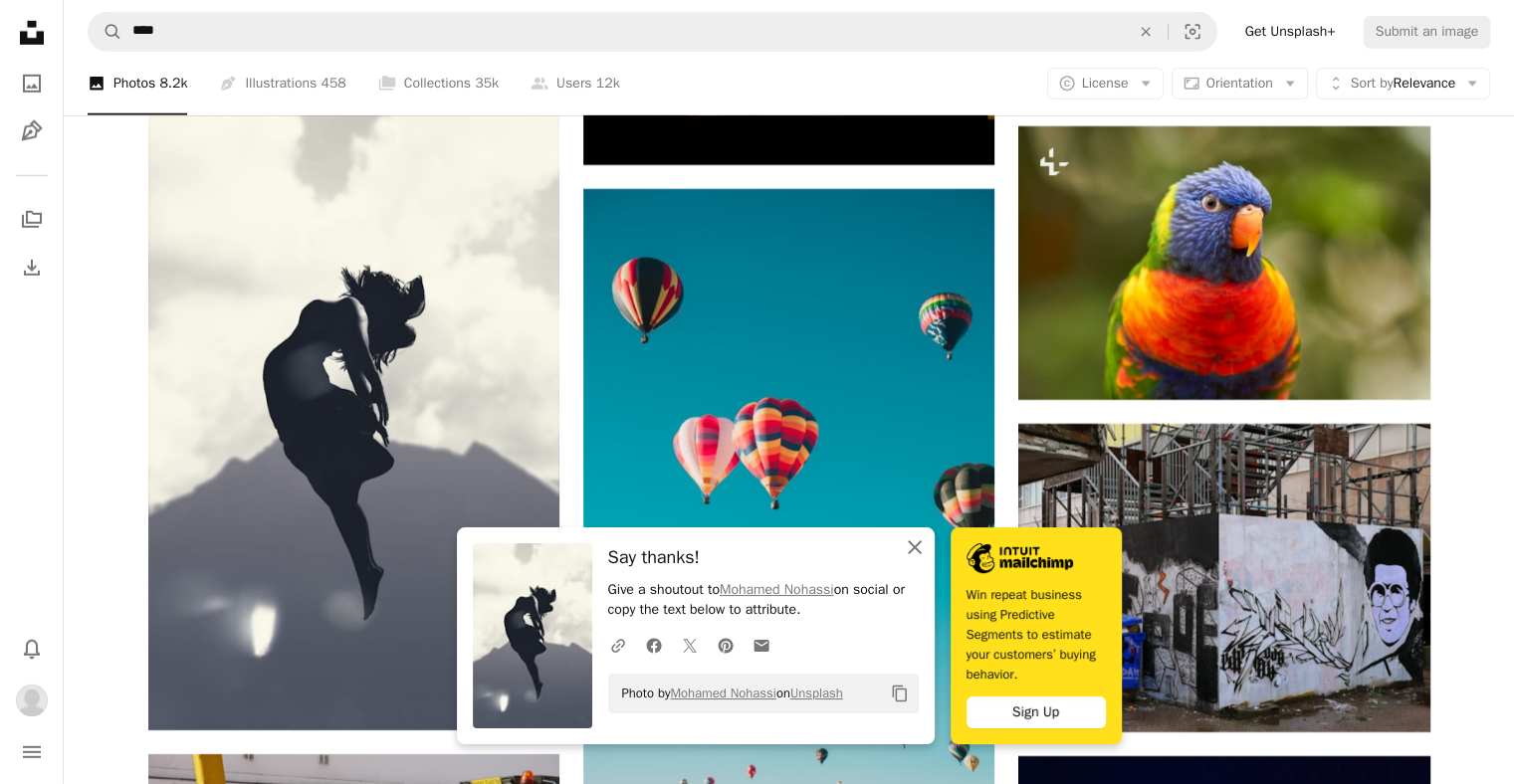 click 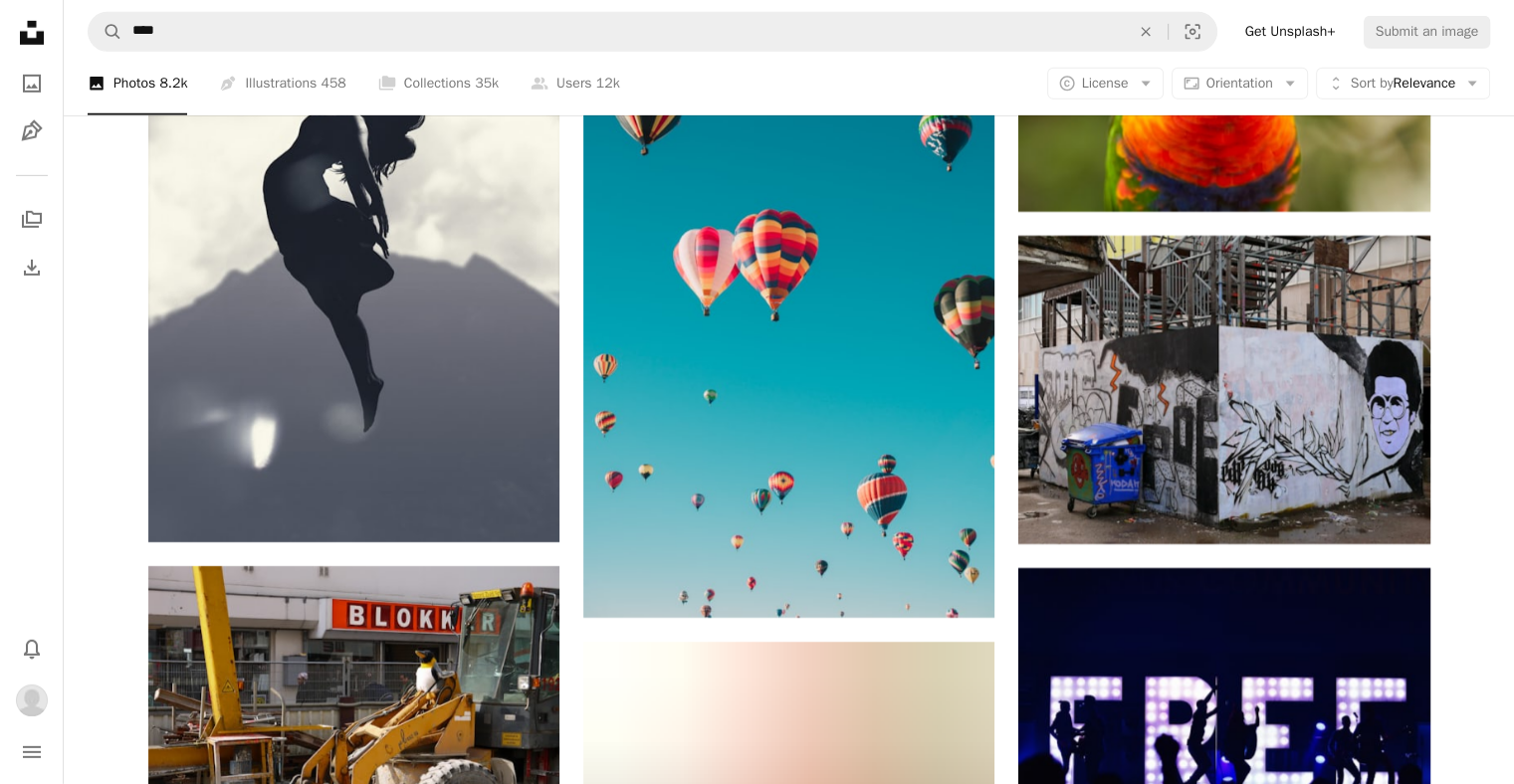 scroll, scrollTop: 6361, scrollLeft: 0, axis: vertical 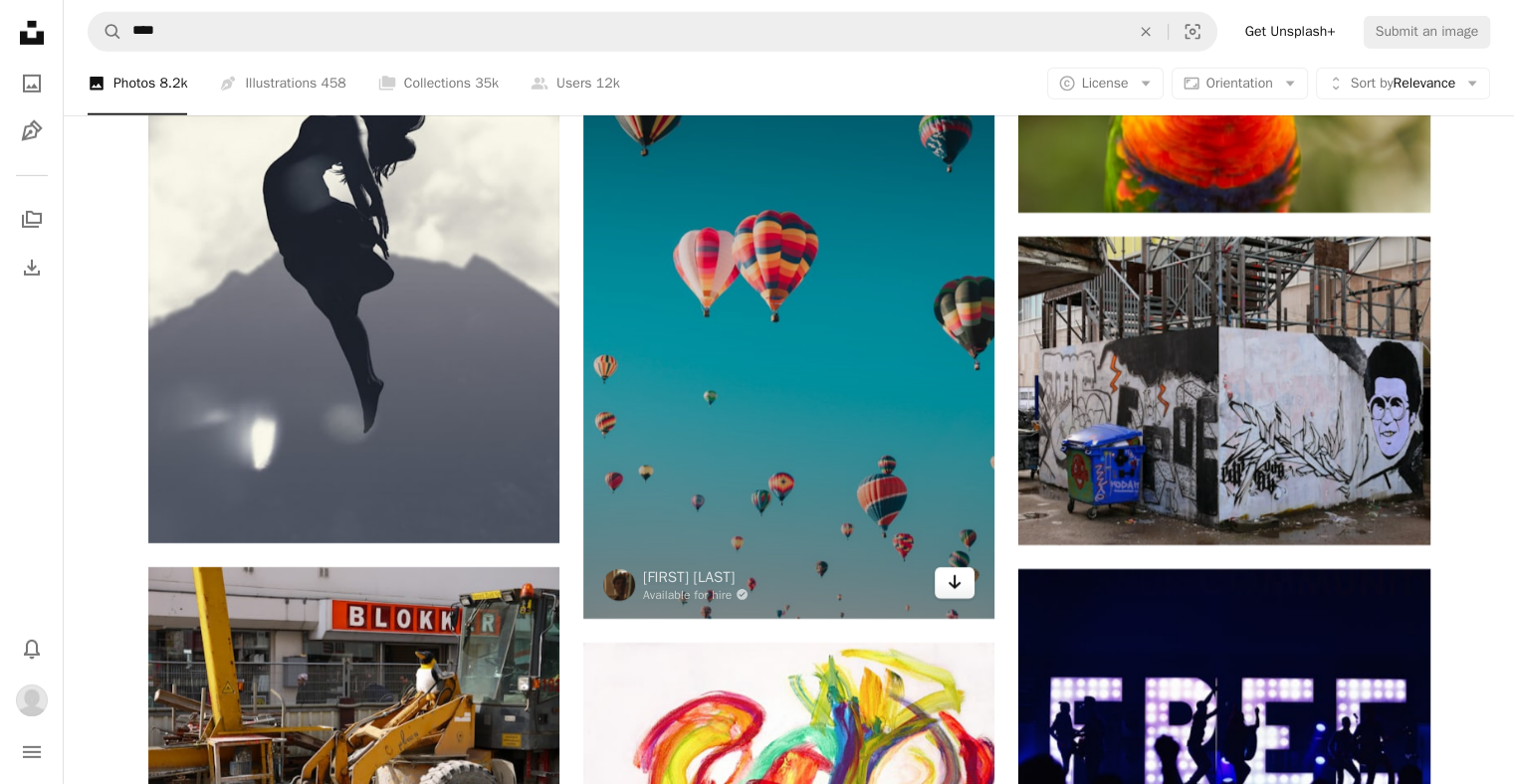 click on "Arrow pointing down" at bounding box center [955, 583] 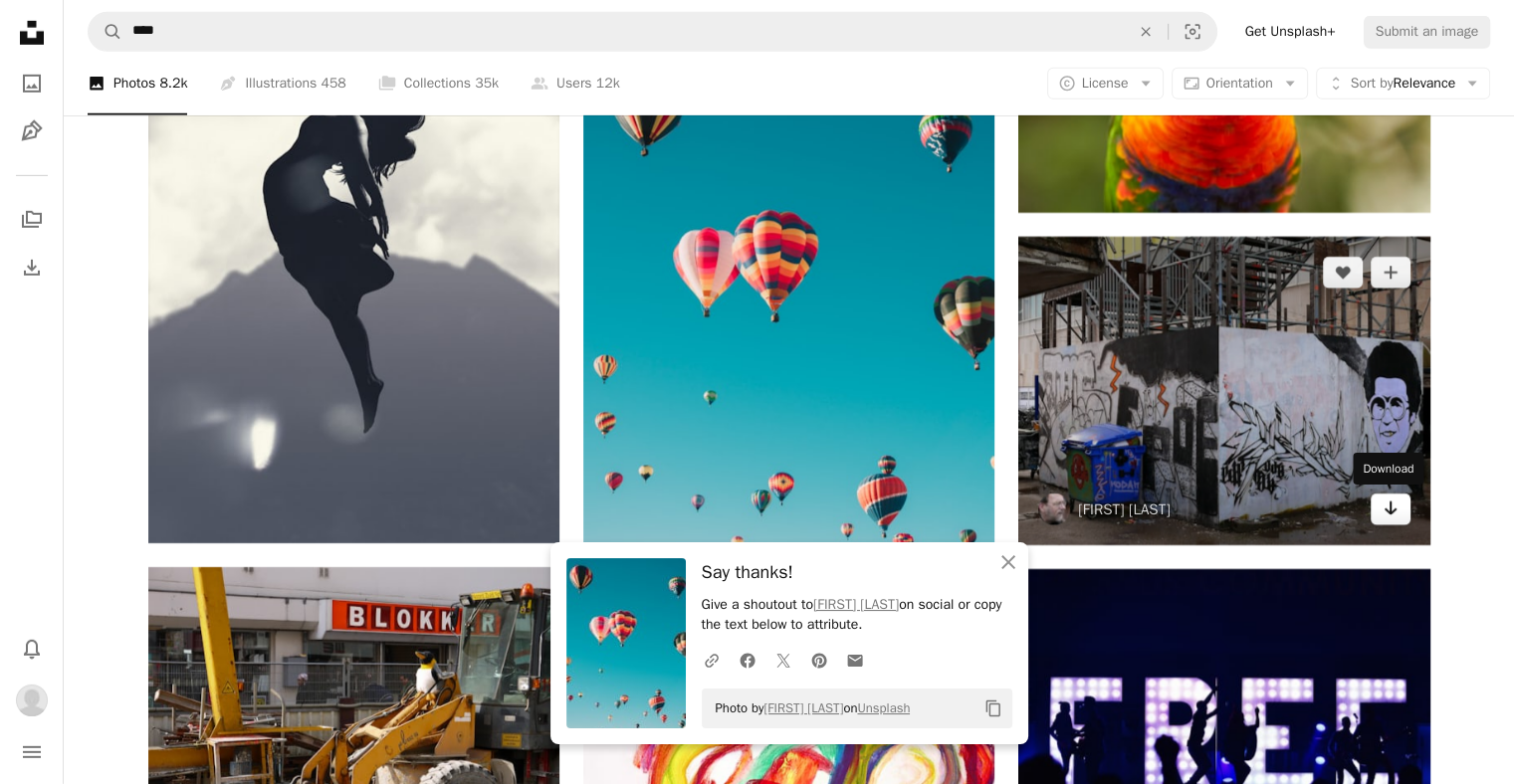 click on "Arrow pointing down" 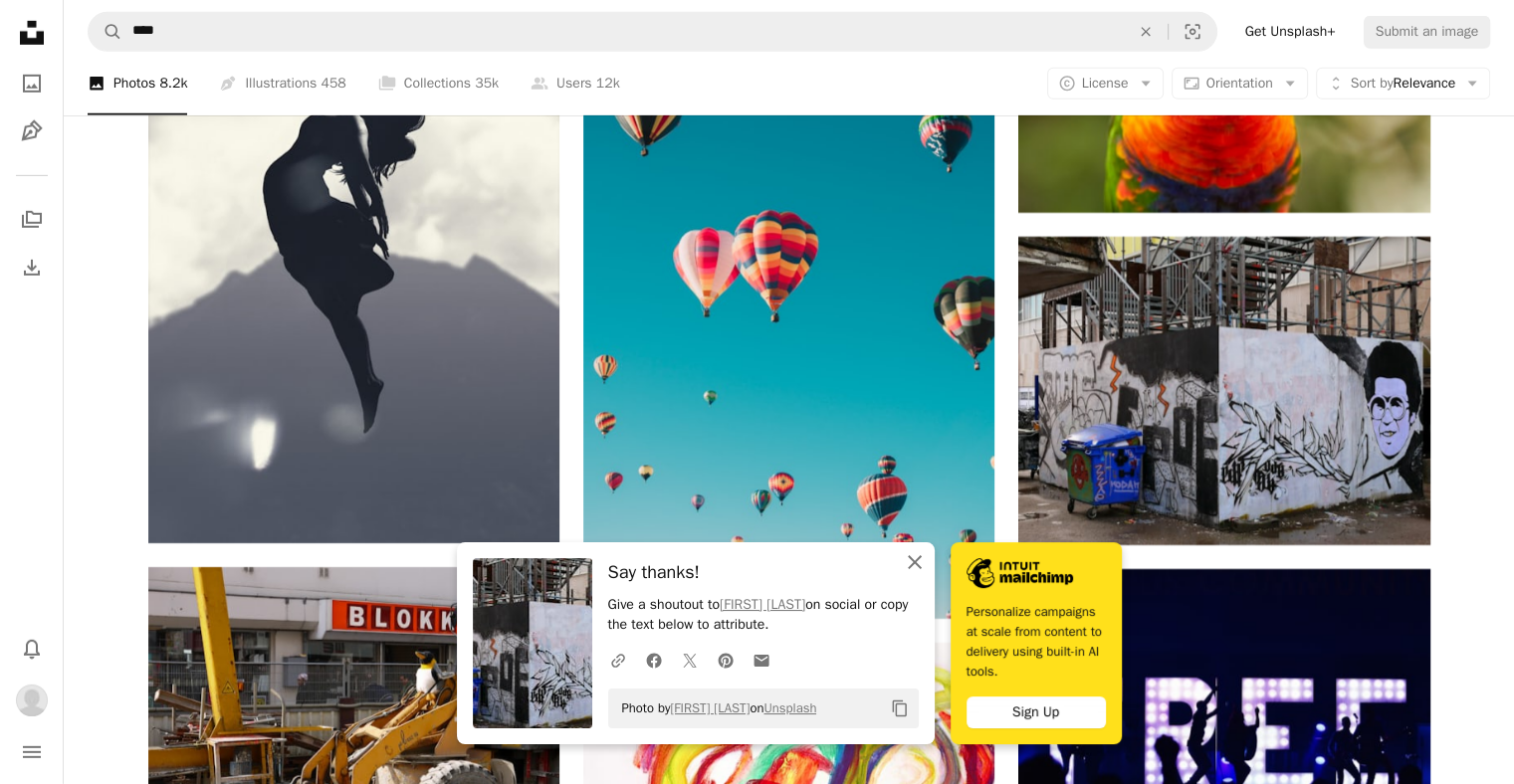 click 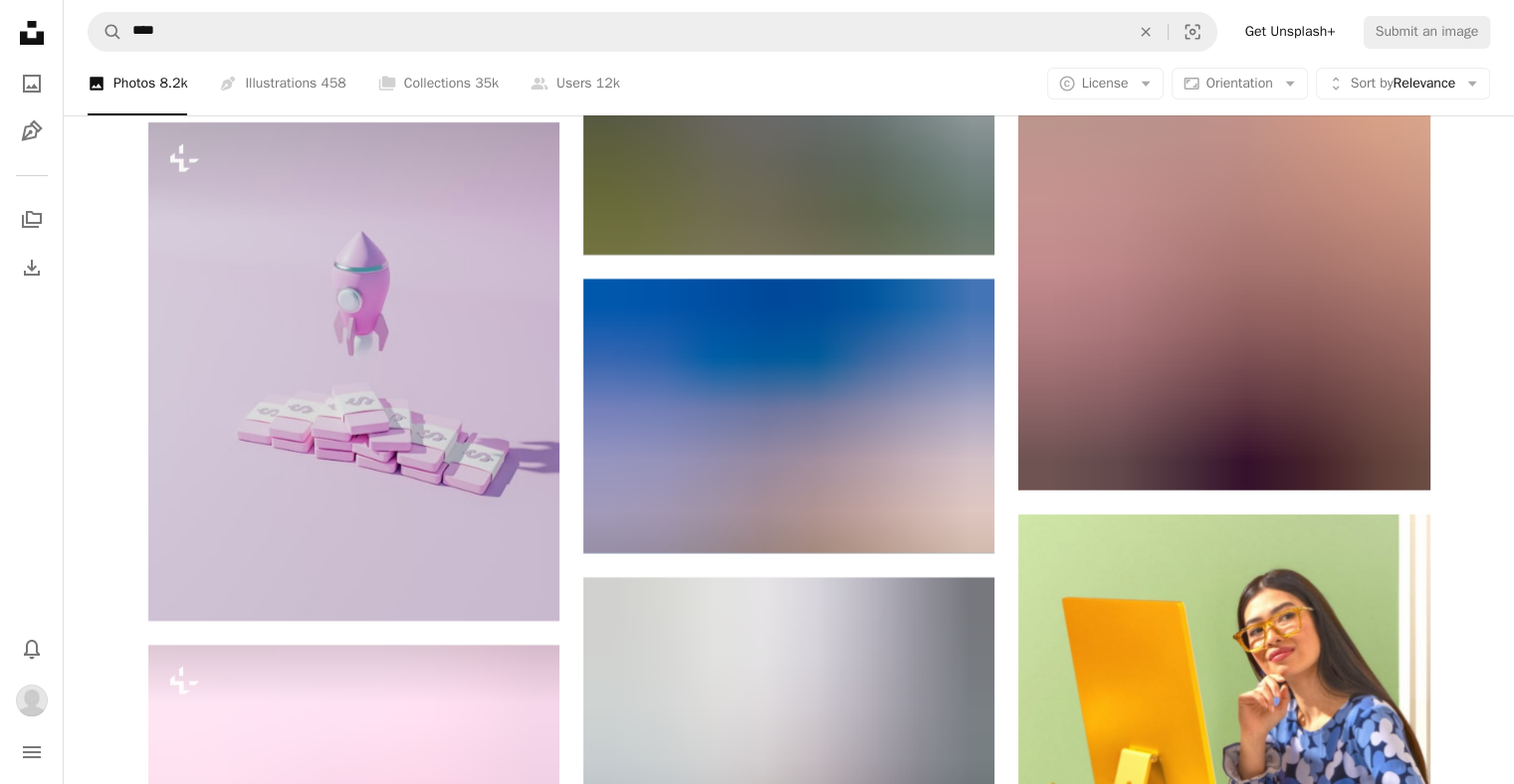 scroll, scrollTop: 7895, scrollLeft: 0, axis: vertical 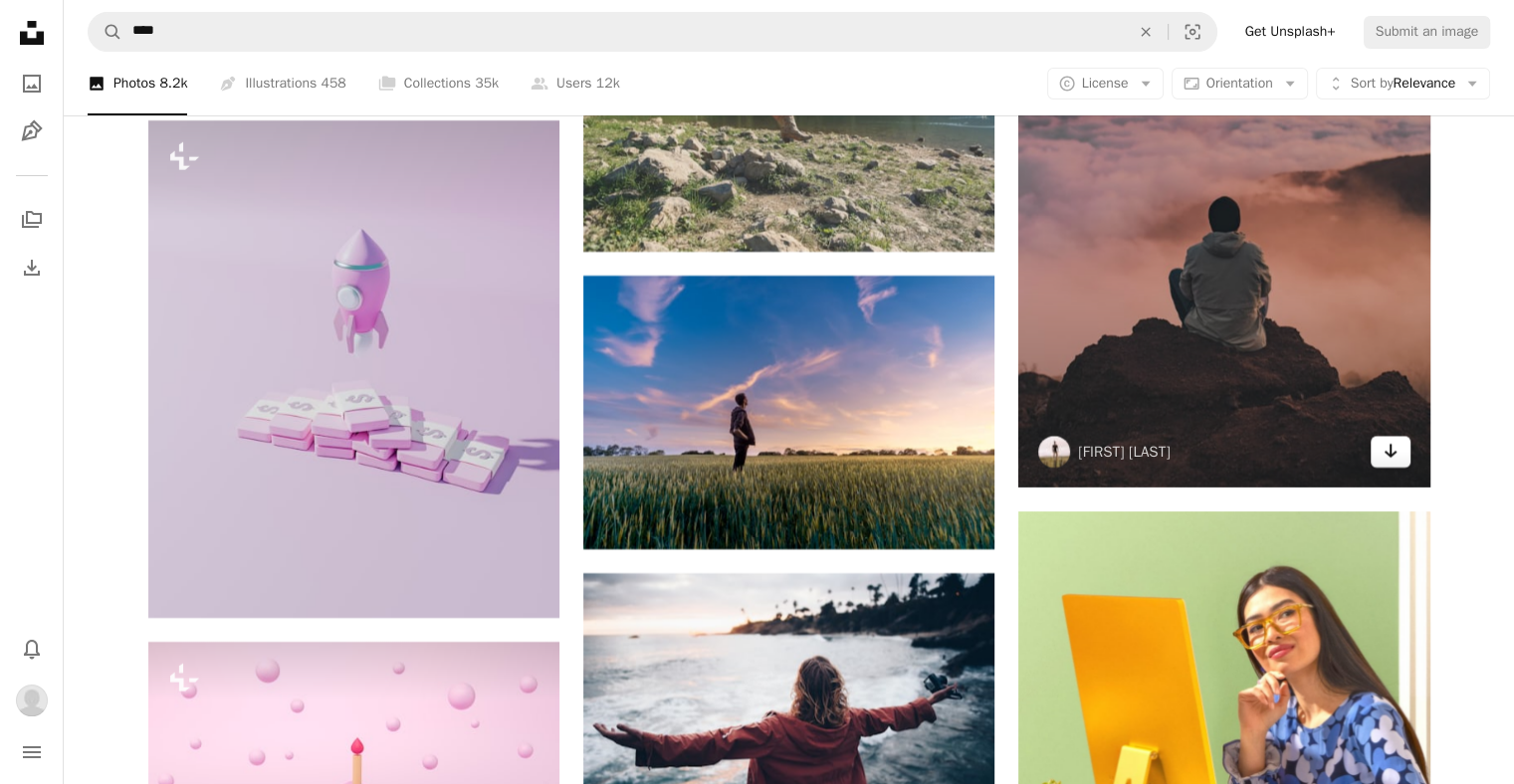 click on "Arrow pointing down" 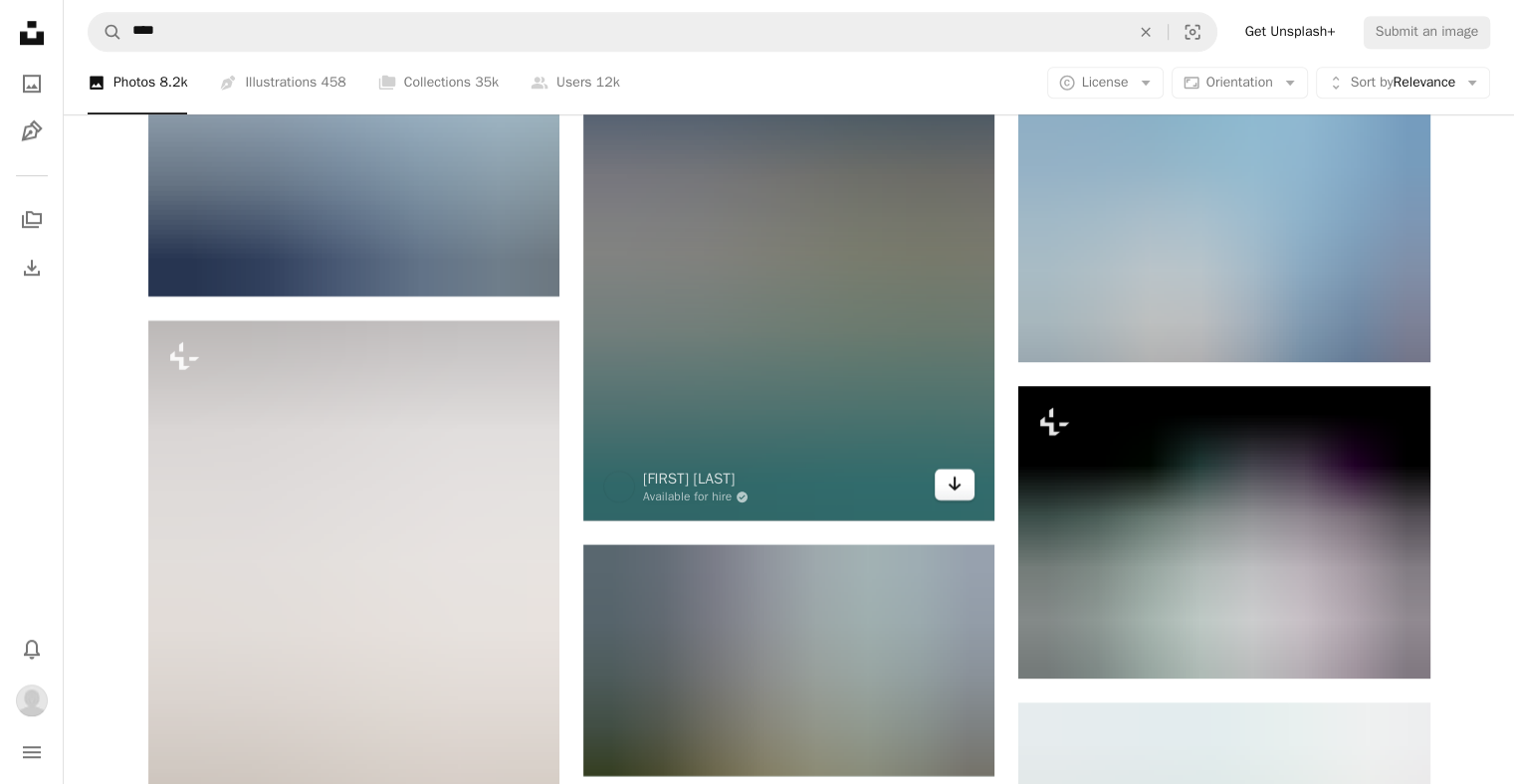 scroll, scrollTop: 9170, scrollLeft: 0, axis: vertical 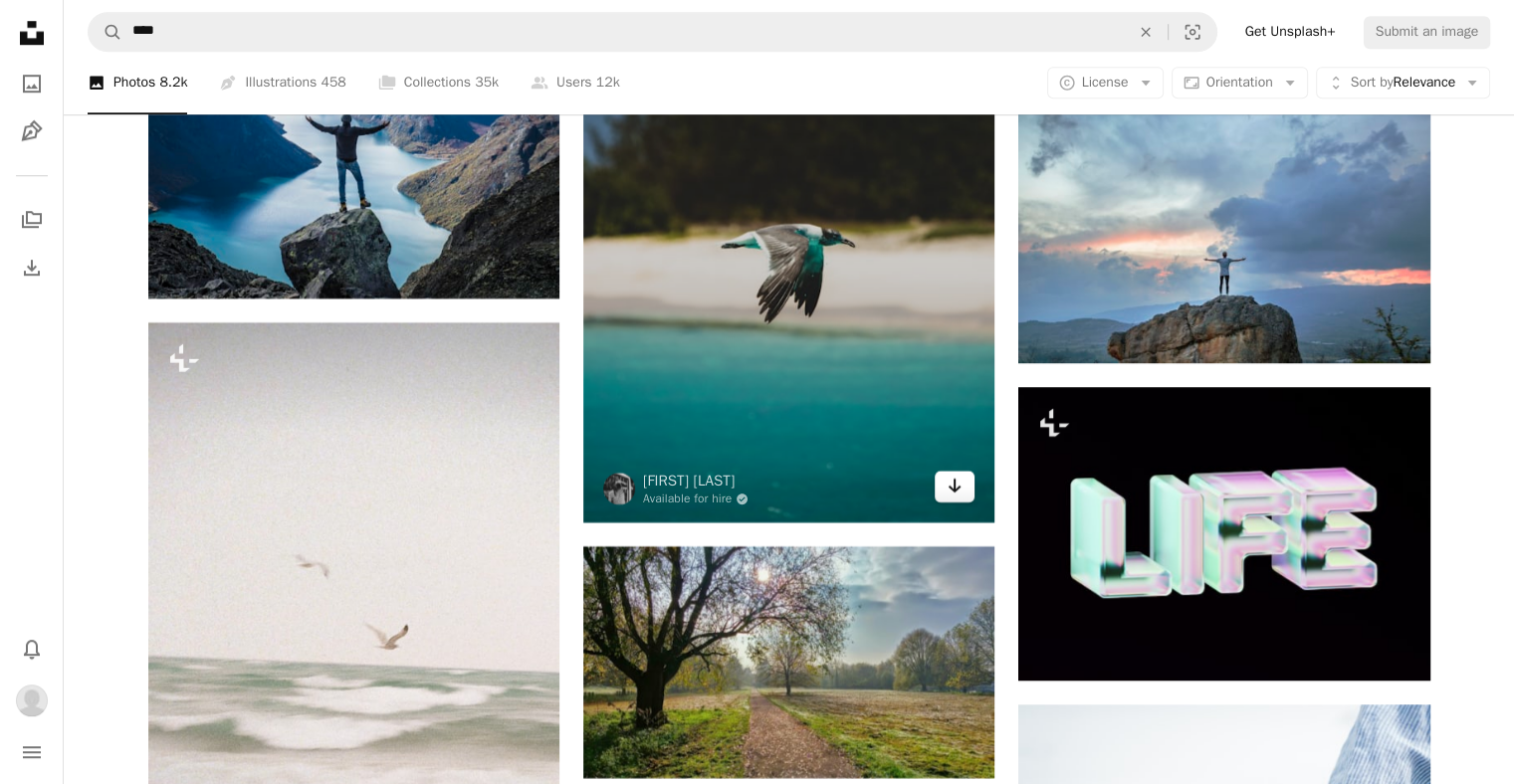 click on "Arrow pointing down" at bounding box center [955, 487] 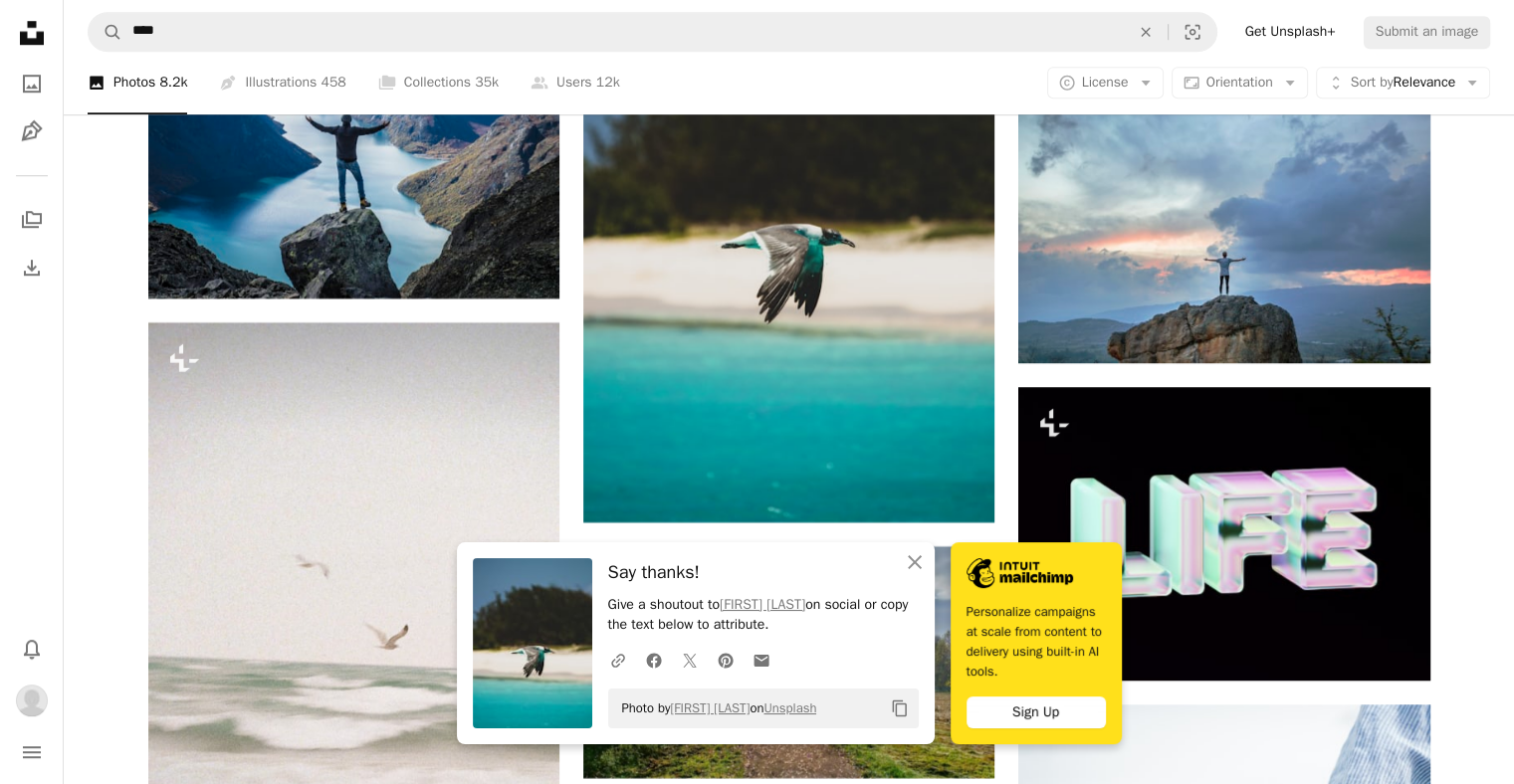 scroll, scrollTop: 8485, scrollLeft: 0, axis: vertical 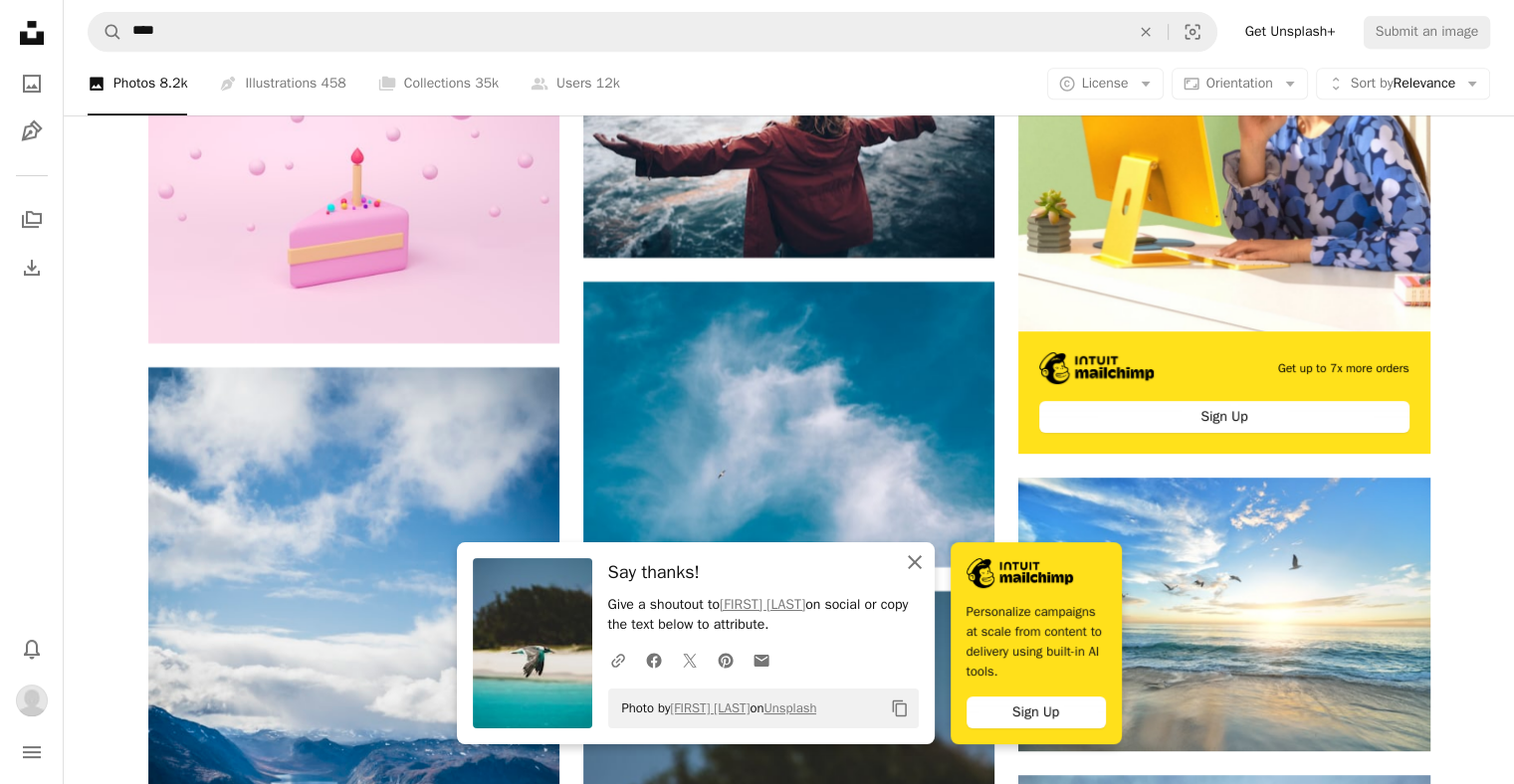 click 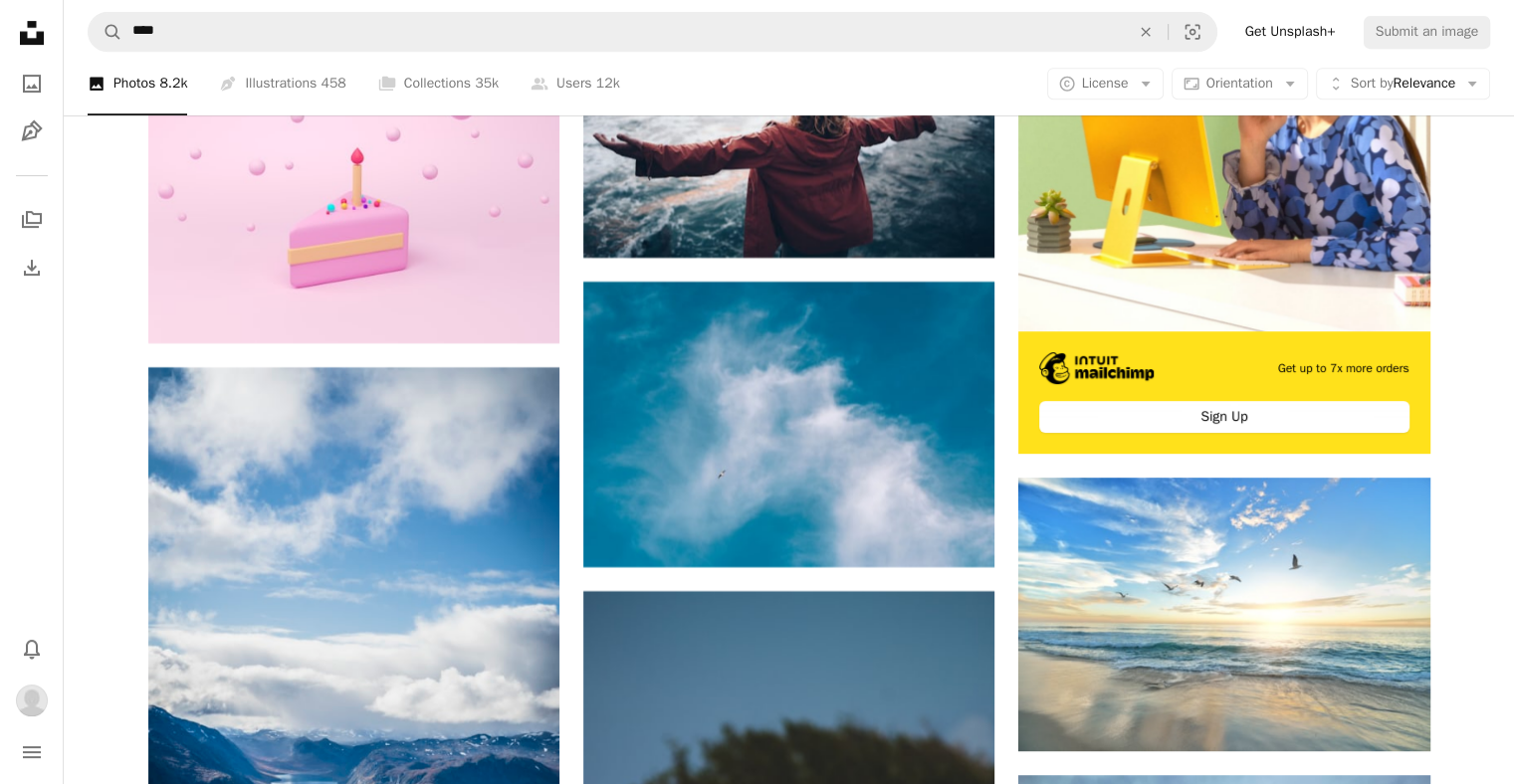 click on "A photo Photos   8.2k Pen Tool Illustrations   458 A stack of folders Collections   35k A group of people Users   12k A copyright icon © License Arrow down Aspect ratio Orientation Arrow down Unfold Sort by  Relevance Arrow down Filters Filters" at bounding box center [788, 84] 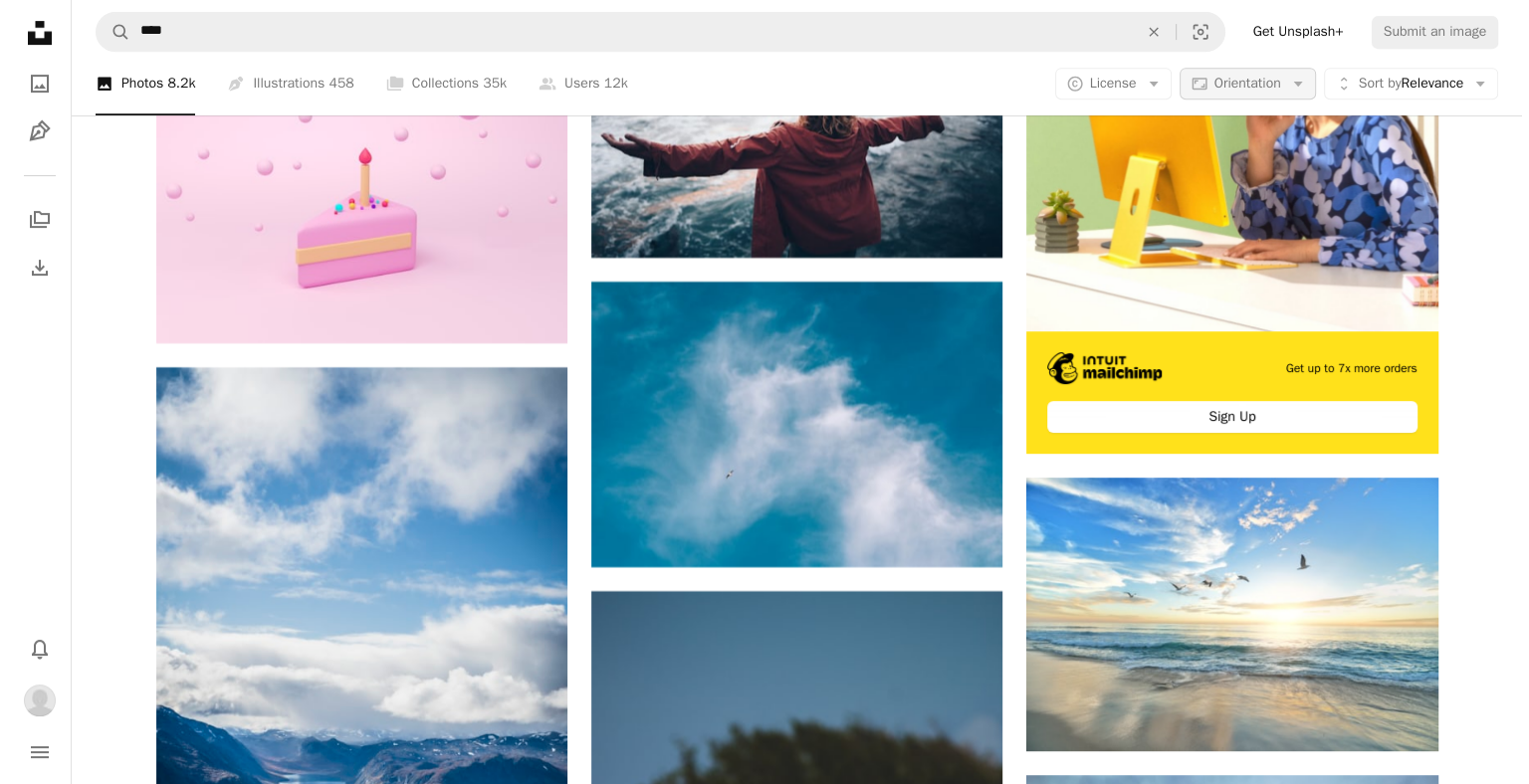 scroll, scrollTop: 0, scrollLeft: 0, axis: both 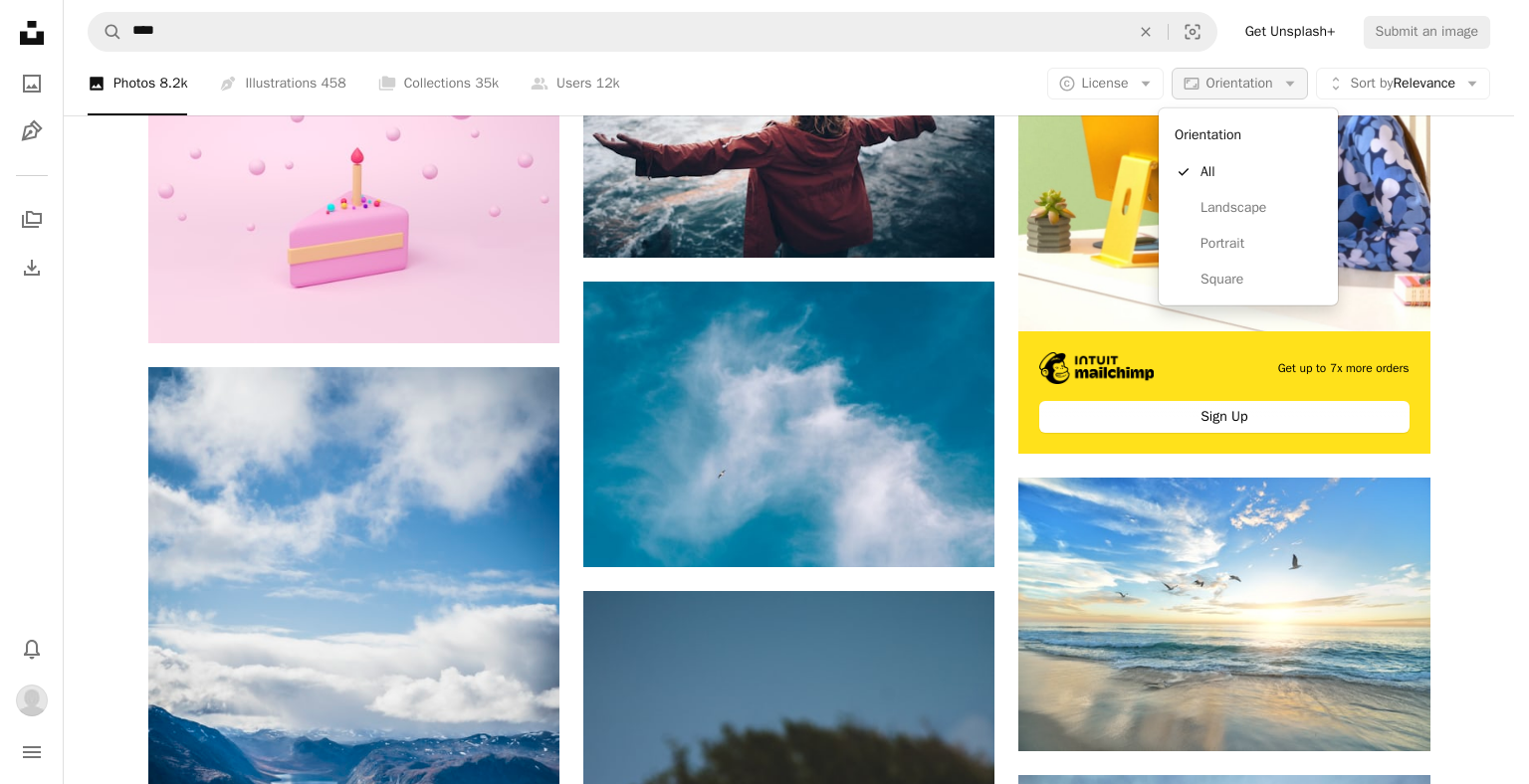 click on "Orientation" at bounding box center [1239, 83] 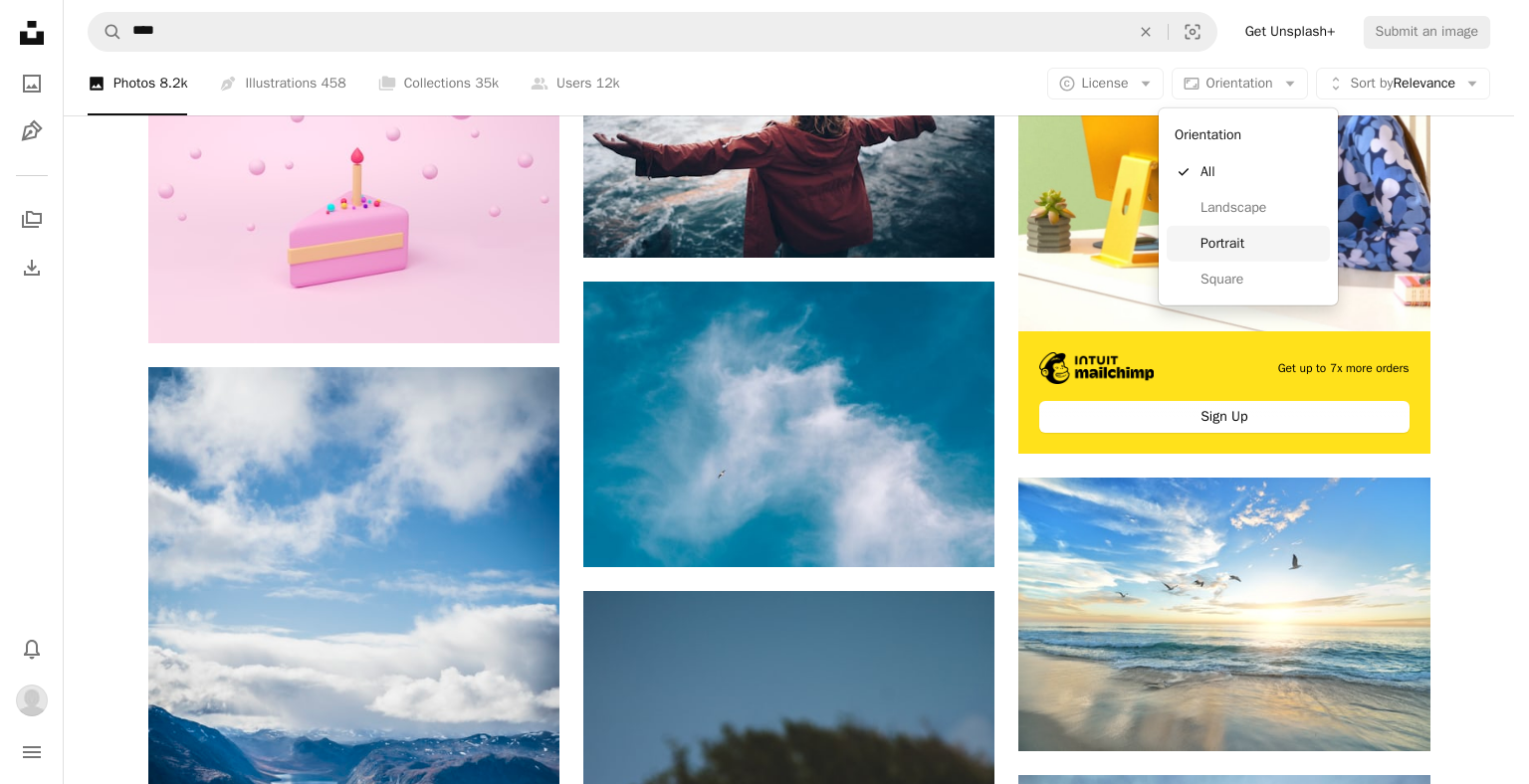 click on "Portrait" at bounding box center (1261, 244) 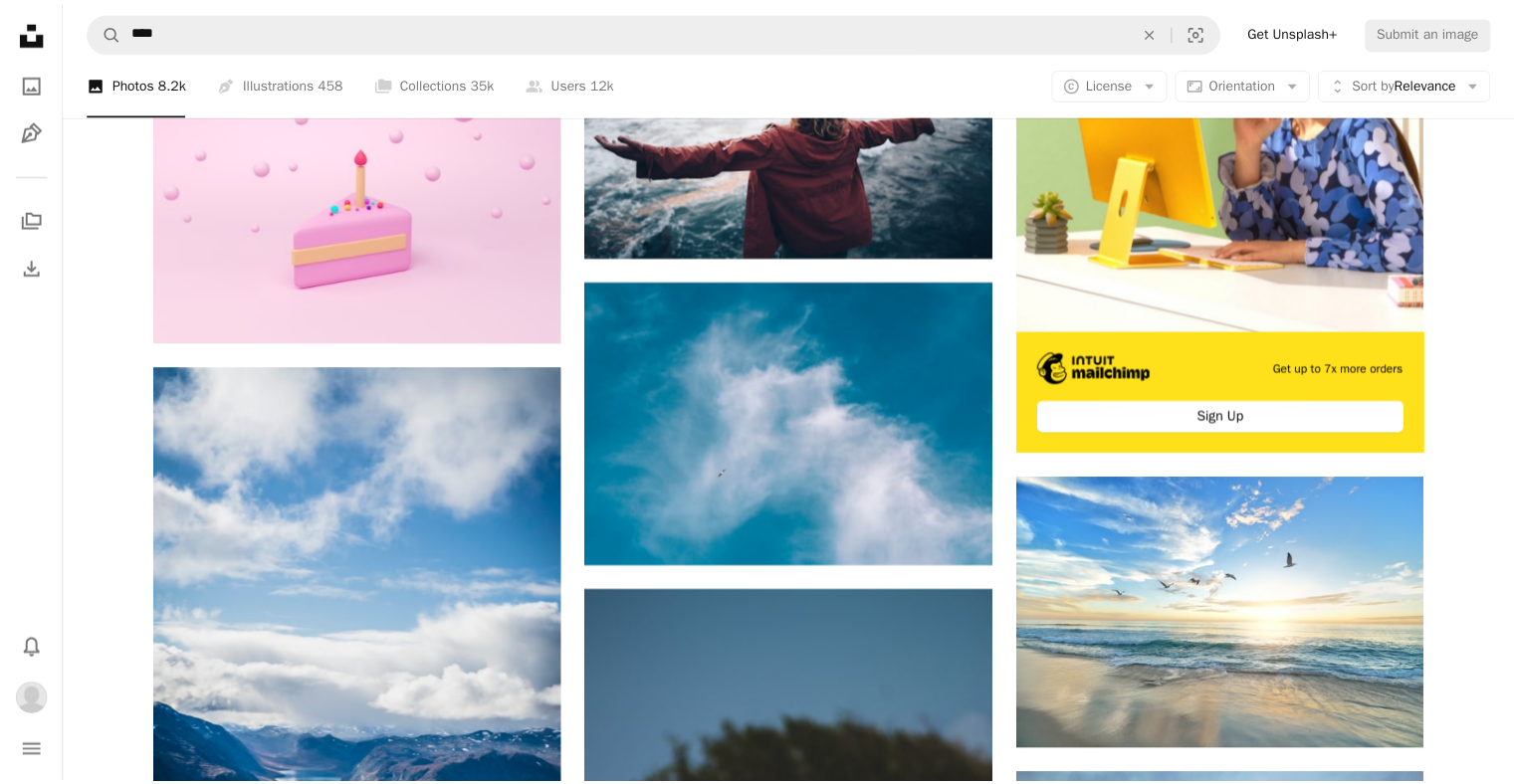 scroll, scrollTop: 0, scrollLeft: 0, axis: both 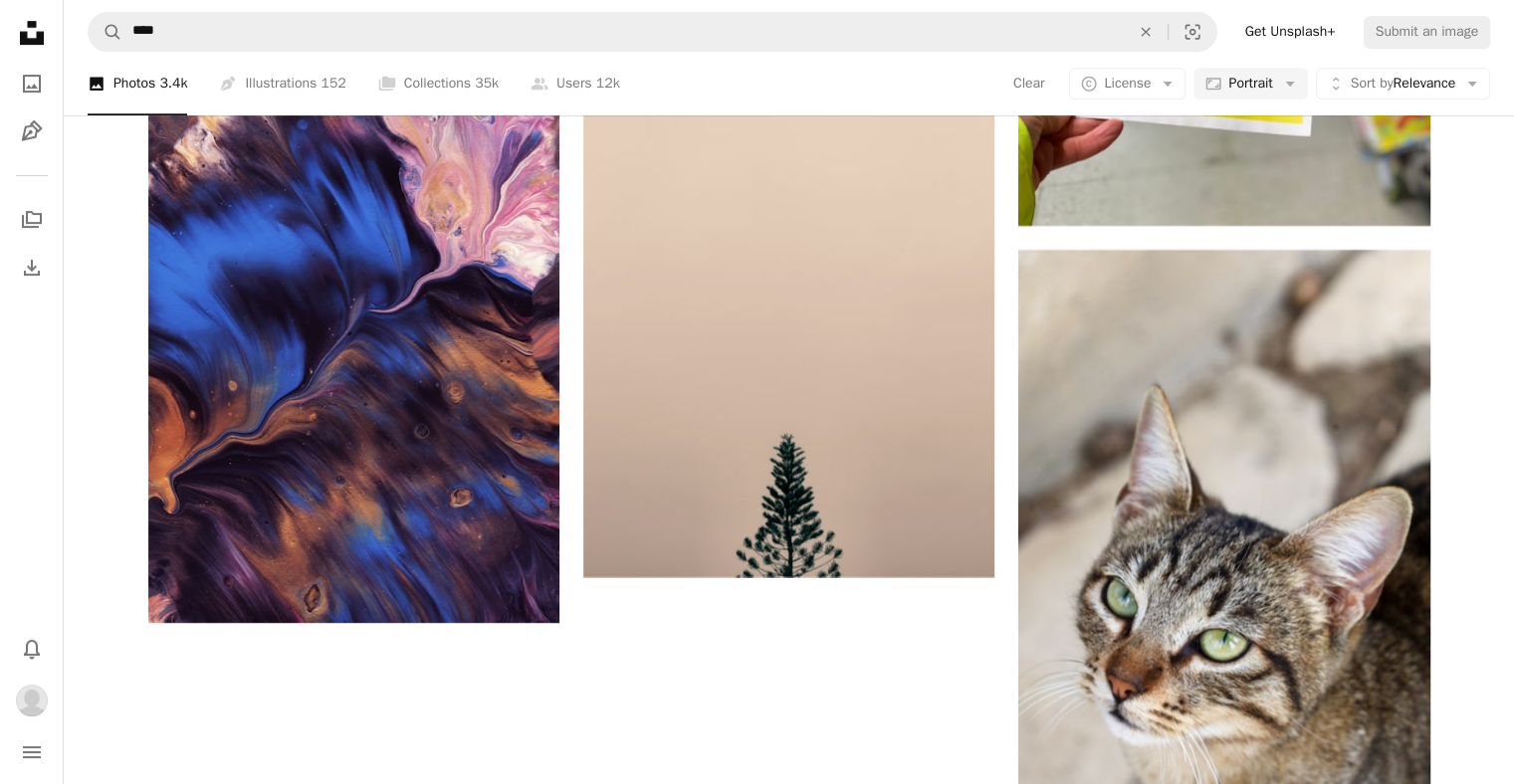 click 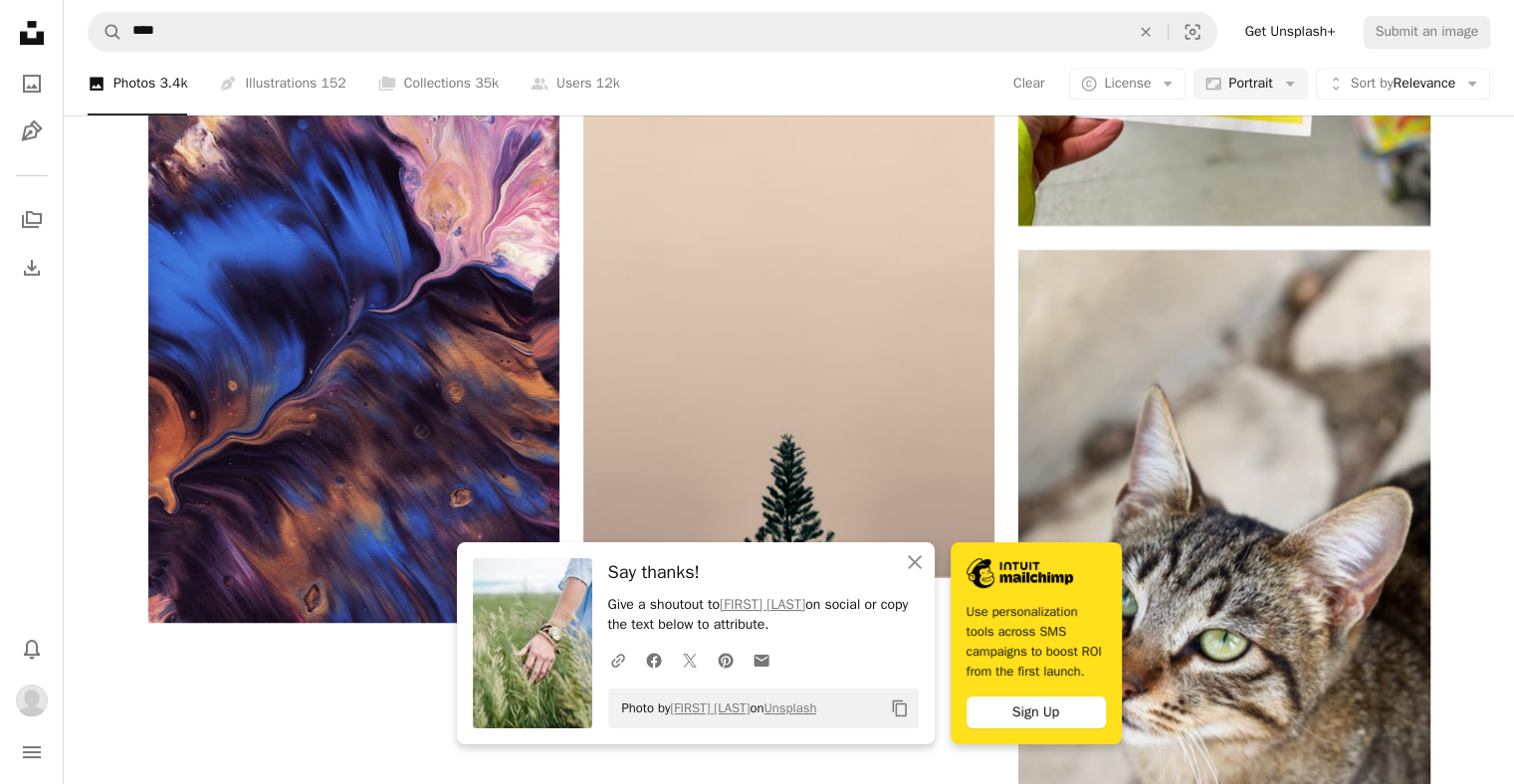 scroll, scrollTop: 4964, scrollLeft: 0, axis: vertical 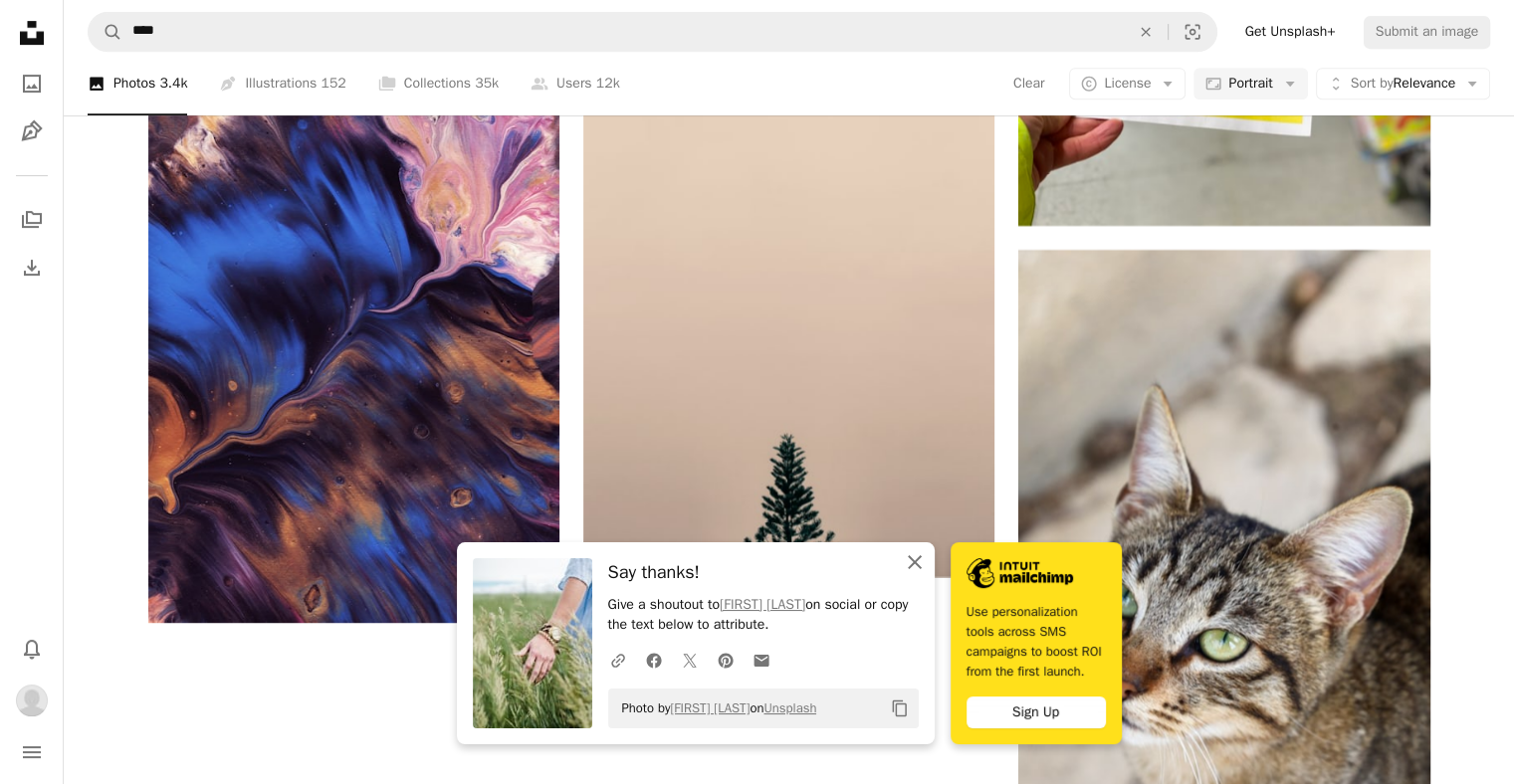 click on "An X shape" 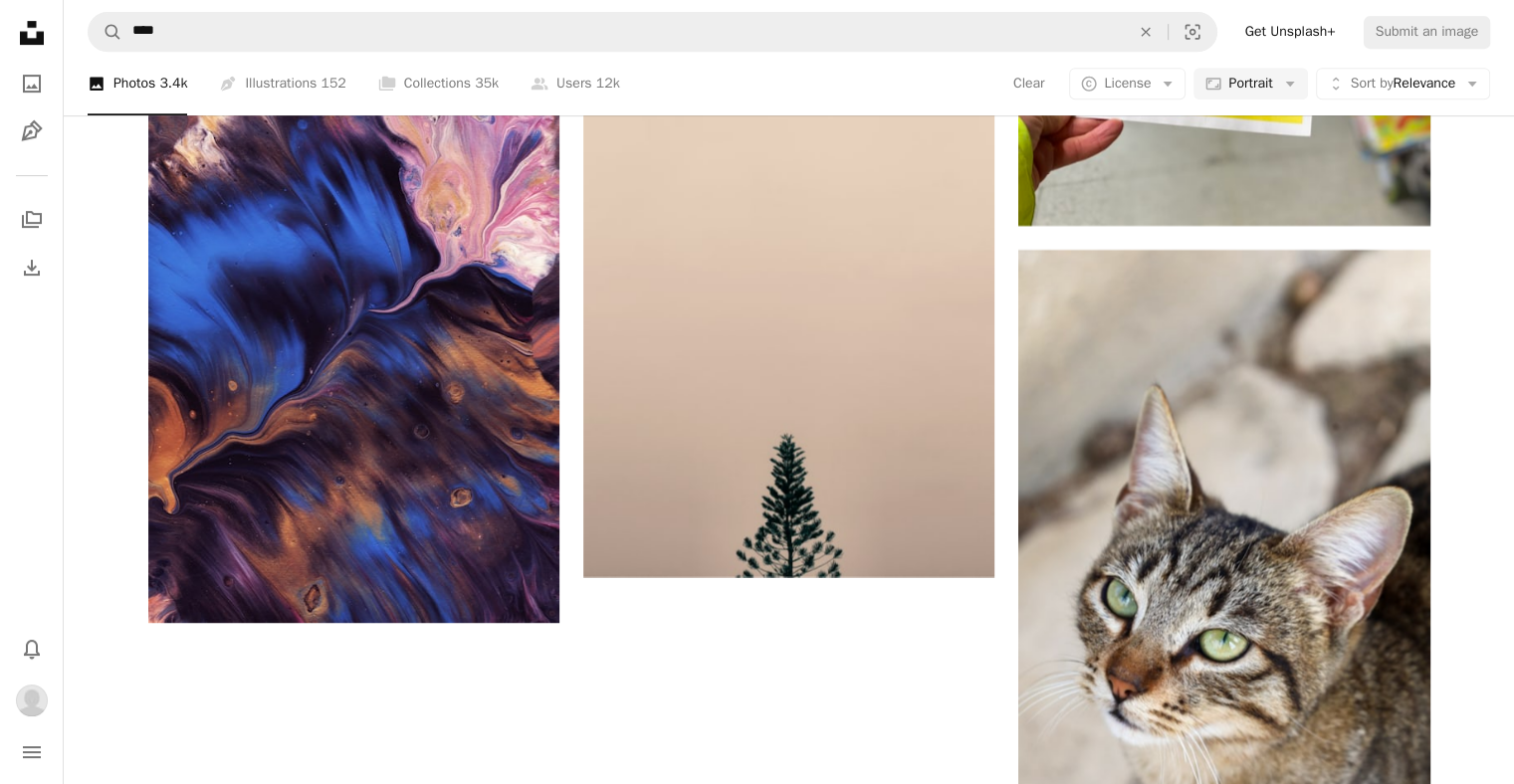 click 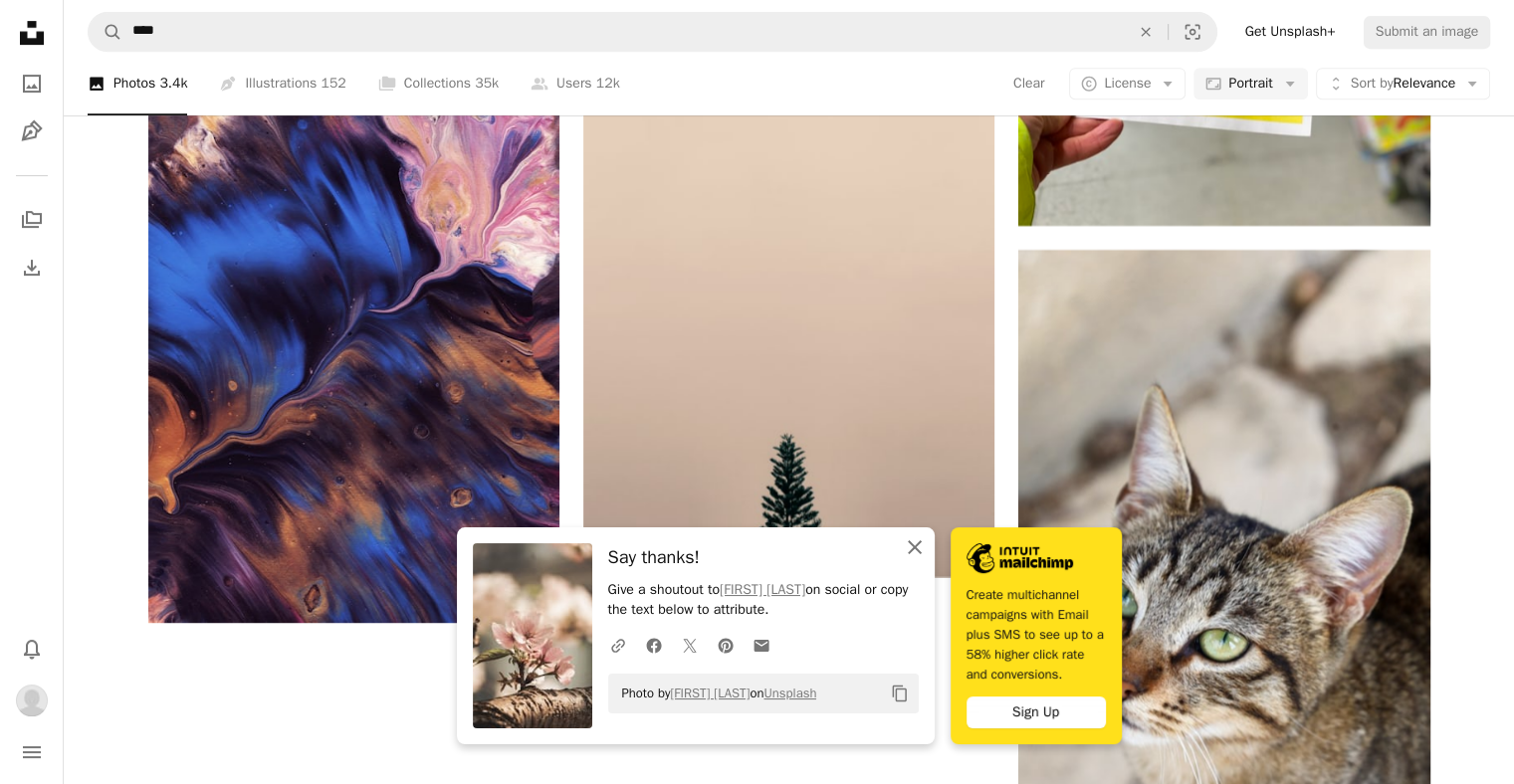 click 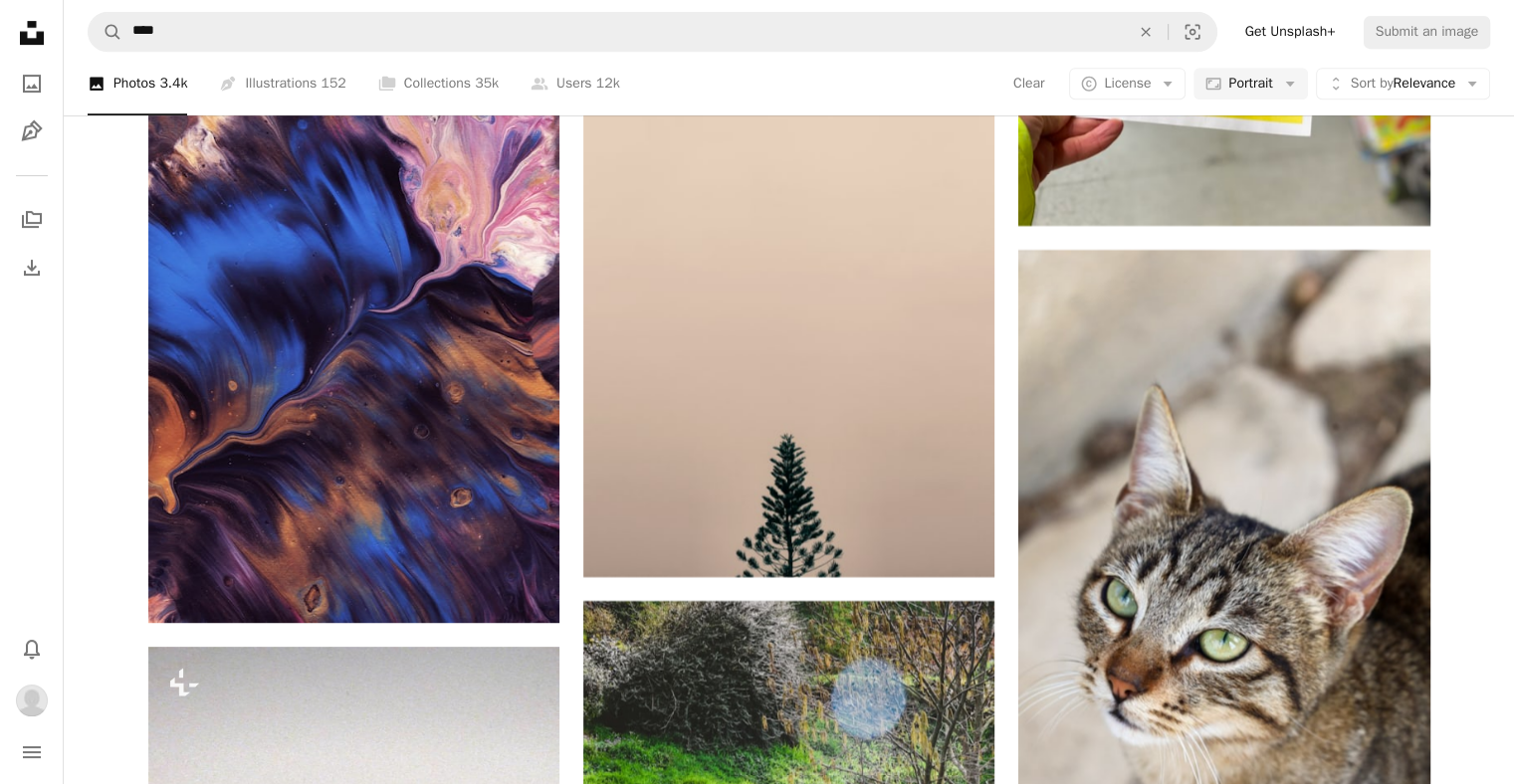 scroll, scrollTop: 7114, scrollLeft: 0, axis: vertical 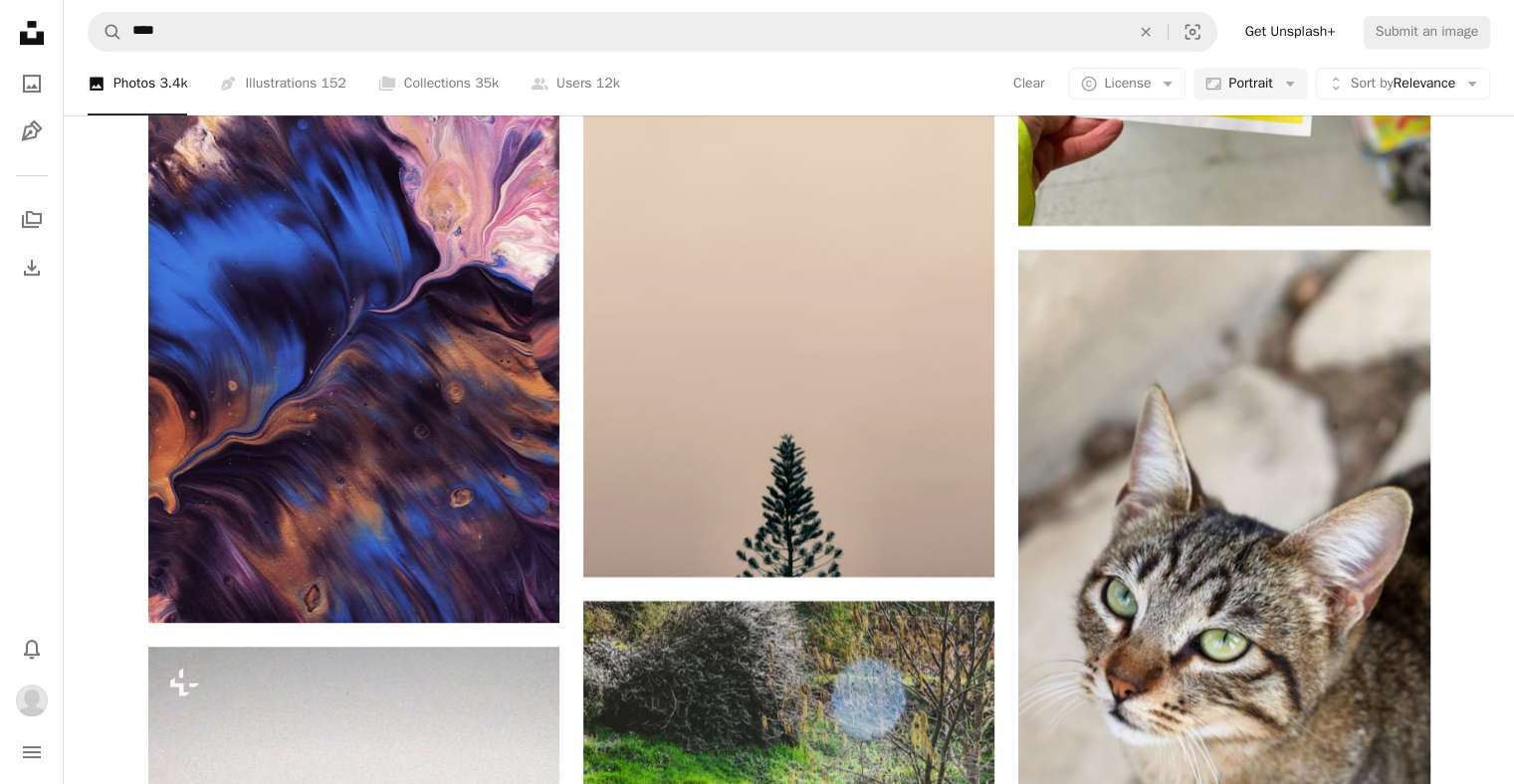 click on "Arrow pointing down" 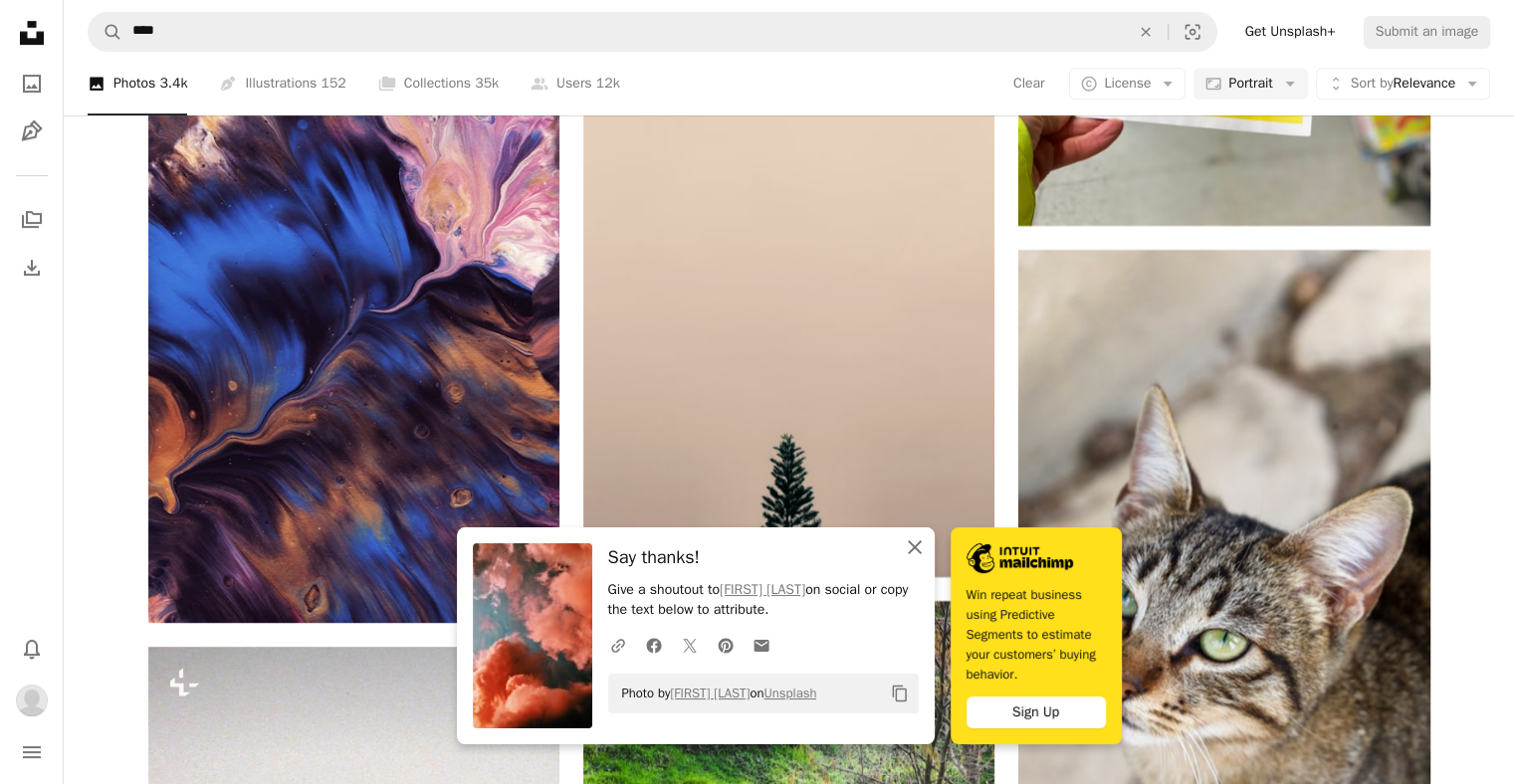 click 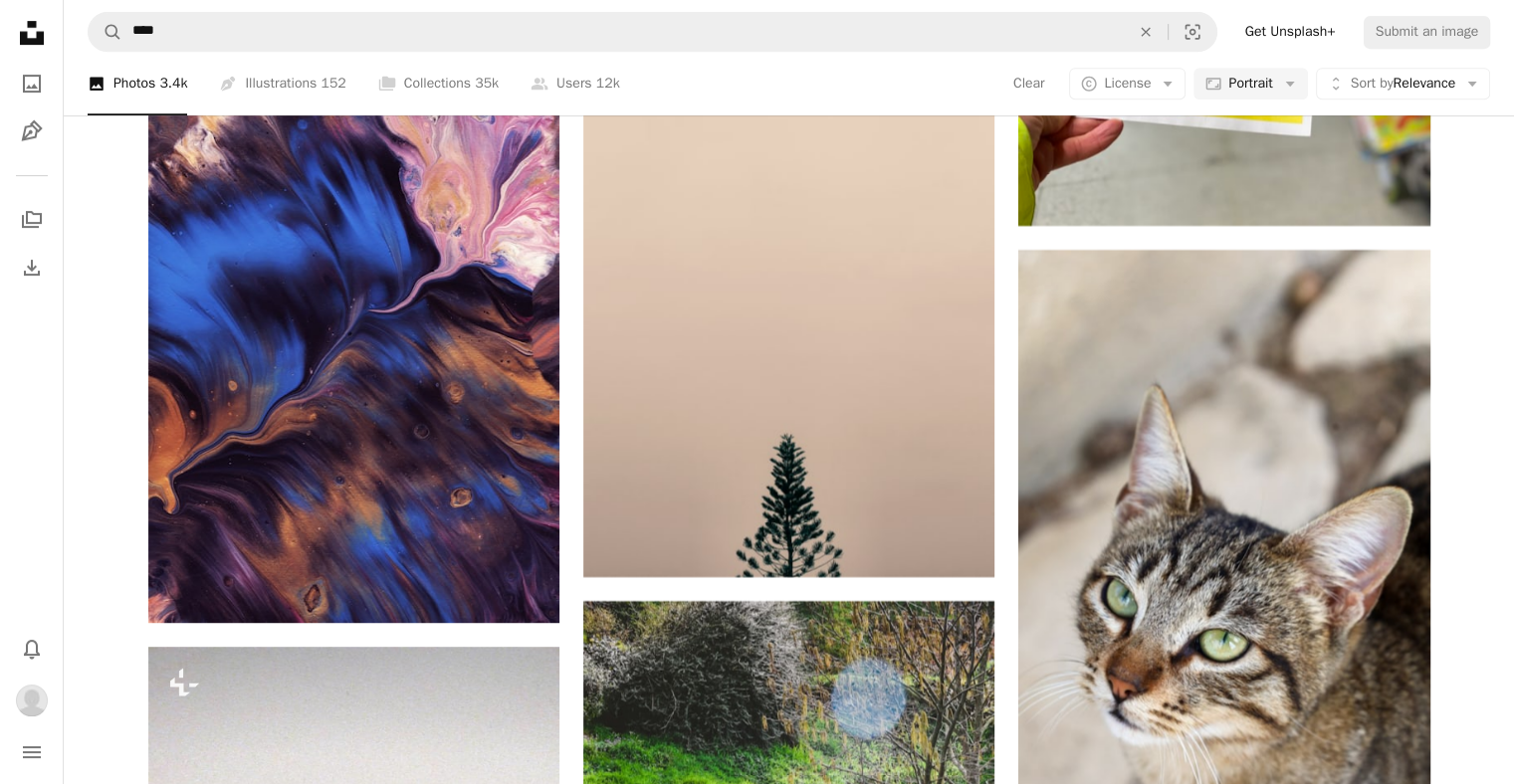 scroll, scrollTop: 9531, scrollLeft: 0, axis: vertical 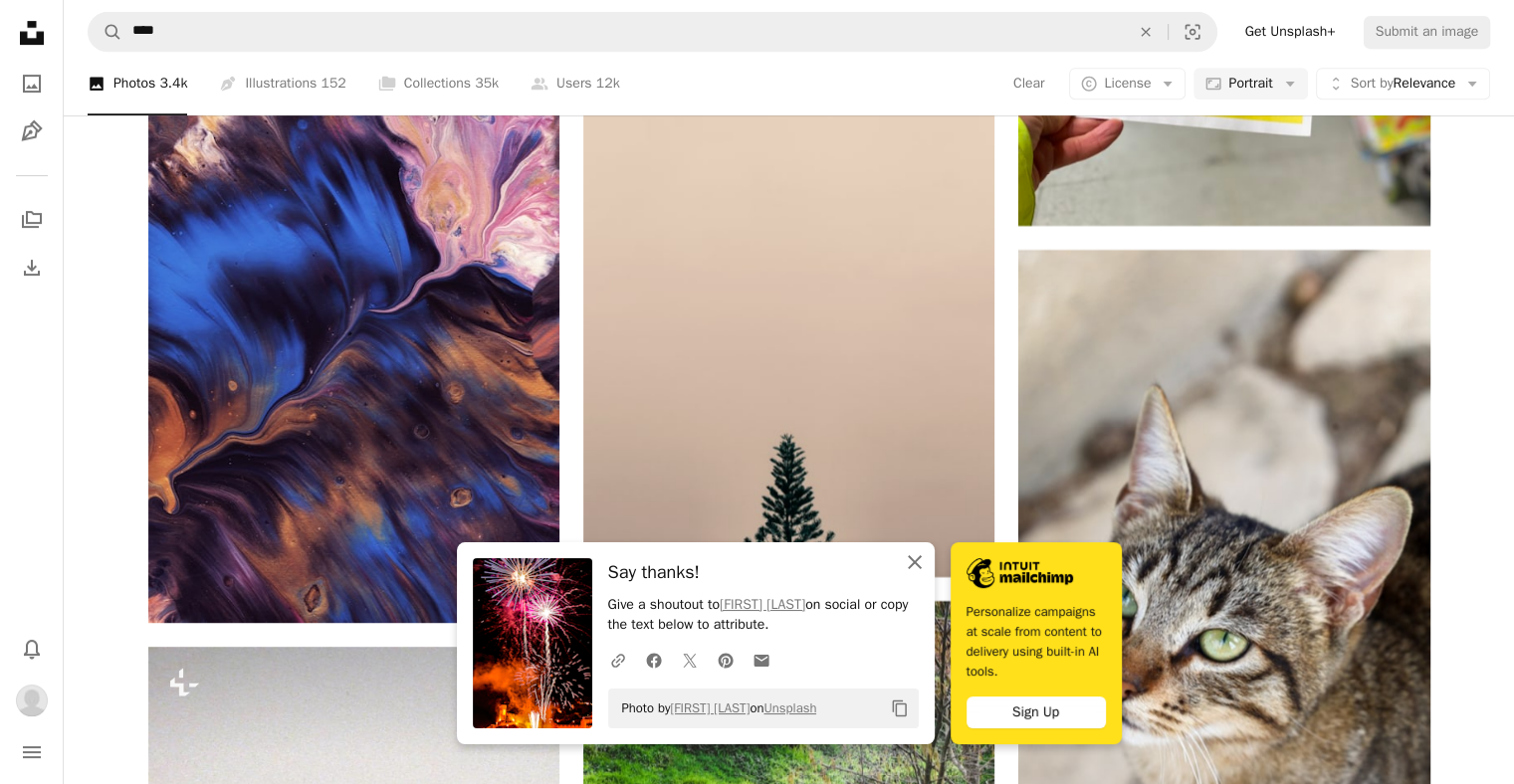 click on "An X shape" 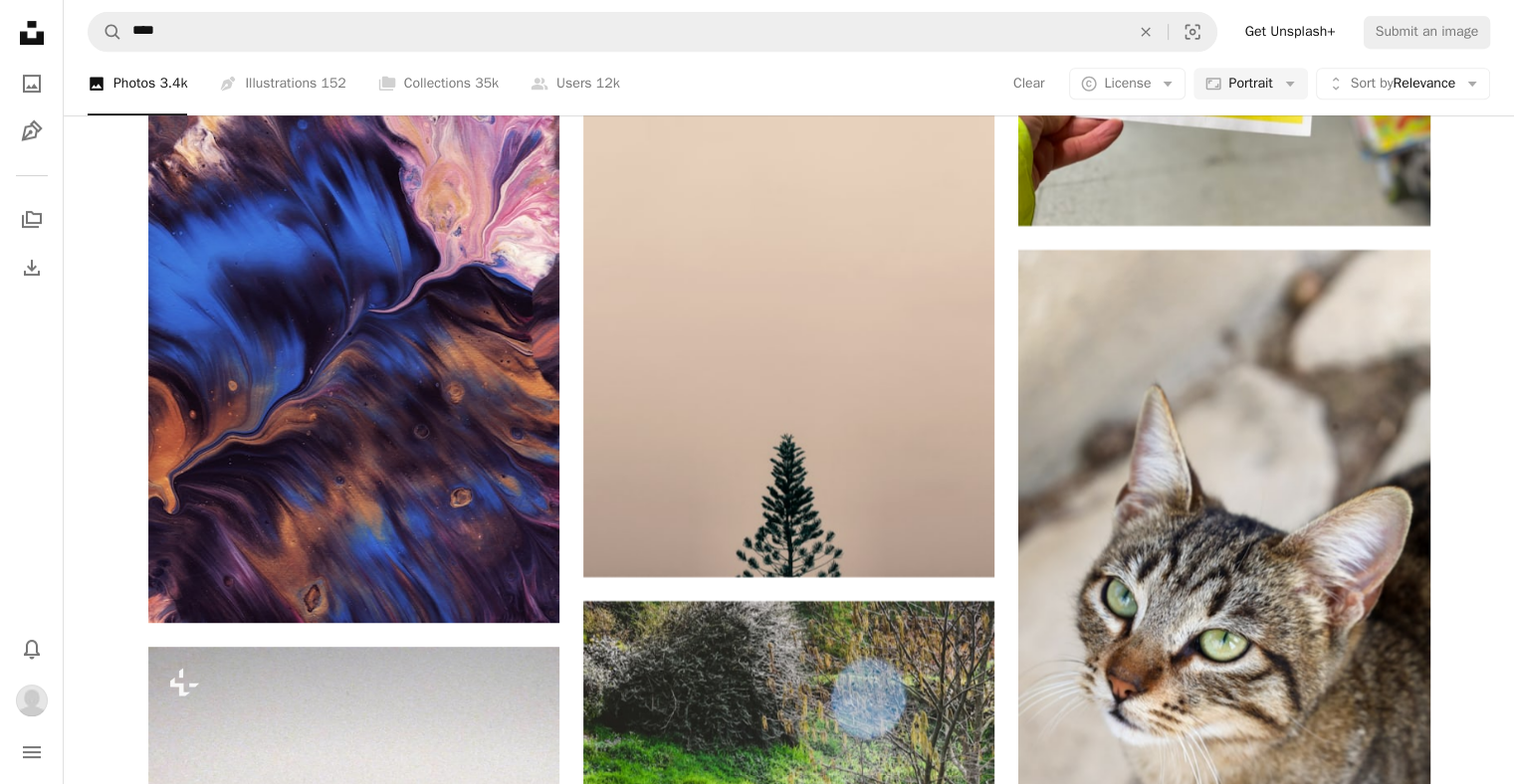 scroll, scrollTop: 9842, scrollLeft: 0, axis: vertical 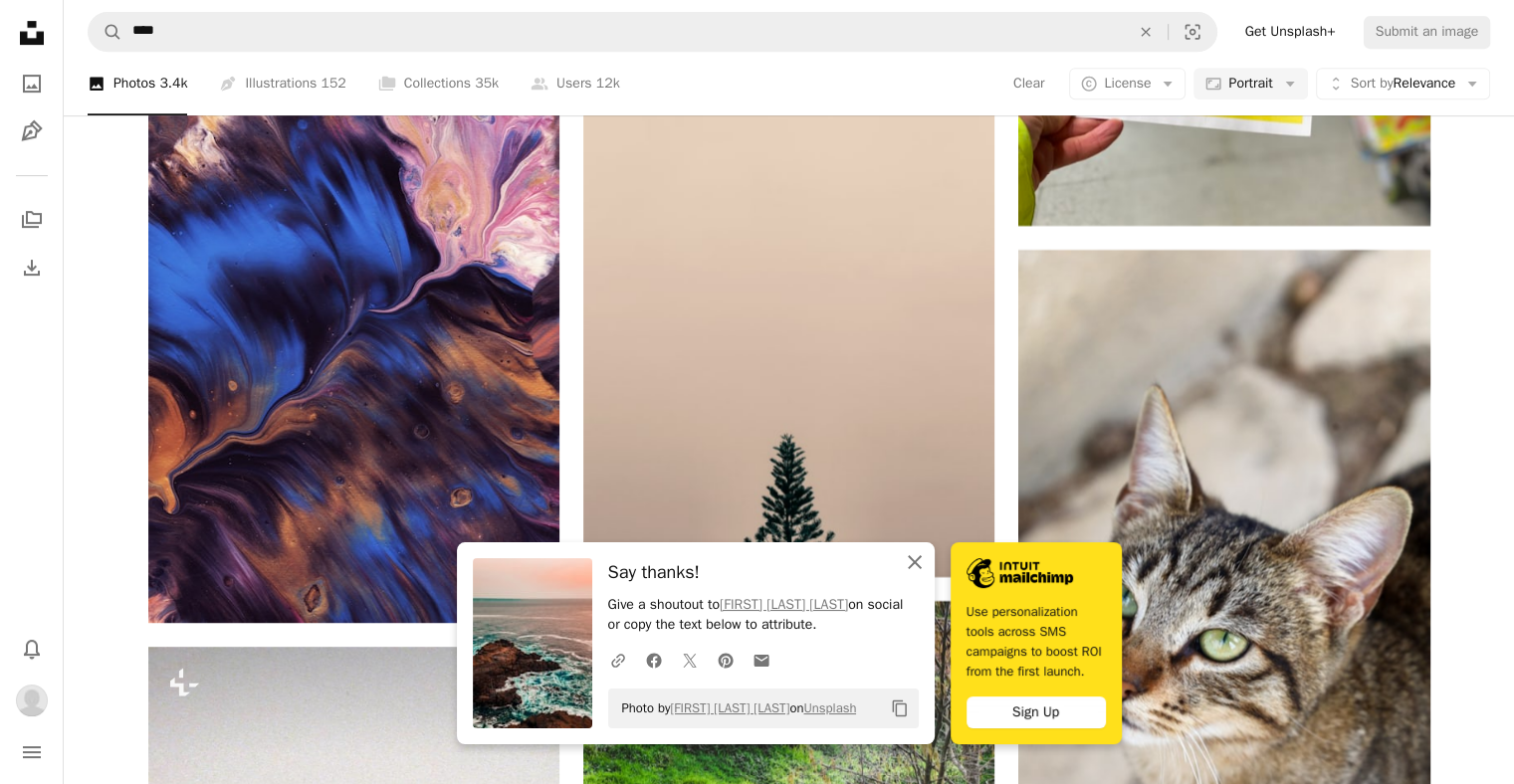 click on "An X shape" 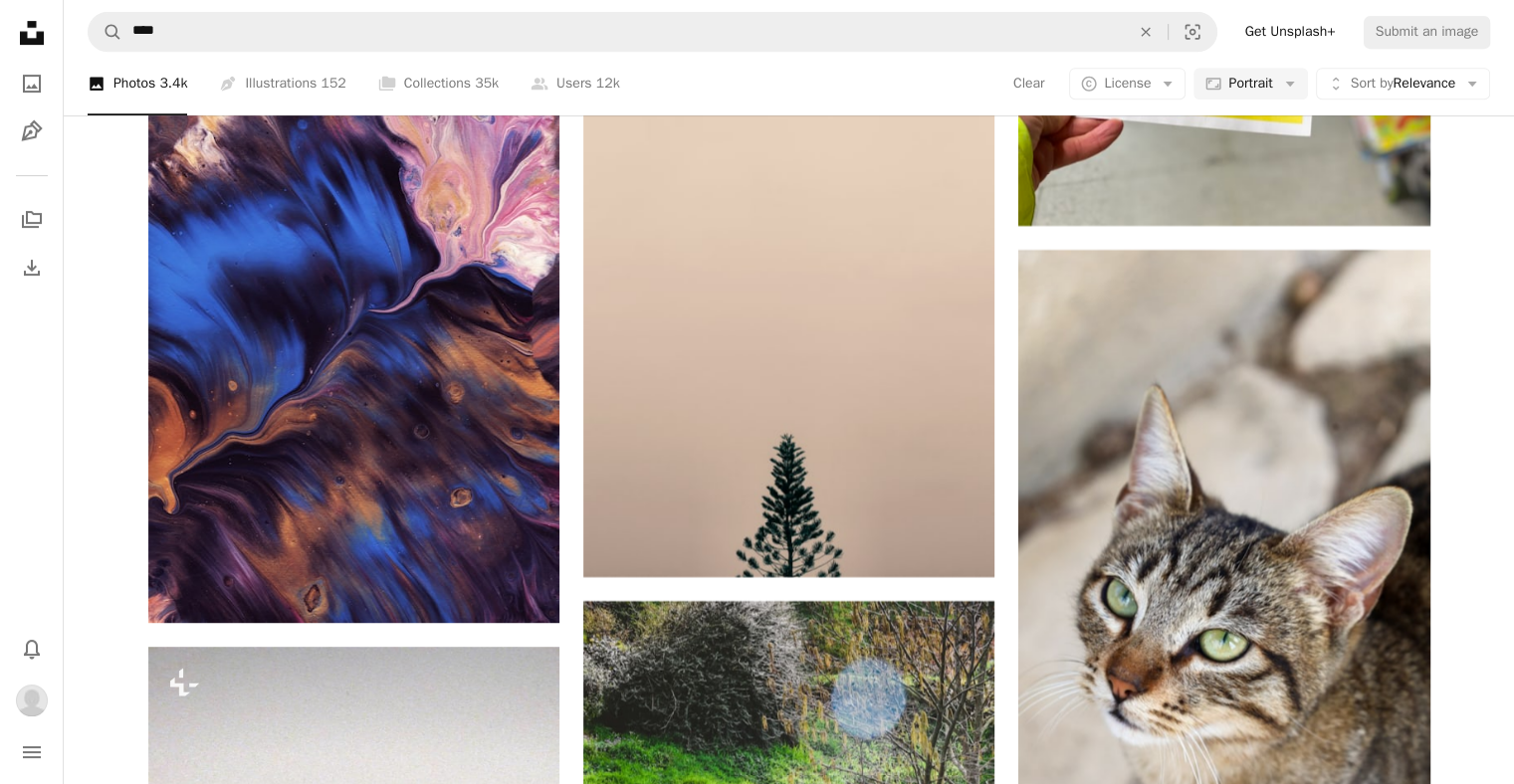 scroll, scrollTop: 10721, scrollLeft: 0, axis: vertical 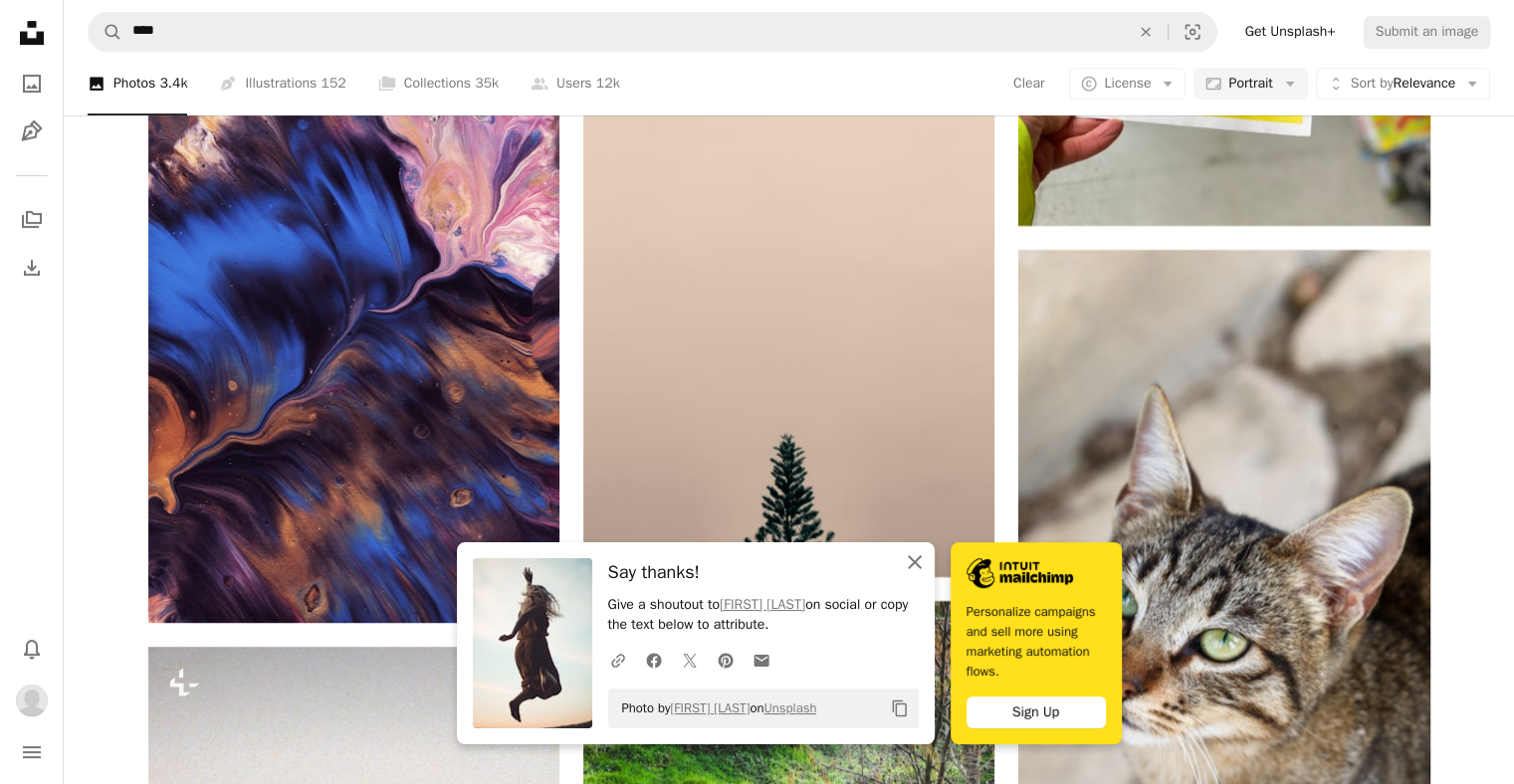 click on "An X shape" 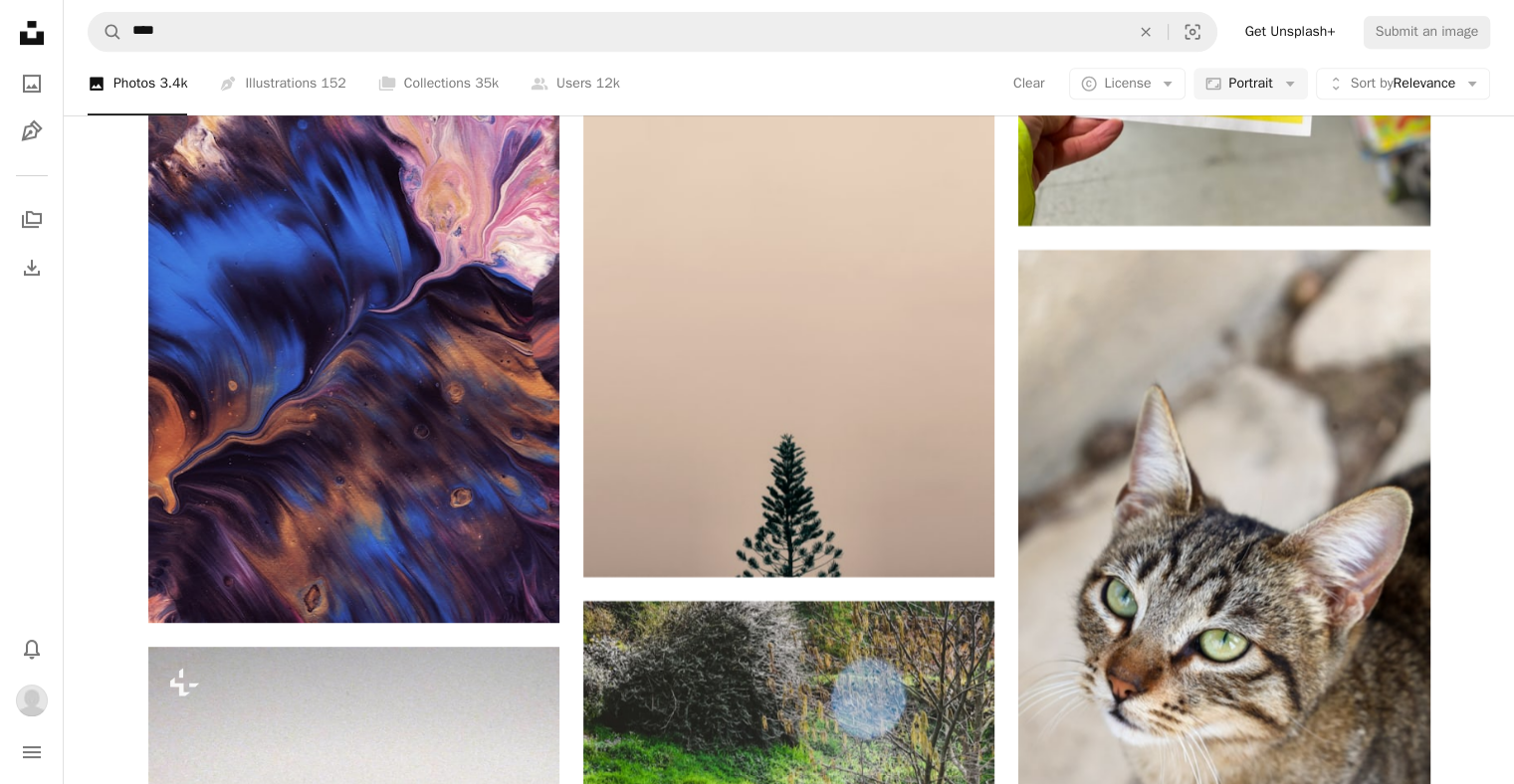 scroll, scrollTop: 12636, scrollLeft: 0, axis: vertical 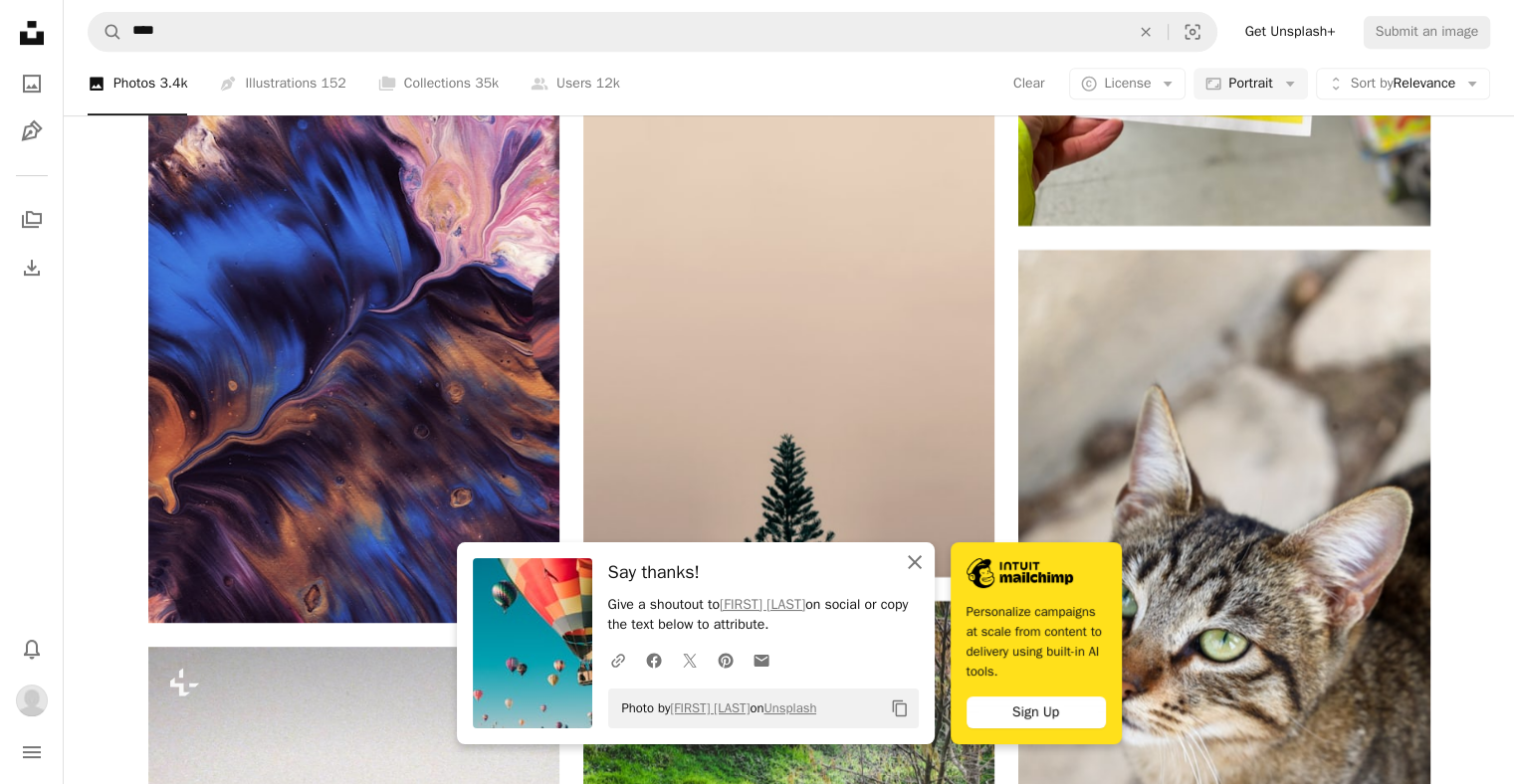 click on "An X shape" 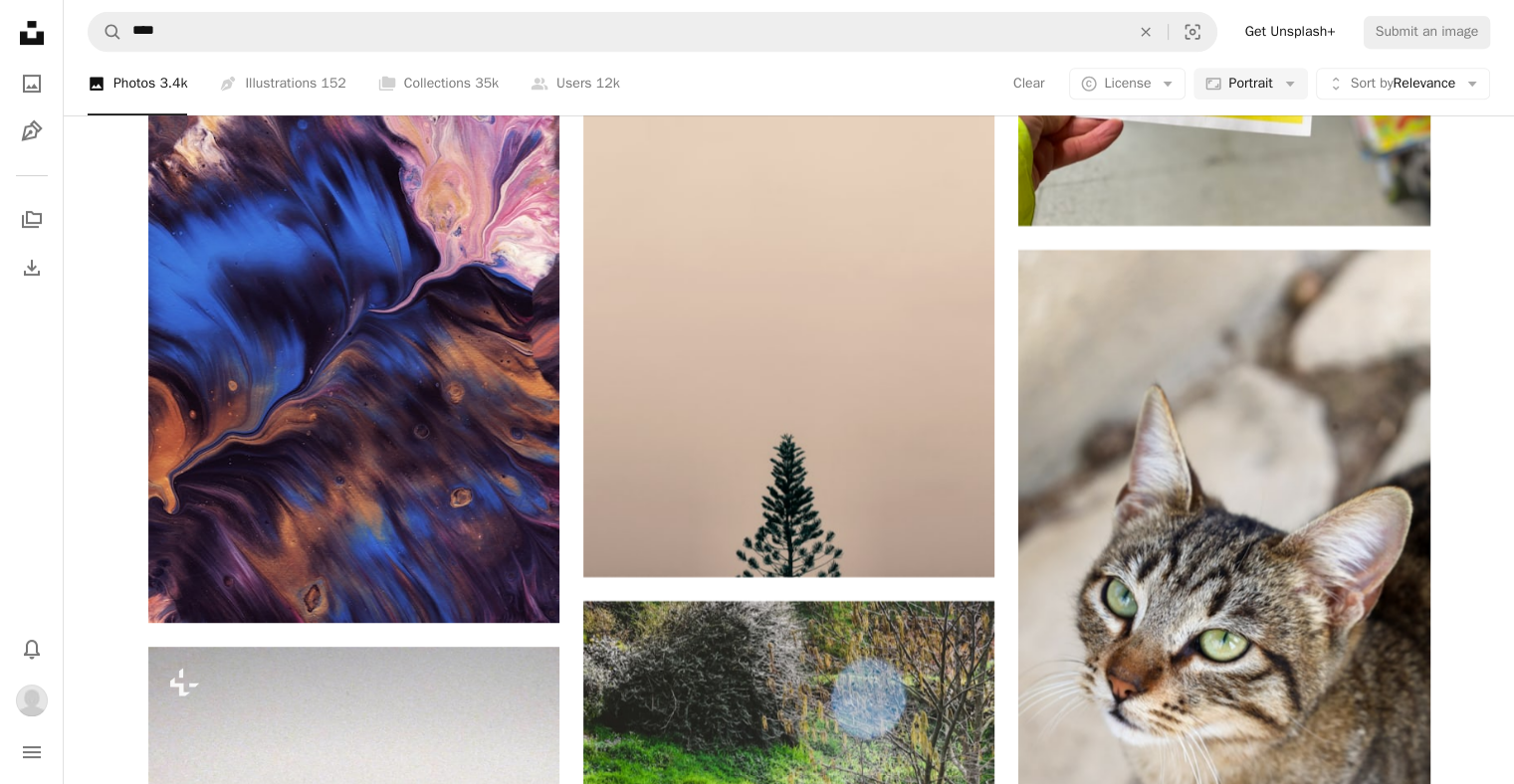 click at bounding box center [788, 4656] 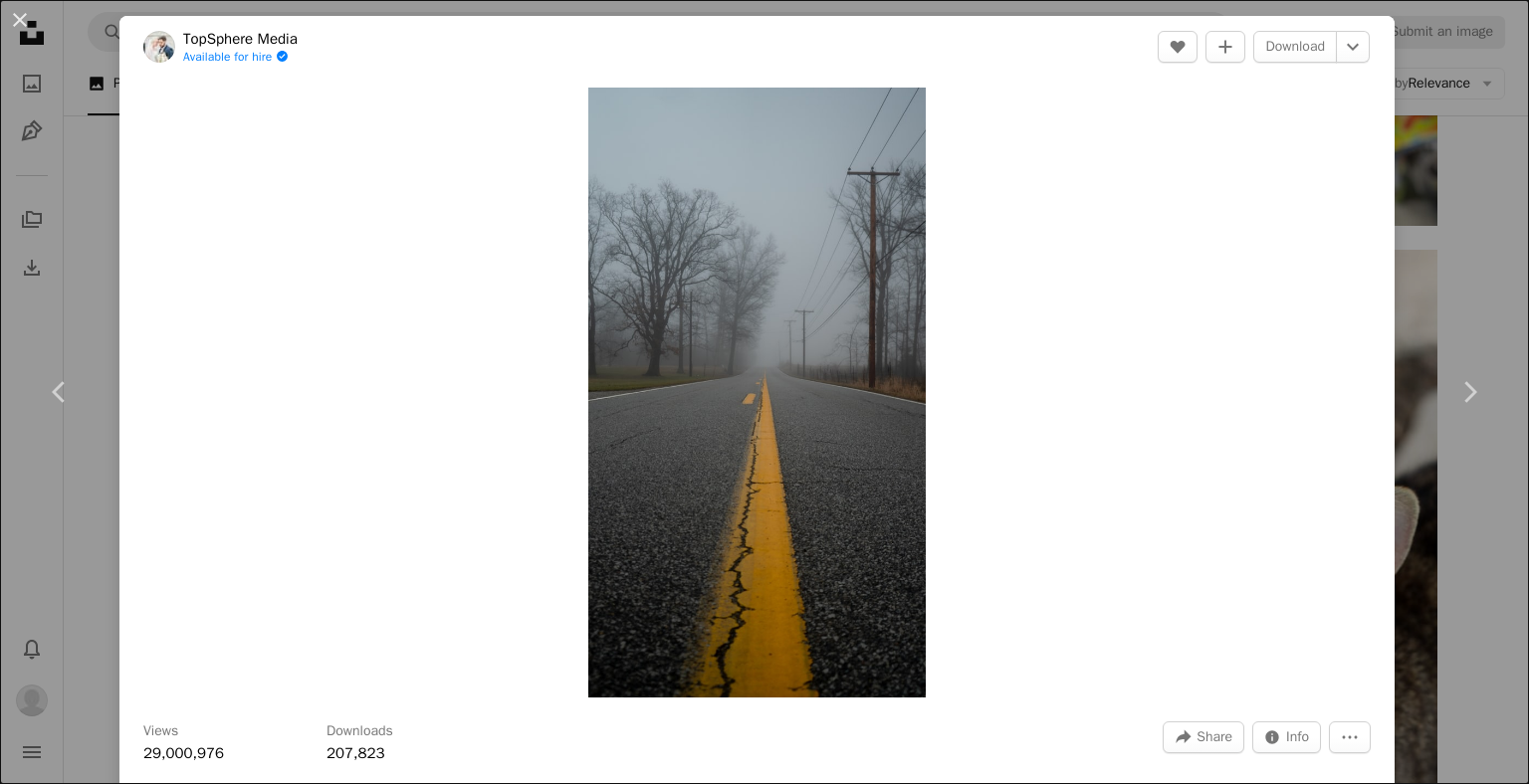 click on "An X shape Chevron left Chevron right TopSphere Media Available for hire A checkmark inside of a circle A heart A plus sign Download Chevron down Zoom in Views 29,000,976 Downloads 207,823 A forward-right arrow Share Info icon Info More Actions I was driving home for a lunch break and the fog looked really cool to me so I grabbed my camera and just took a few shots around in the woods.
Follow me on Insta @zvessels55 A map marker Fort Wayne, IN, USA Calendar outlined Published on  February 6, 2019 Safety Free to use under the  Unsplash License wallpaper free winter photo road love hot photography cool wallpaper fog cool path pride photos drive haze road line usa brown outdoors Browse premium related images on iStock  |  Save 20% with code UNSPLASH20 View more on iStock  ↗ Related images A heart A plus sign TopSphere Media Available for hire A checkmark inside of a circle Arrow pointing down A heart A plus sign Qi Li Available for hire A checkmark inside of a circle Arrow pointing down A heart A plus sign" at bounding box center [764, 392] 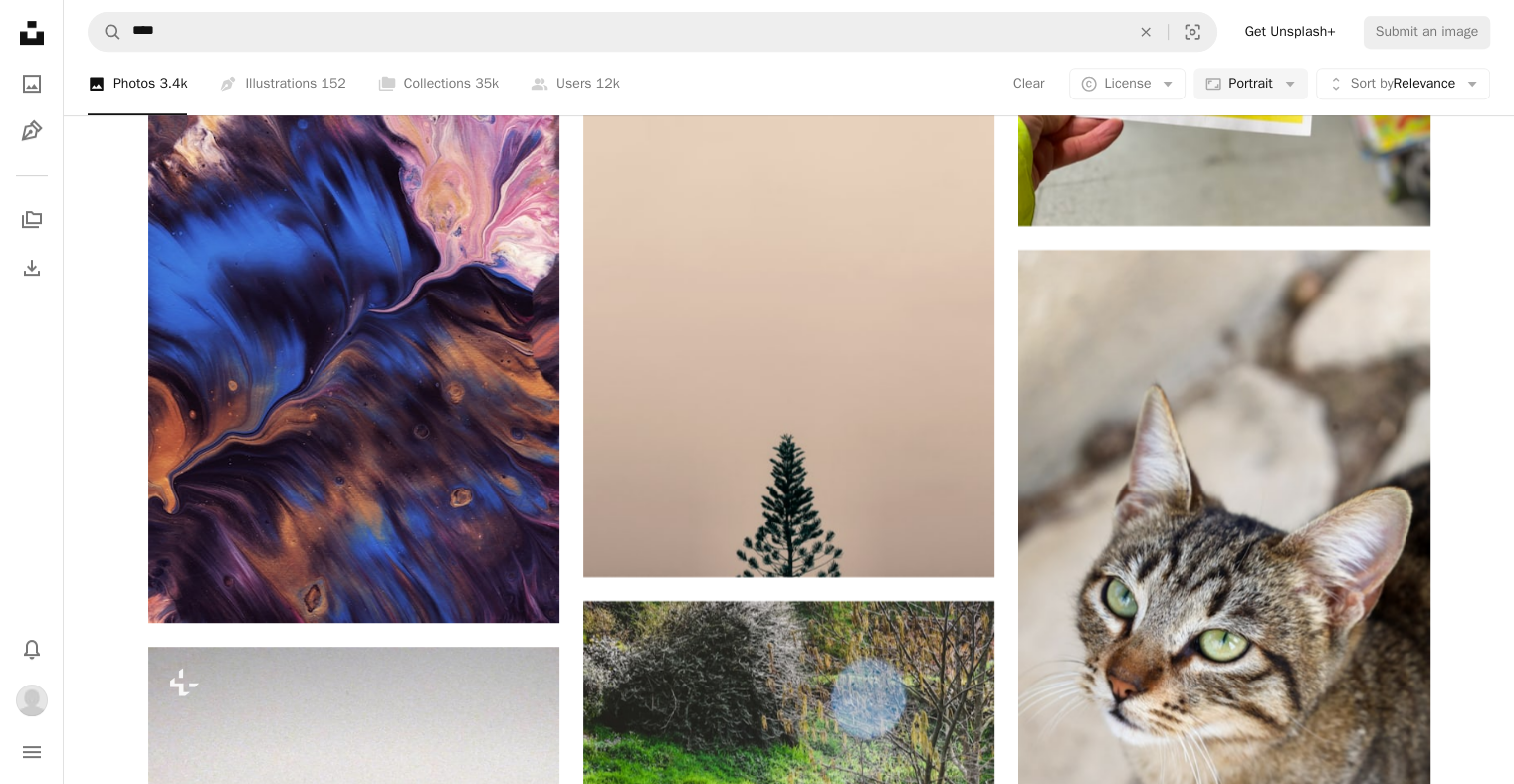 scroll, scrollTop: 14283, scrollLeft: 0, axis: vertical 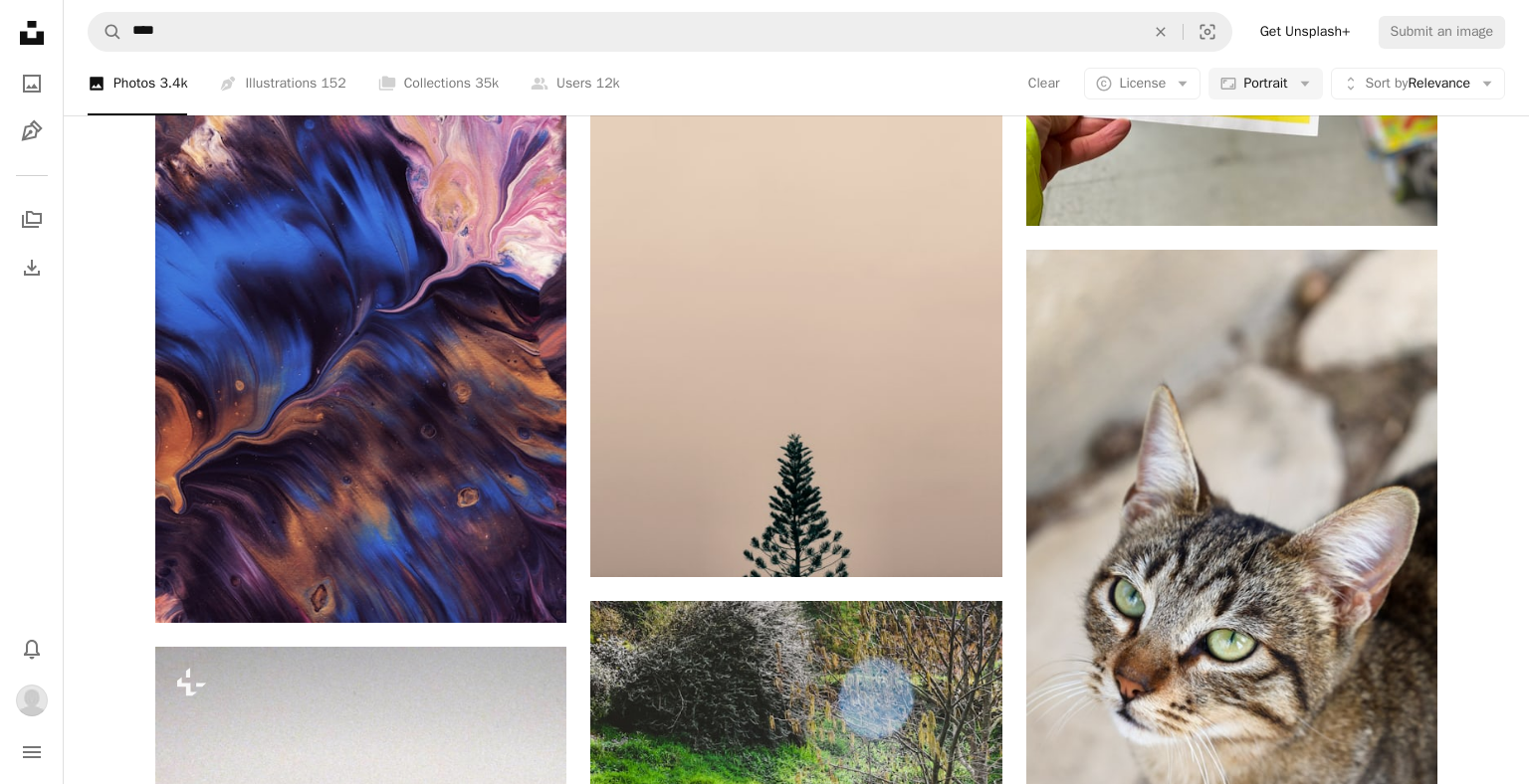 click on "An X shape Premium, ready to use images. Get unlimited access. A plus sign Members-only content added monthly A plus sign Unlimited royalty-free downloads A plus sign Illustrations  New A plus sign Enhanced legal protections yearly 65%  off monthly $20   $7 USD per month * Get  Unsplash+ * When paid annually, billed upfront  $84 Taxes where applicable. Renews automatically. Cancel anytime." at bounding box center (764, 10184) 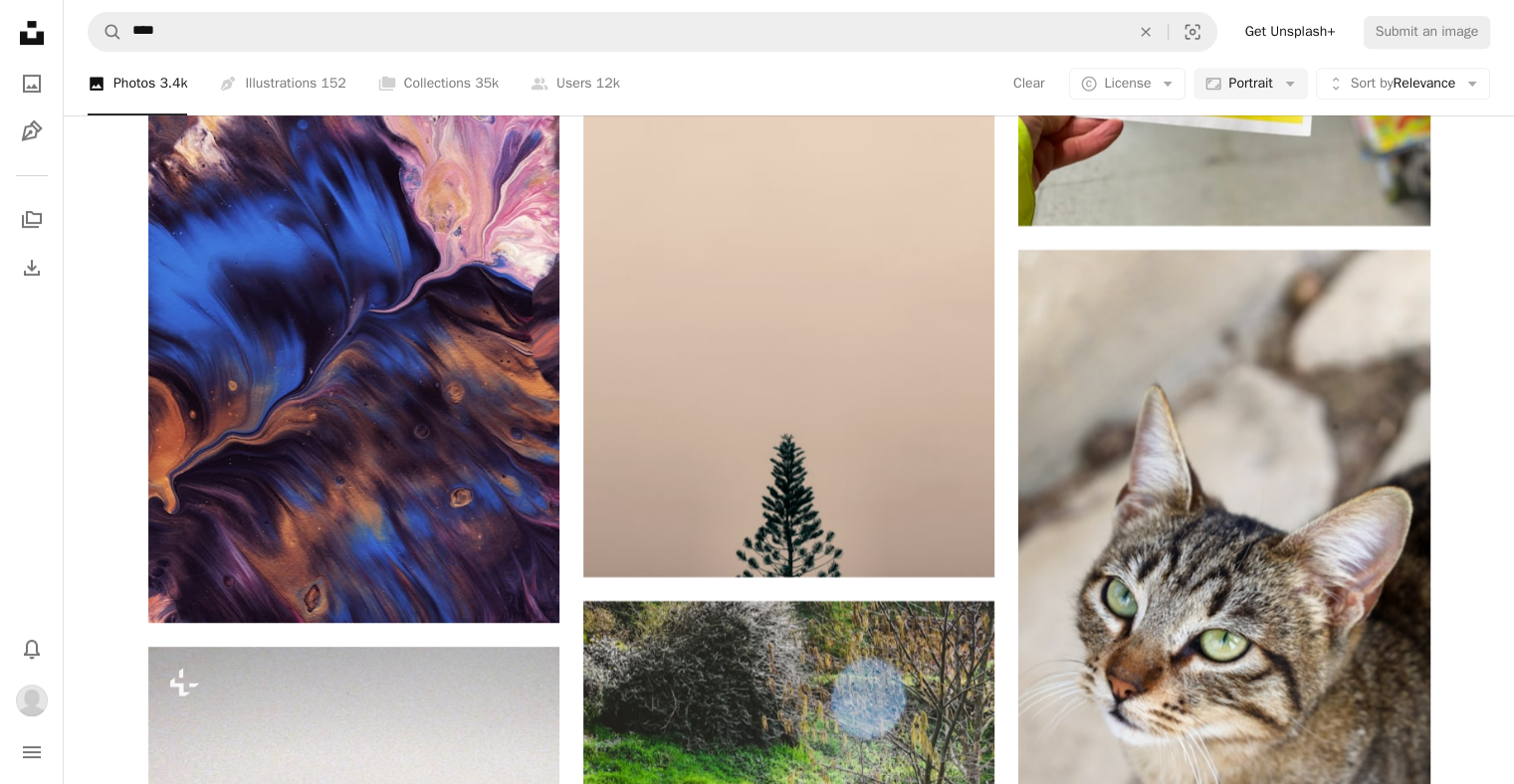 scroll, scrollTop: 12780, scrollLeft: 0, axis: vertical 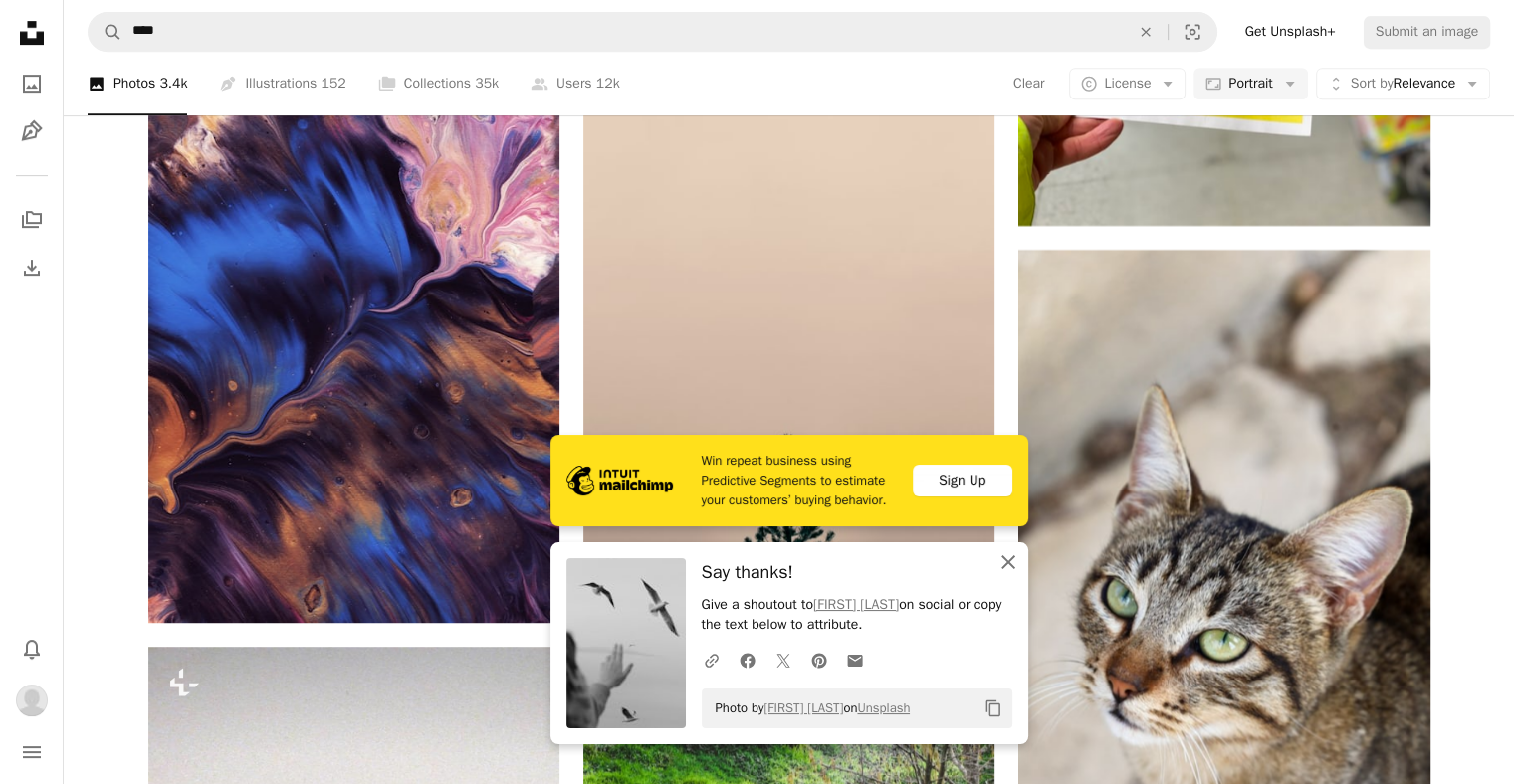 click on "An X shape" 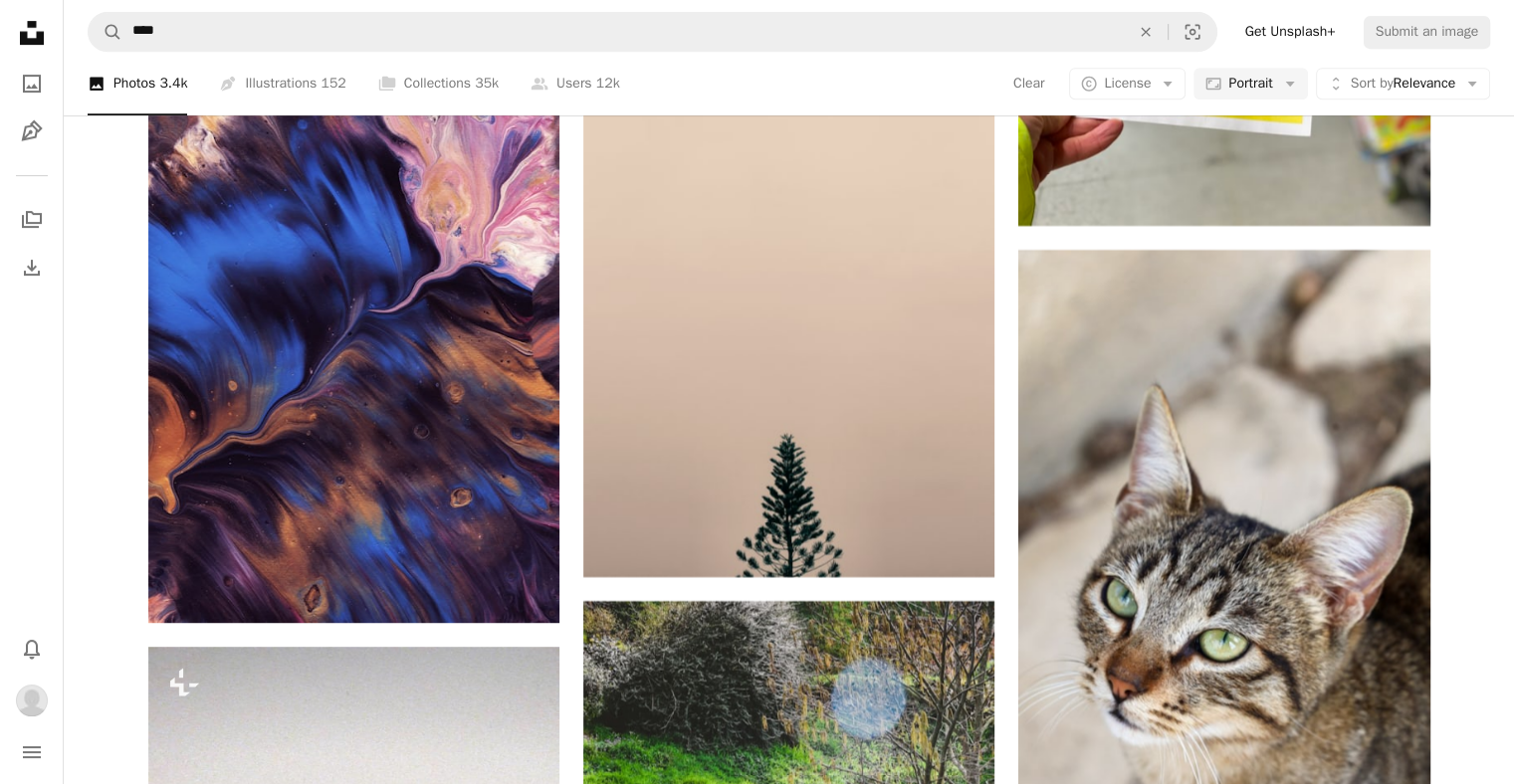 scroll, scrollTop: 16973, scrollLeft: 0, axis: vertical 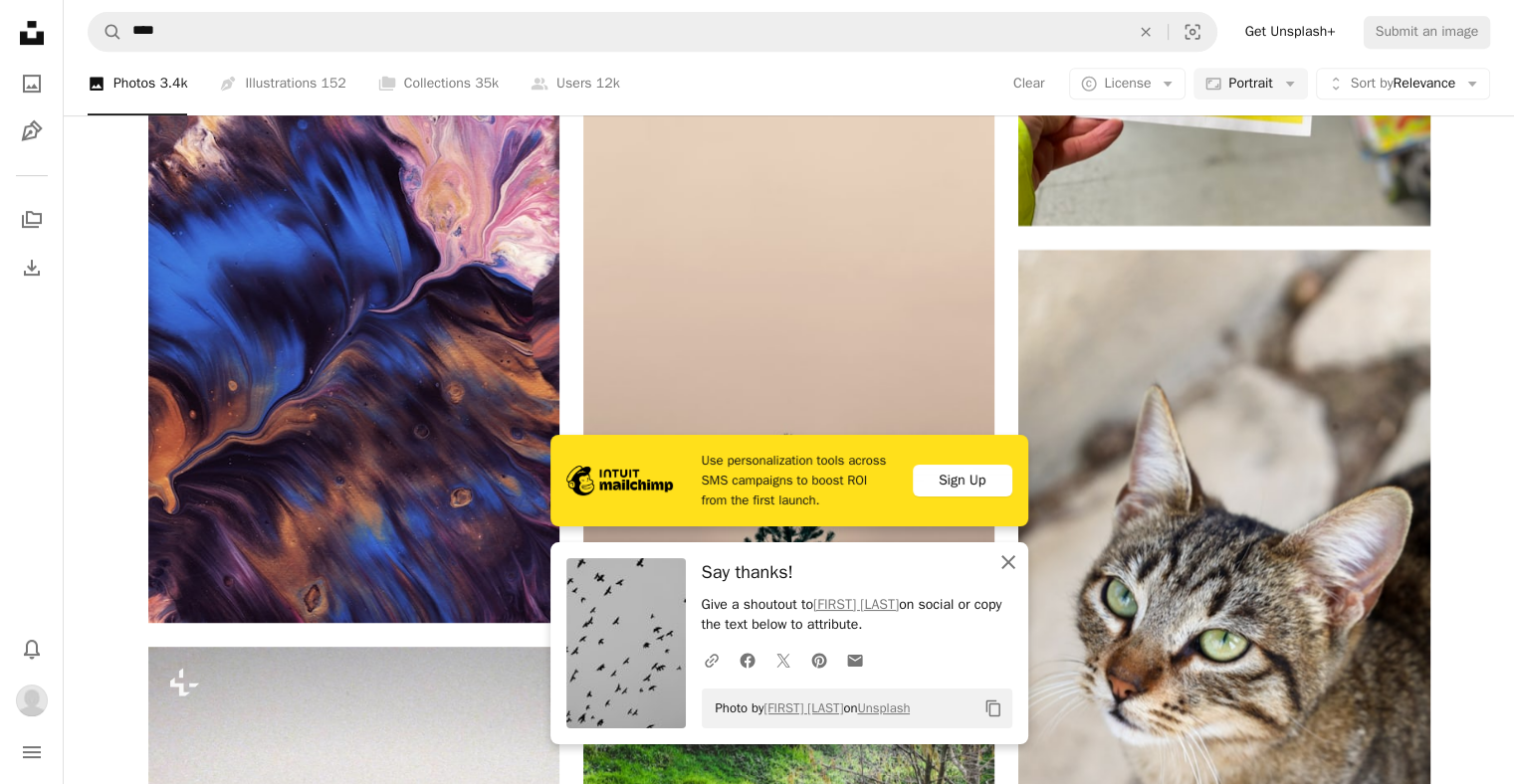 click on "An X shape" 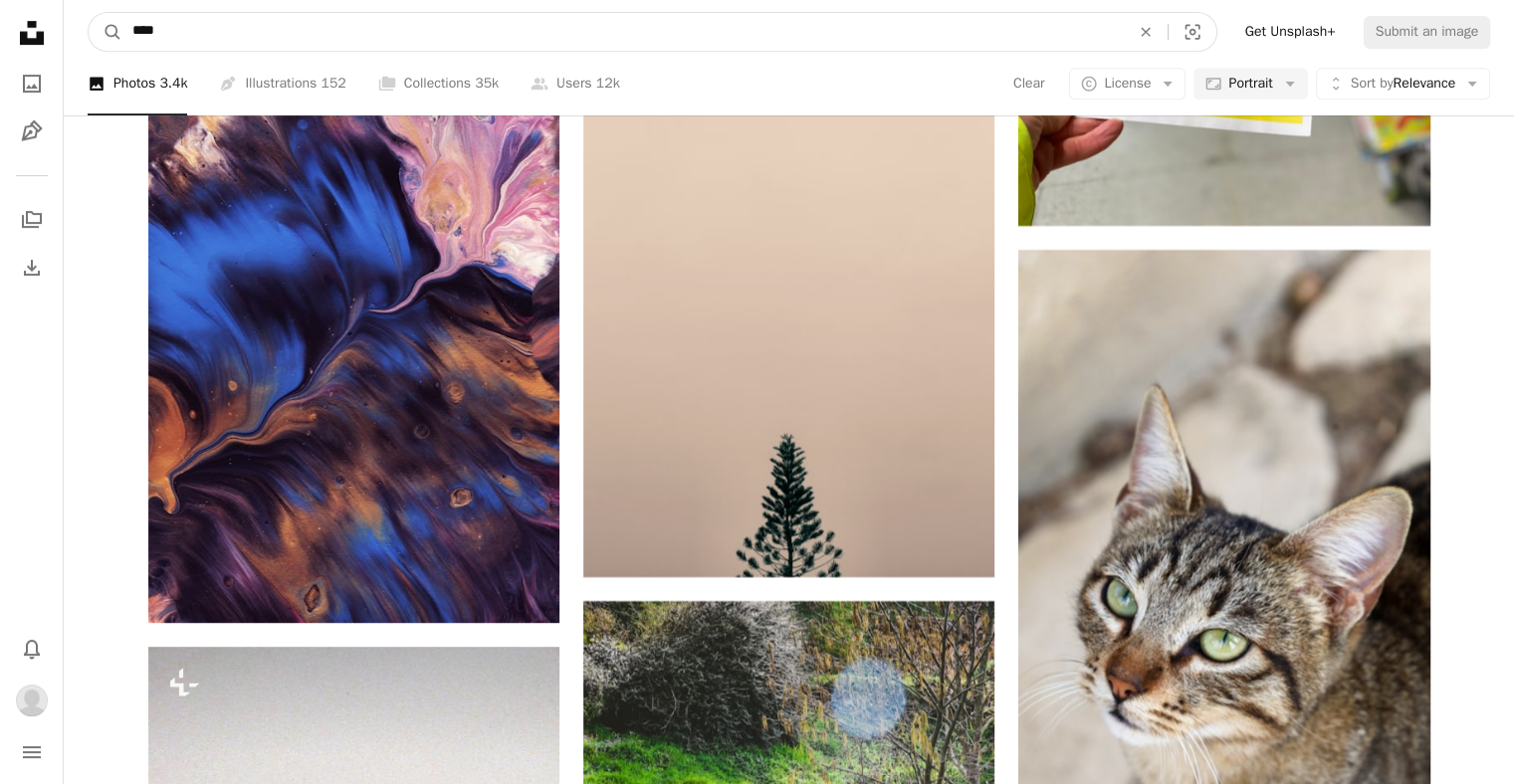click on "****" at bounding box center (623, 32) 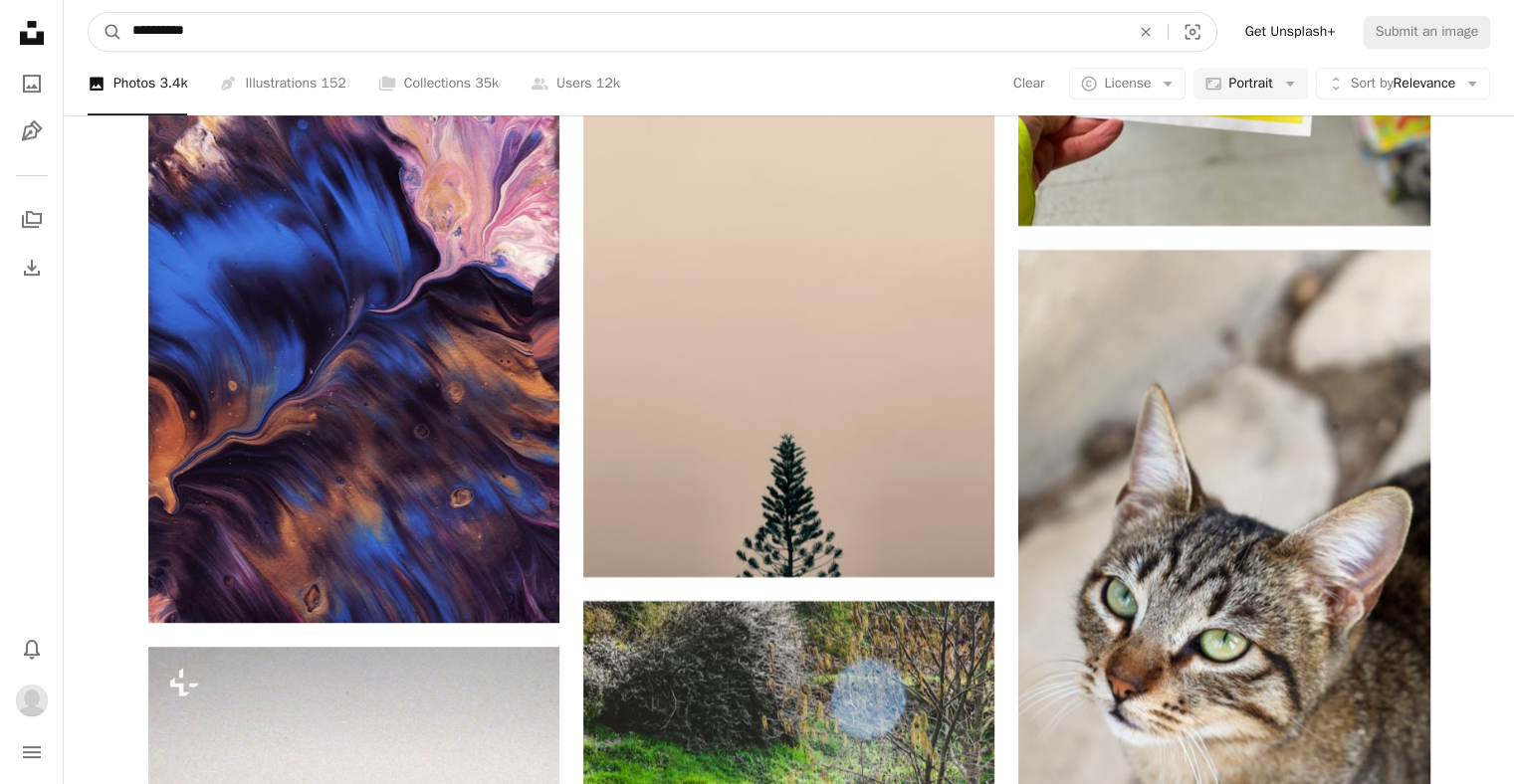 type on "**********" 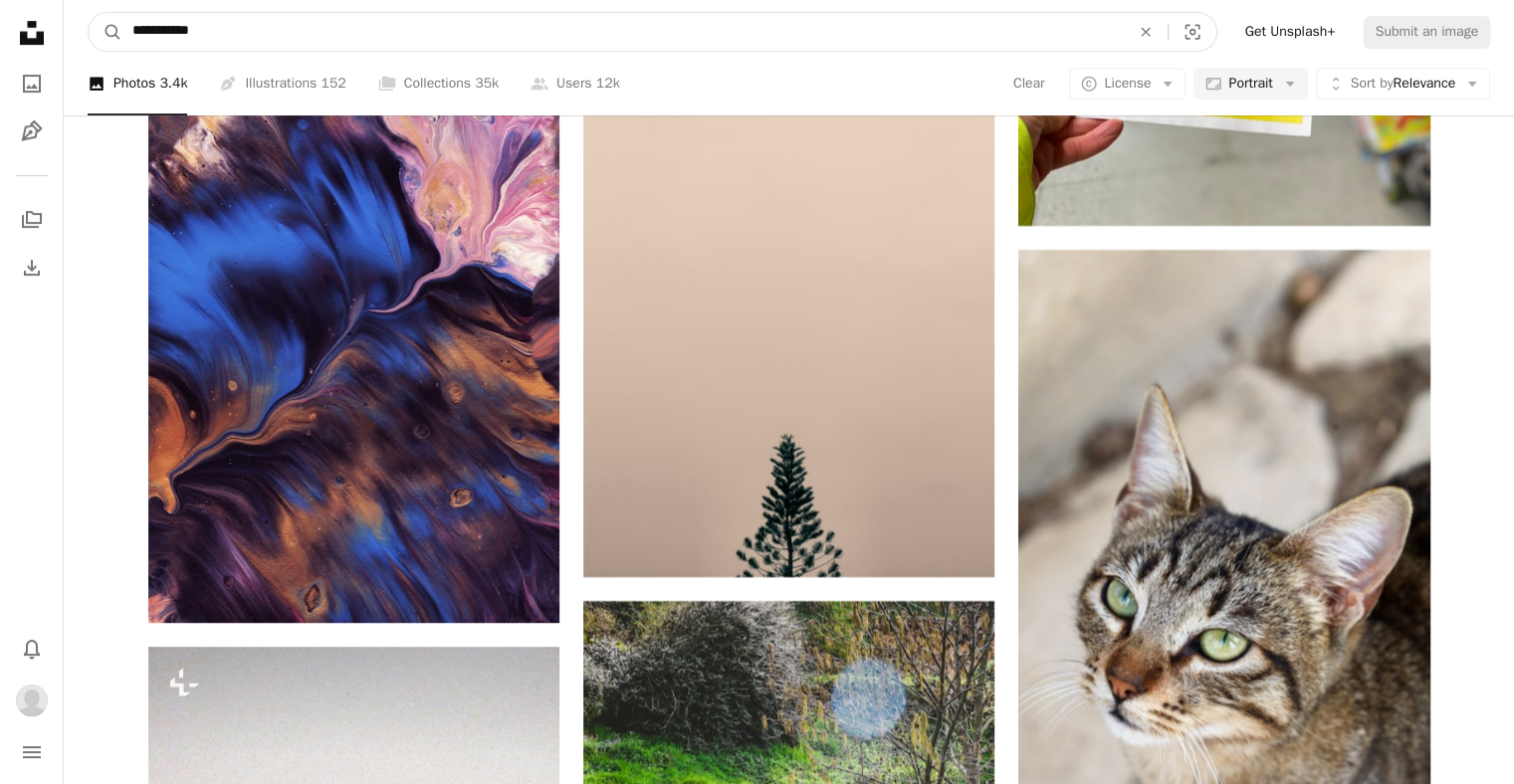click on "A magnifying glass" at bounding box center [106, 32] 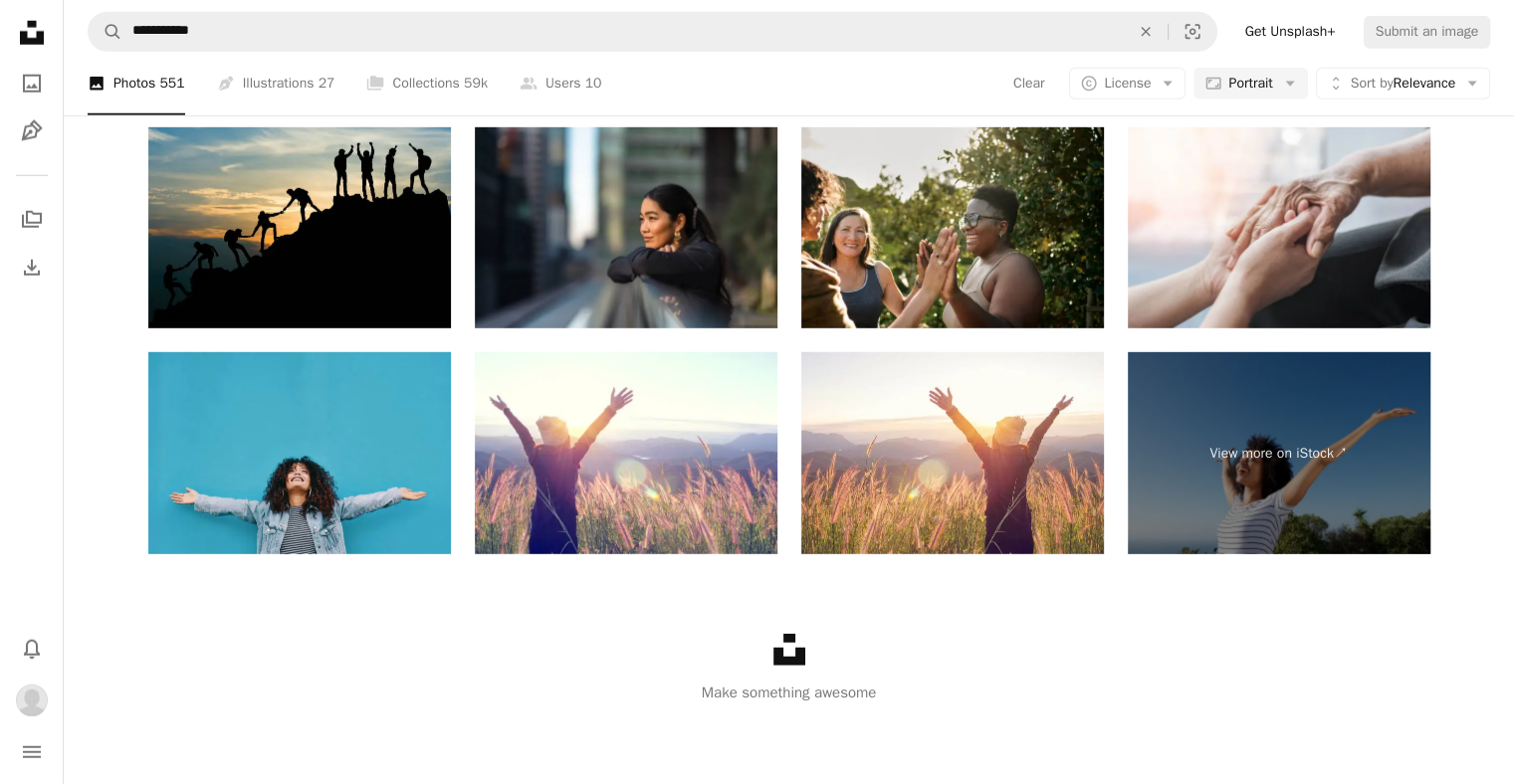 scroll, scrollTop: 934, scrollLeft: 0, axis: vertical 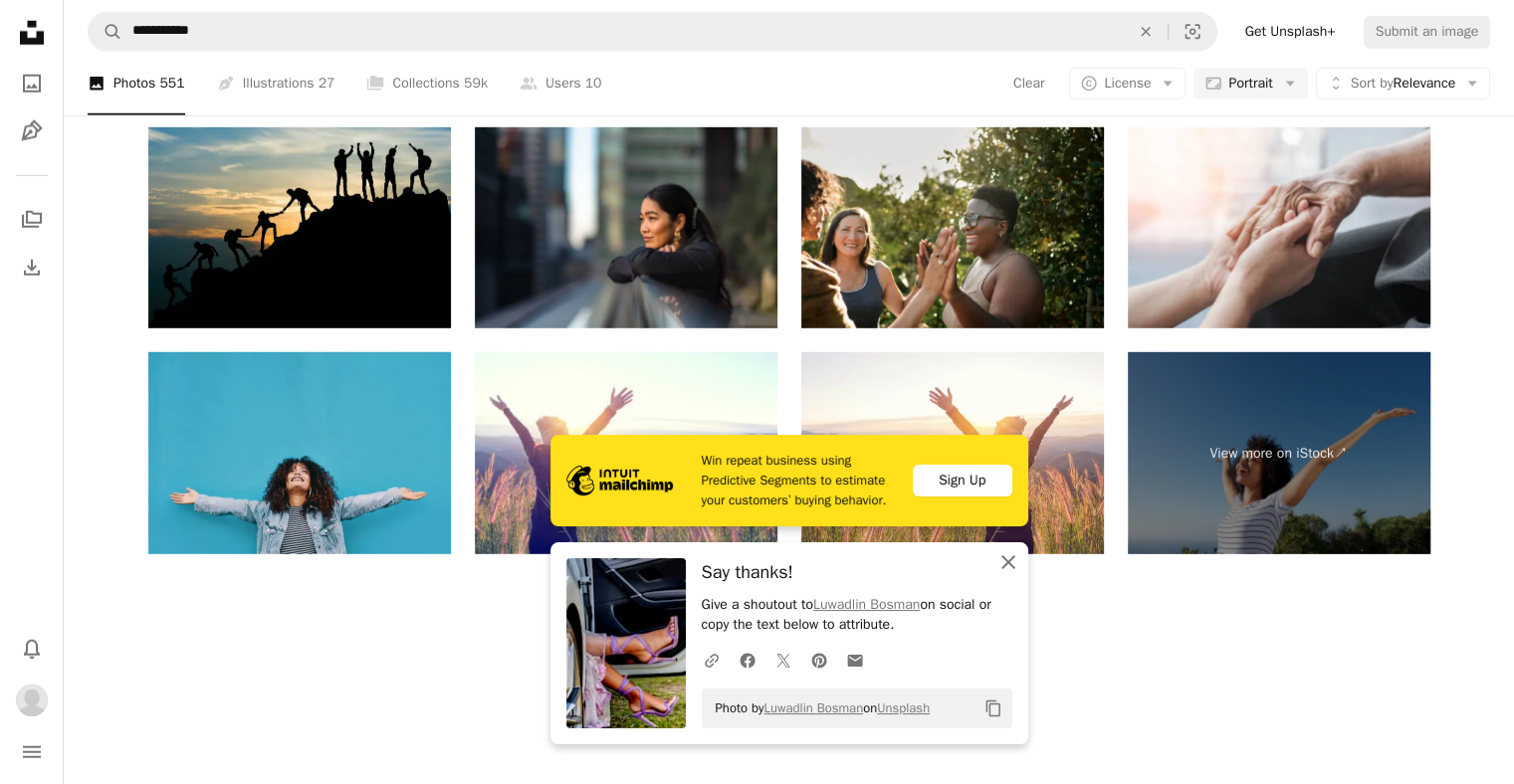 click 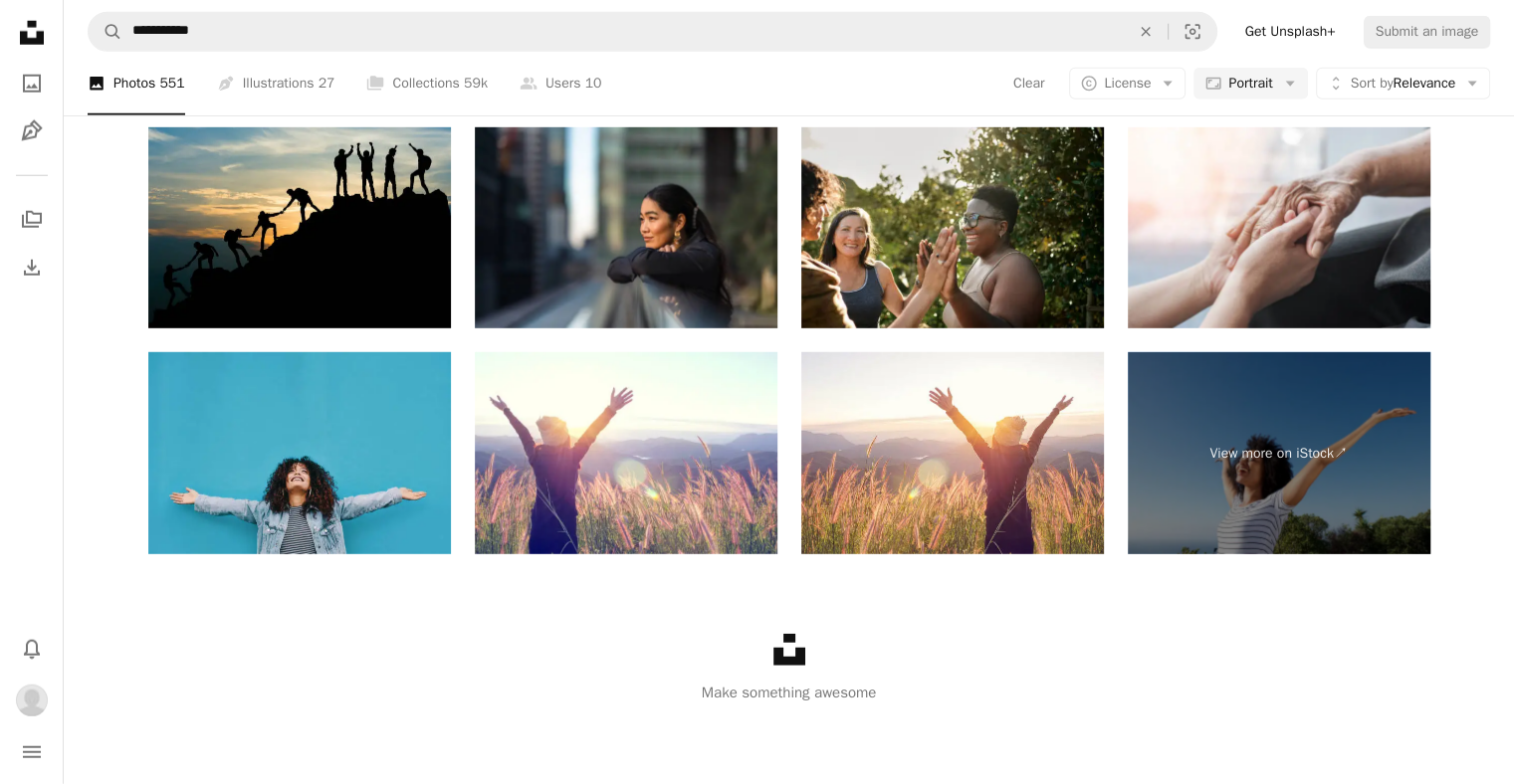 scroll, scrollTop: 1675, scrollLeft: 0, axis: vertical 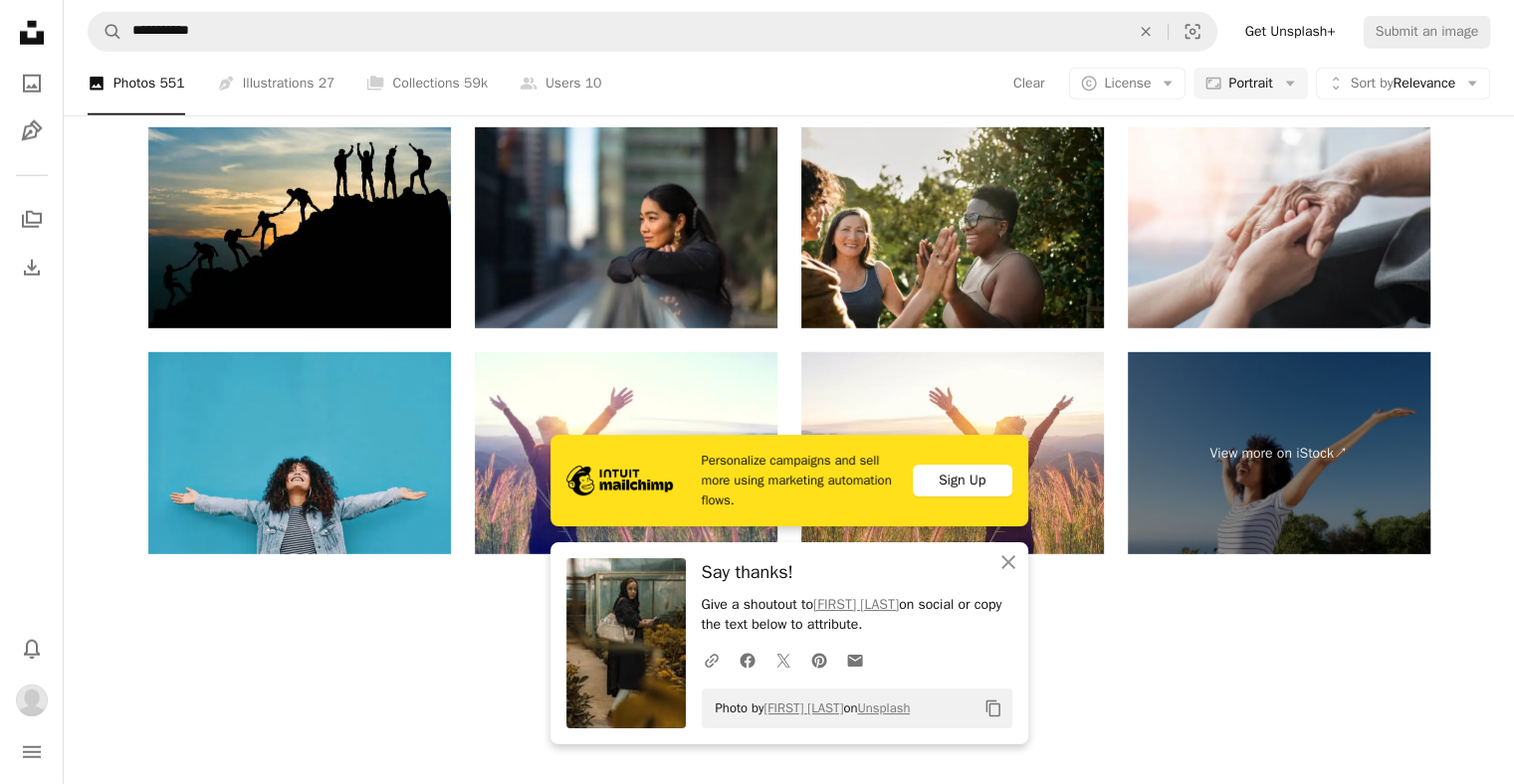 click on "Plus sign for Unsplash+ A heart A plus sign Valeriia Miller For  Unsplash+ A lock Download A heart A plus sign Sajad Nori Available for hire A checkmark inside of a circle Arrow pointing down Plus sign for Unsplash+ A heart A plus sign Valeriia Miller For  Unsplash+ A lock Download A heart A plus sign Paula Berto Available for hire A checkmark inside of a circle Arrow pointing down A heart A plus sign alex varela Available for hire A checkmark inside of a circle Arrow pointing down Plus sign for Unsplash+ A heart A plus sign Polina Kuzovkova For  Unsplash+ A lock Download A heart A plus sign Sandra-Beatrice Molnar Arrow pointing down A heart A plus sign Albert Stoynov Available for hire A checkmark inside of a circle Arrow pointing down Plus sign for Unsplash+ A heart A plus sign Valeriia Miller For  Unsplash+ A lock Download A heart A plus sign Sajad Nori Available for hire A checkmark inside of a circle Arrow pointing down A heart A plus sign Anastasiia Krutota Available for hire Arrow pointing down A heart" at bounding box center [788, -2592] 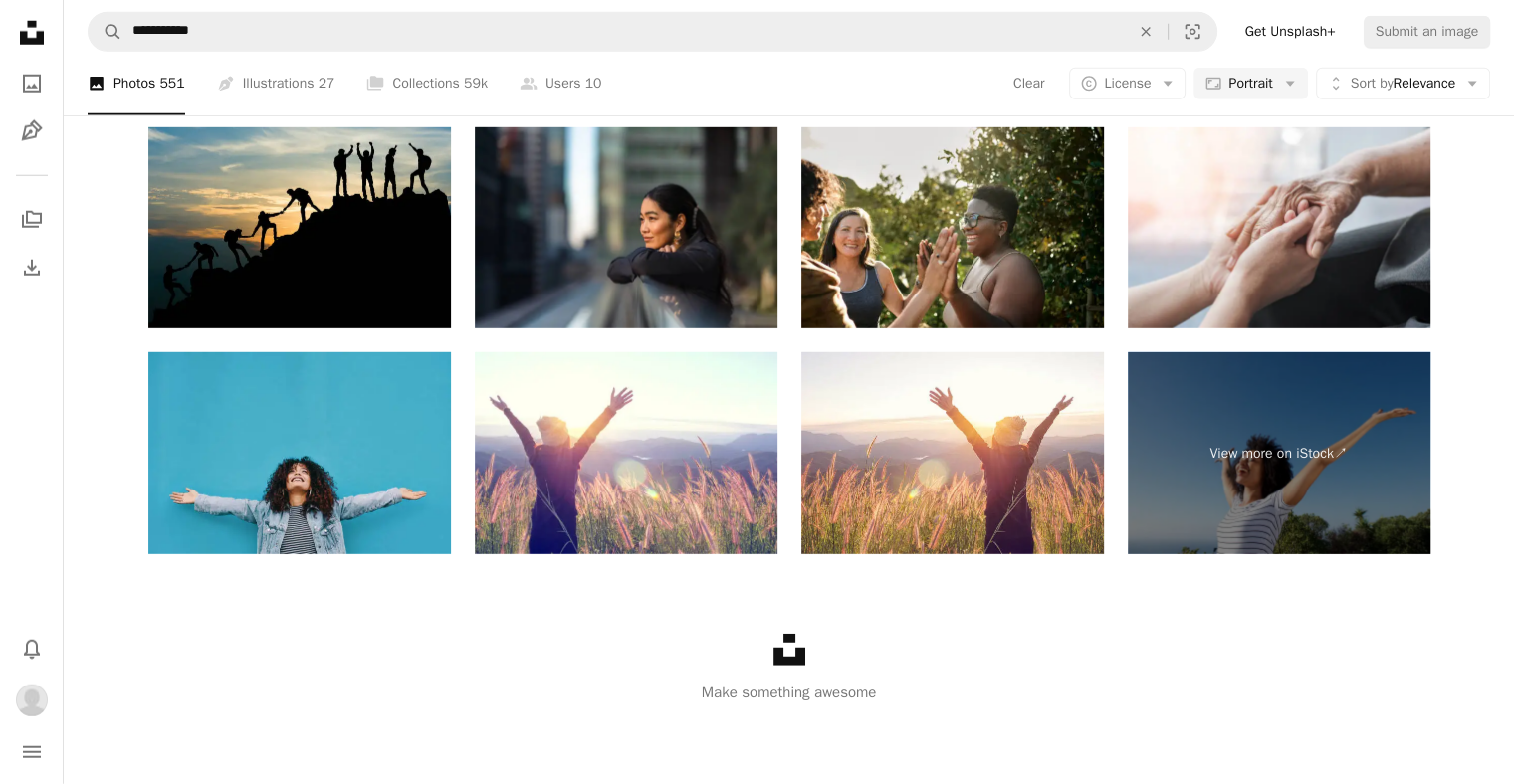 scroll, scrollTop: 4129, scrollLeft: 0, axis: vertical 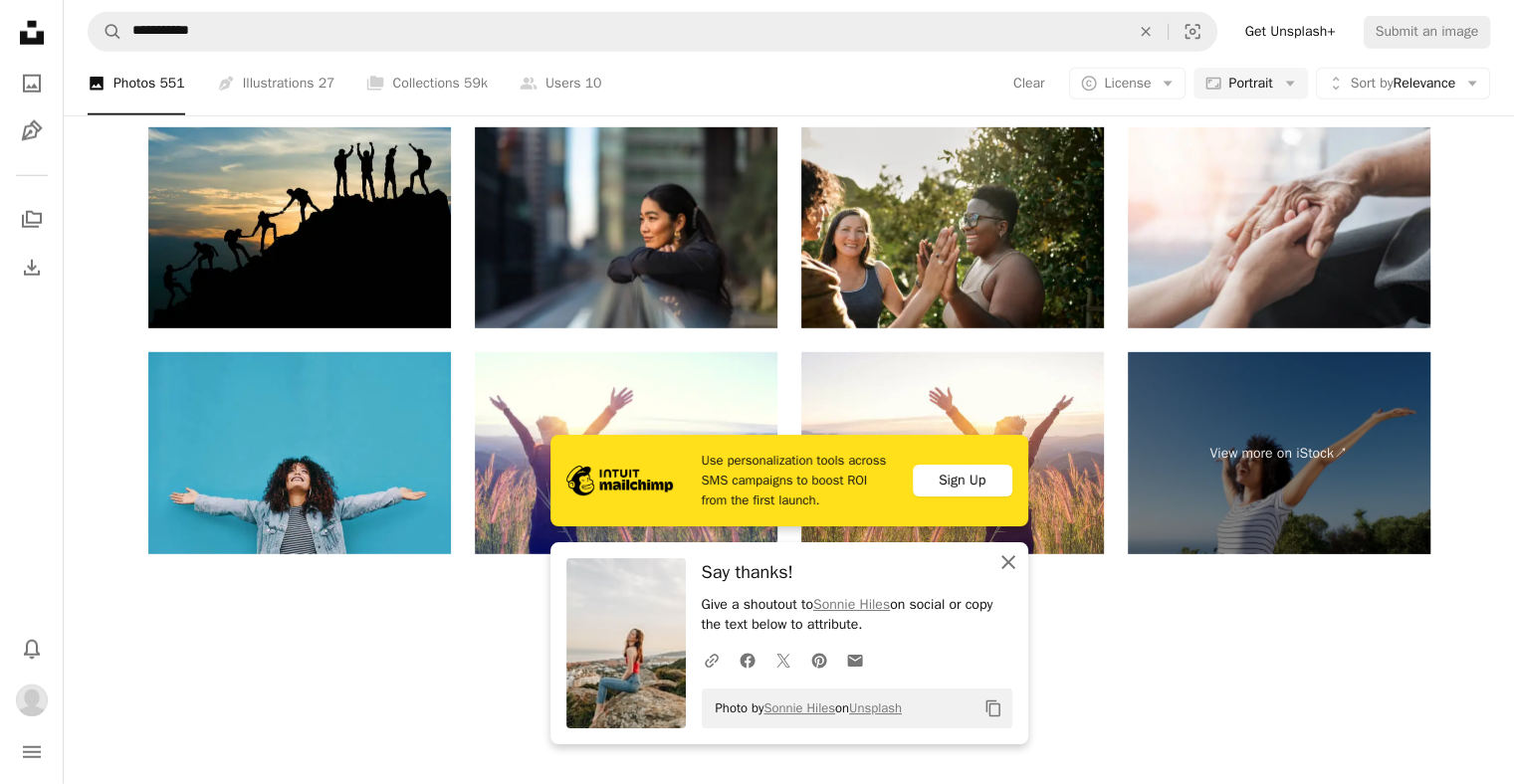 click 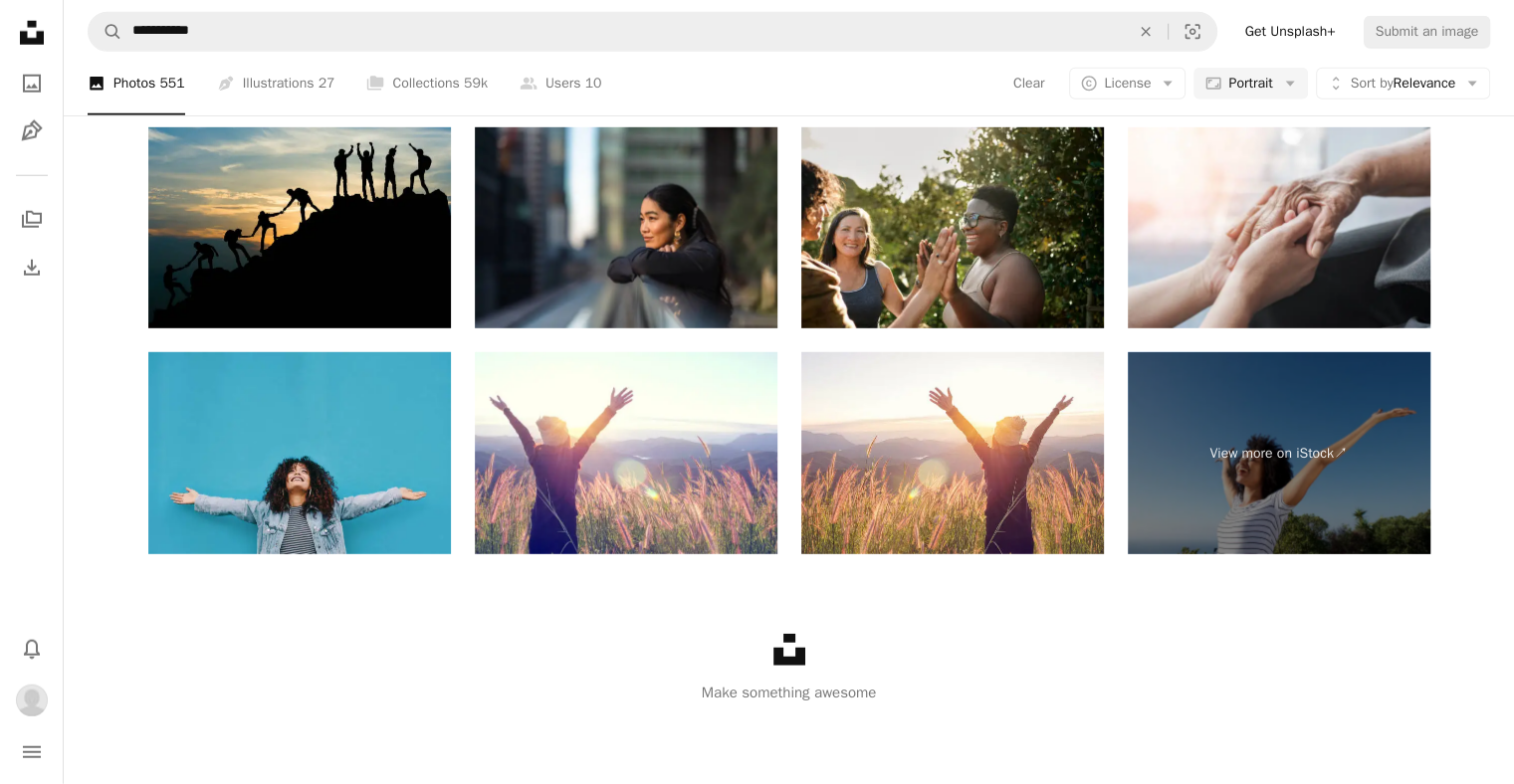 scroll, scrollTop: 5050, scrollLeft: 0, axis: vertical 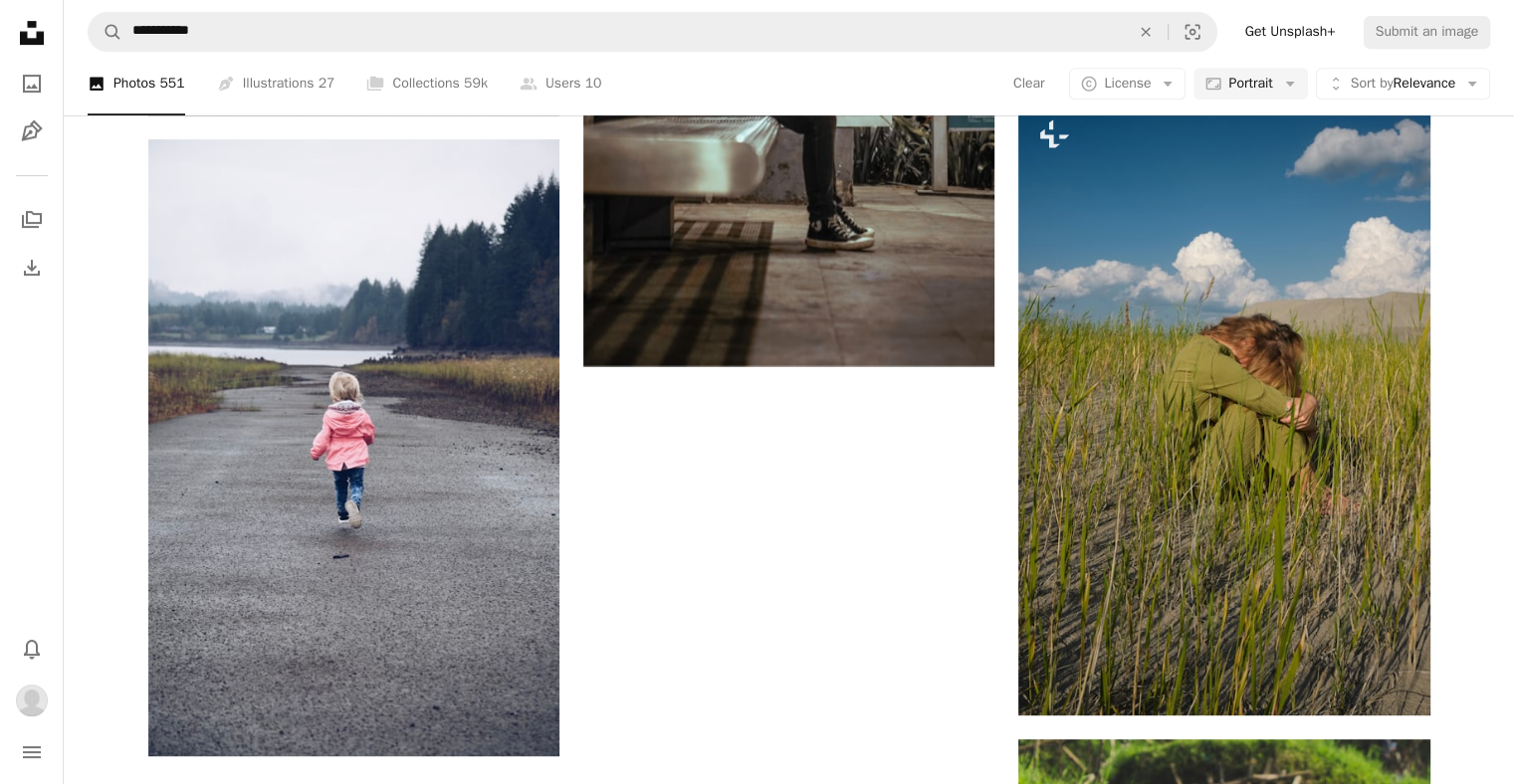 click on "A lock Download" at bounding box center (1360, -1780) 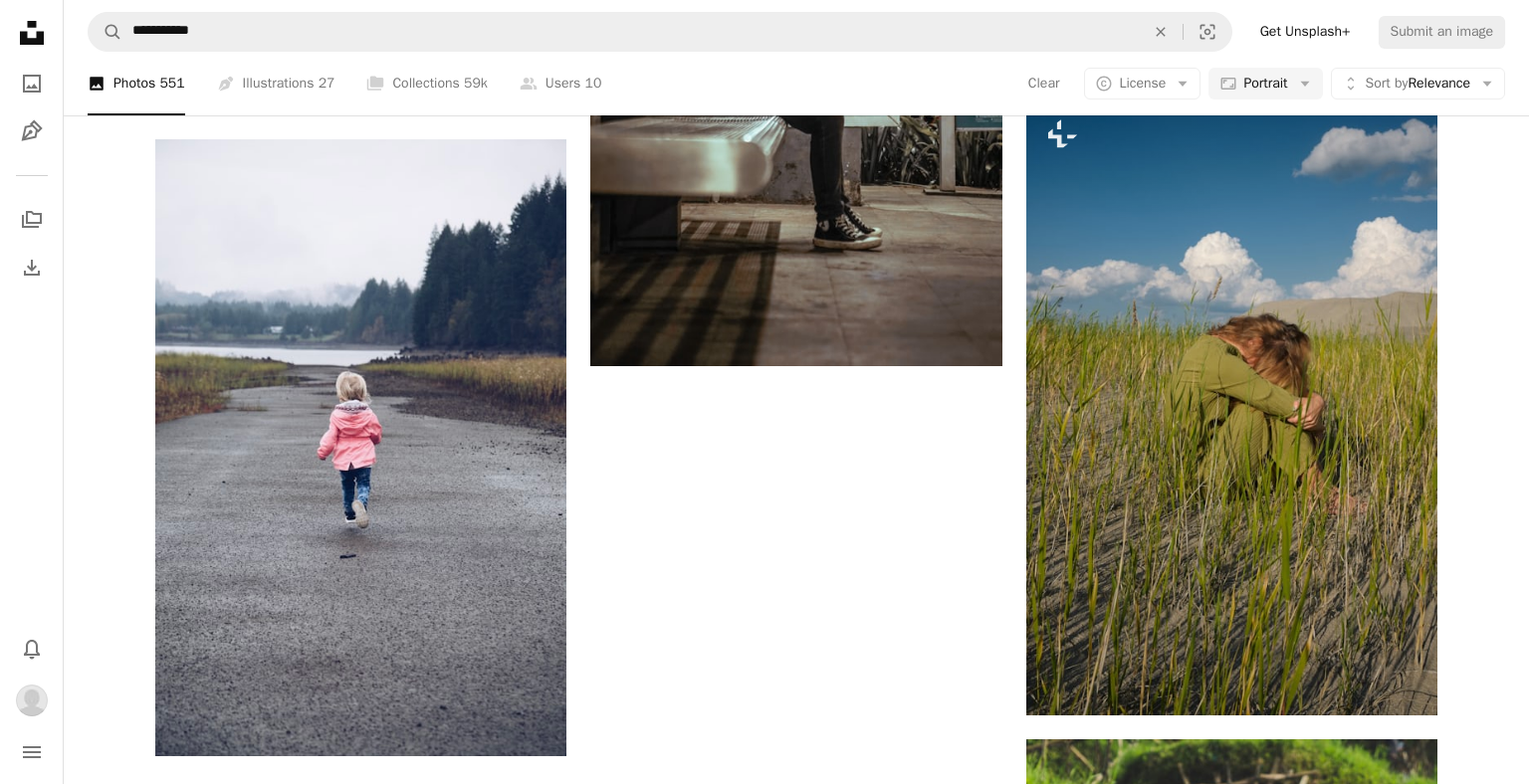 click on "An X shape Premium, ready to use images. Get unlimited access. A plus sign Members-only content added monthly A plus sign Unlimited royalty-free downloads A plus sign Illustrations  New A plus sign Enhanced legal protections yearly 65%  off monthly $20   $7 USD per month * Get  Unsplash+ * When paid annually, billed upfront  $84 Taxes where applicable. Renews automatically. Cancel anytime." at bounding box center [764, 1749] 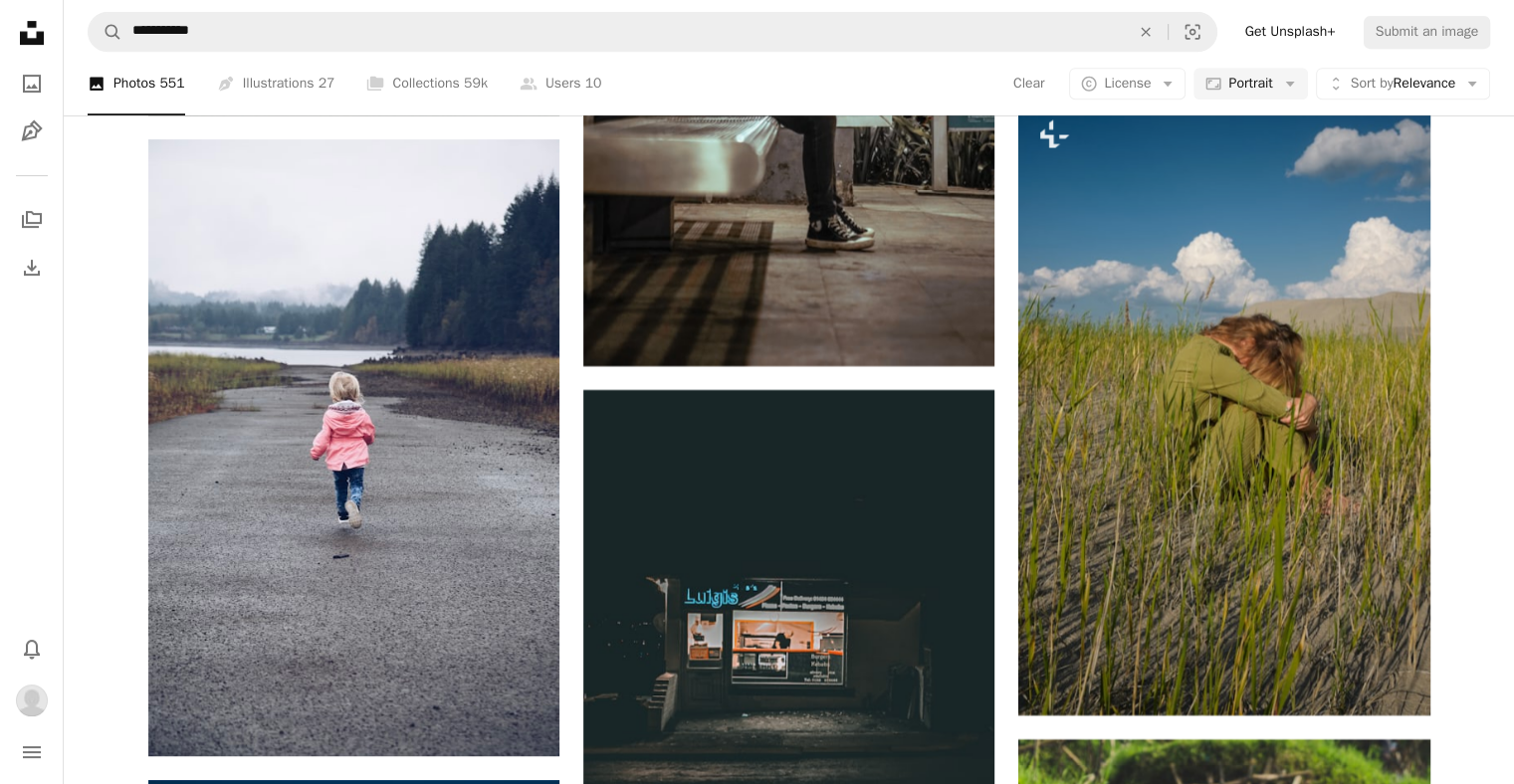 scroll, scrollTop: 7378, scrollLeft: 0, axis: vertical 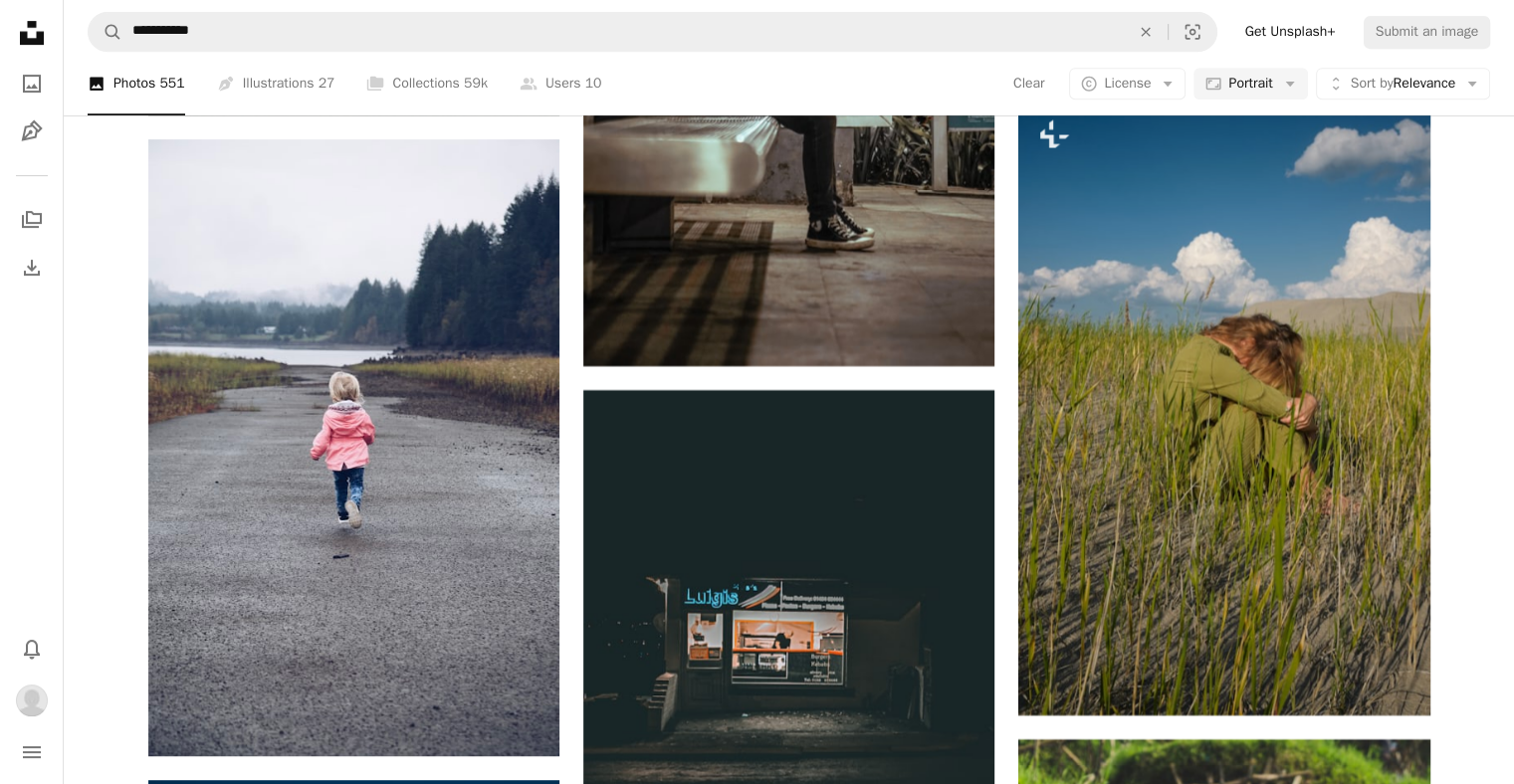 click 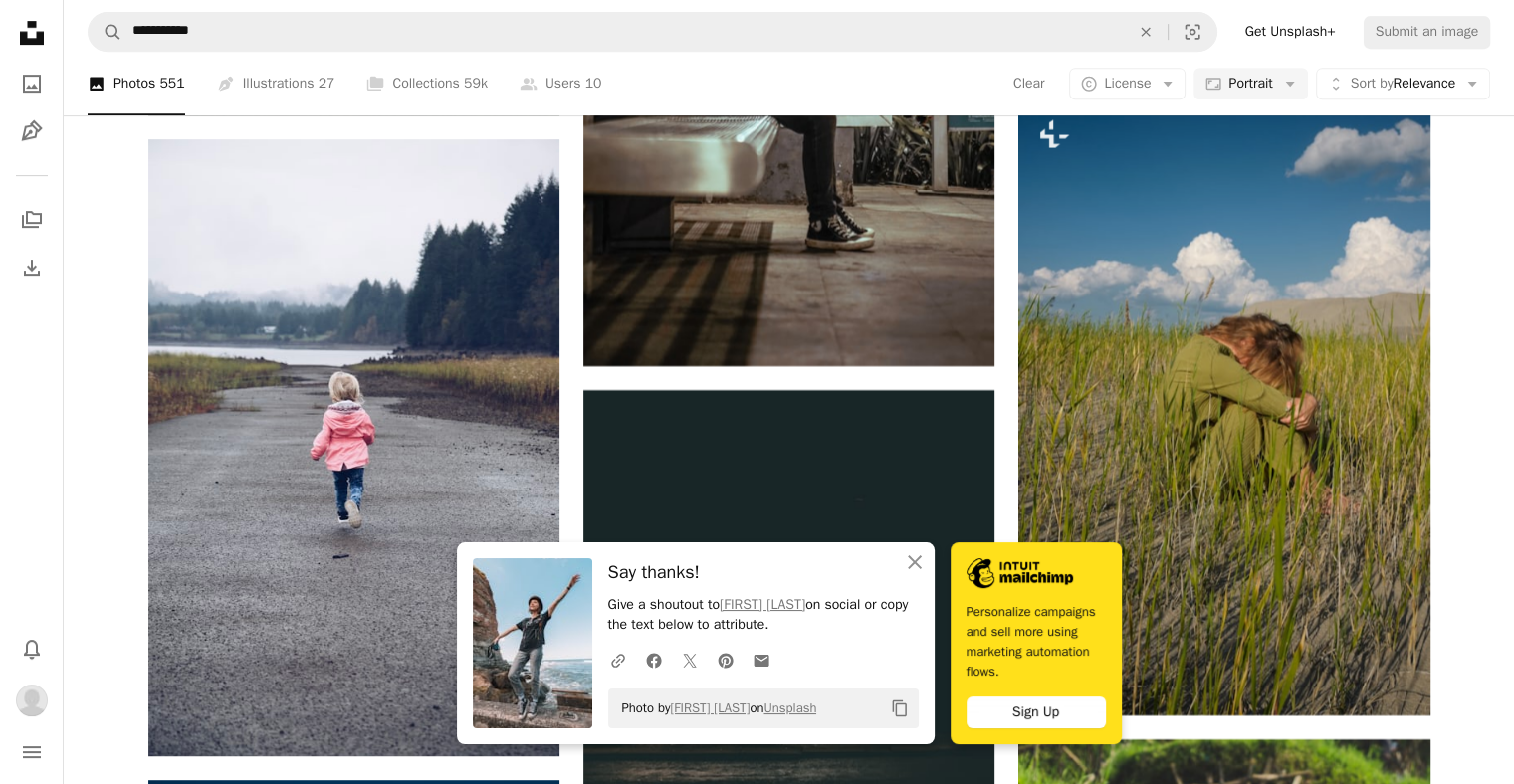 click on "Plus sign for Unsplash+ A heart A plus sign Valeriia Miller For  Unsplash+ A lock Download A heart A plus sign Sajad Nori Available for hire A checkmark inside of a circle Arrow pointing down Plus sign for Unsplash+ A heart A plus sign Valeriia Miller For  Unsplash+ A lock Download A heart A plus sign Paula Berto Available for hire A checkmark inside of a circle Arrow pointing down A heart A plus sign alex varela Available for hire A checkmark inside of a circle Arrow pointing down Plus sign for Unsplash+ A heart A plus sign Polina Kuzovkova For  Unsplash+ A lock Download A heart A plus sign Sandra-Beatrice Molnar Arrow pointing down A heart A plus sign Sandra-Beatrice Molnar Arrow pointing down A heart A plus sign Duman Photography Arrow pointing down A heart A plus sign okeykat Available for hire A checkmark inside of a circle Arrow pointing down A website makes it real. Start A Free Trial Plus sign for Unsplash+ A heart A plus sign Andrej Lišakov For  Unsplash+ A lock Download A heart A plus sign A heart" at bounding box center [788, -1106] 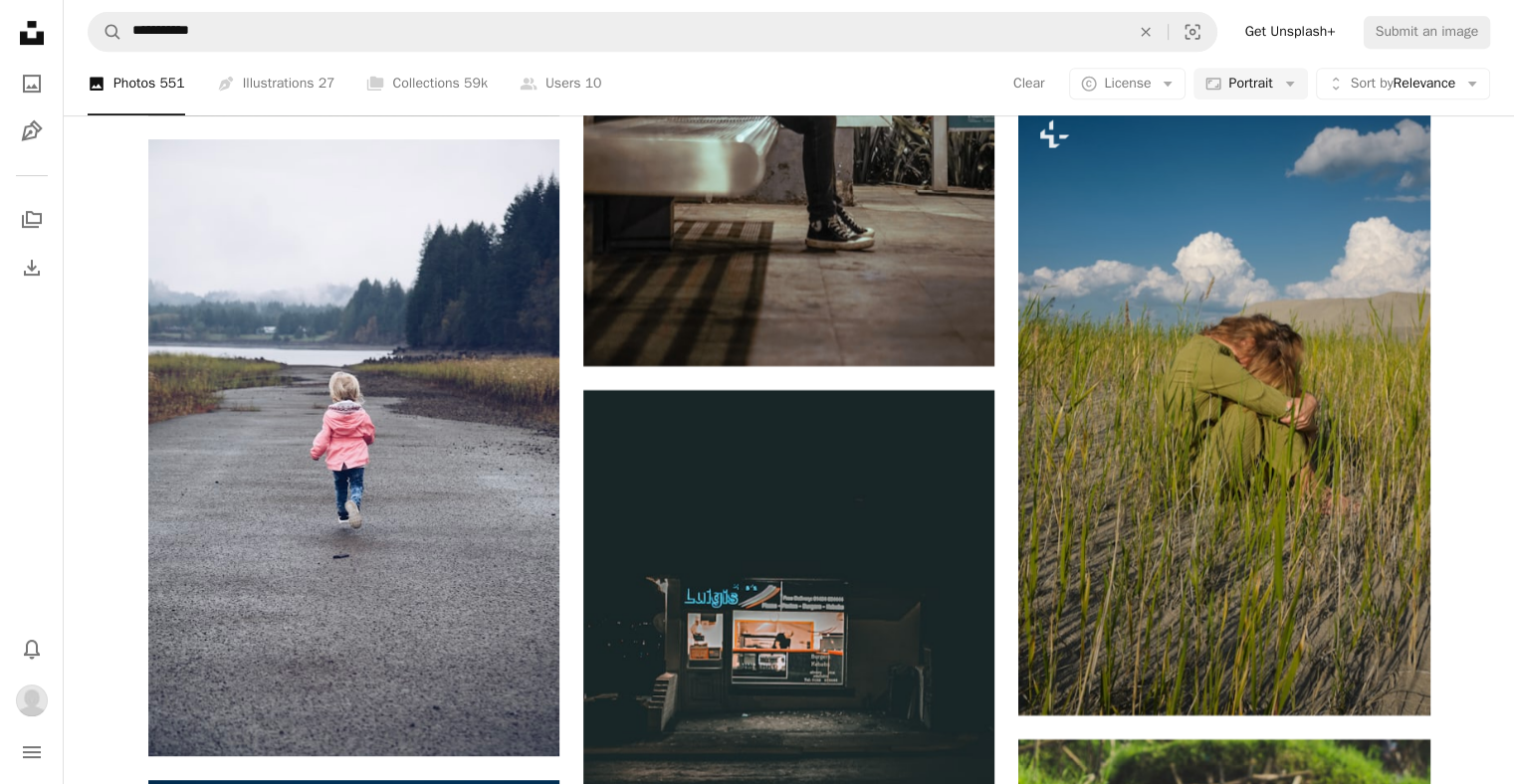 scroll, scrollTop: 8548, scrollLeft: 0, axis: vertical 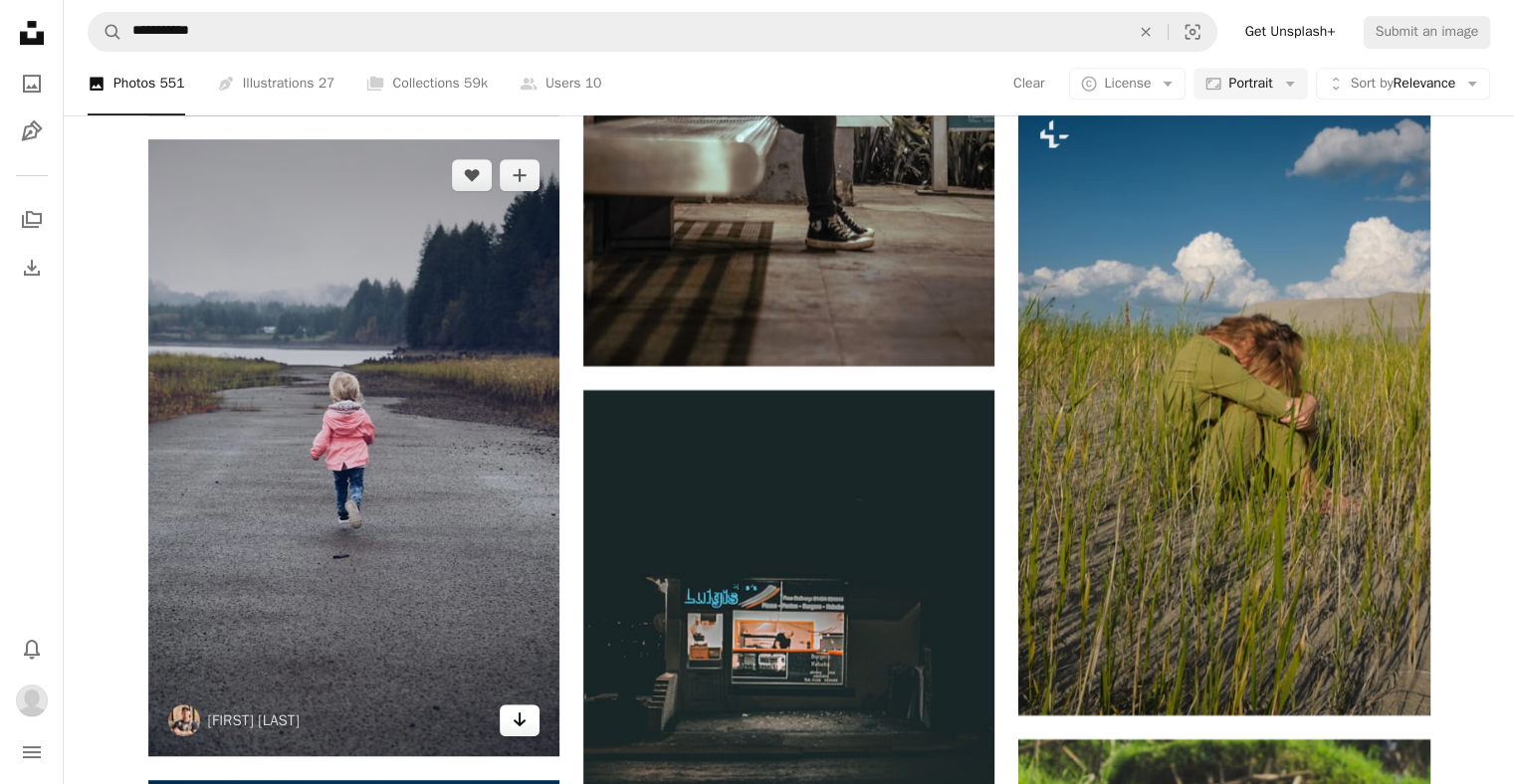 click on "Arrow pointing down" at bounding box center [520, 720] 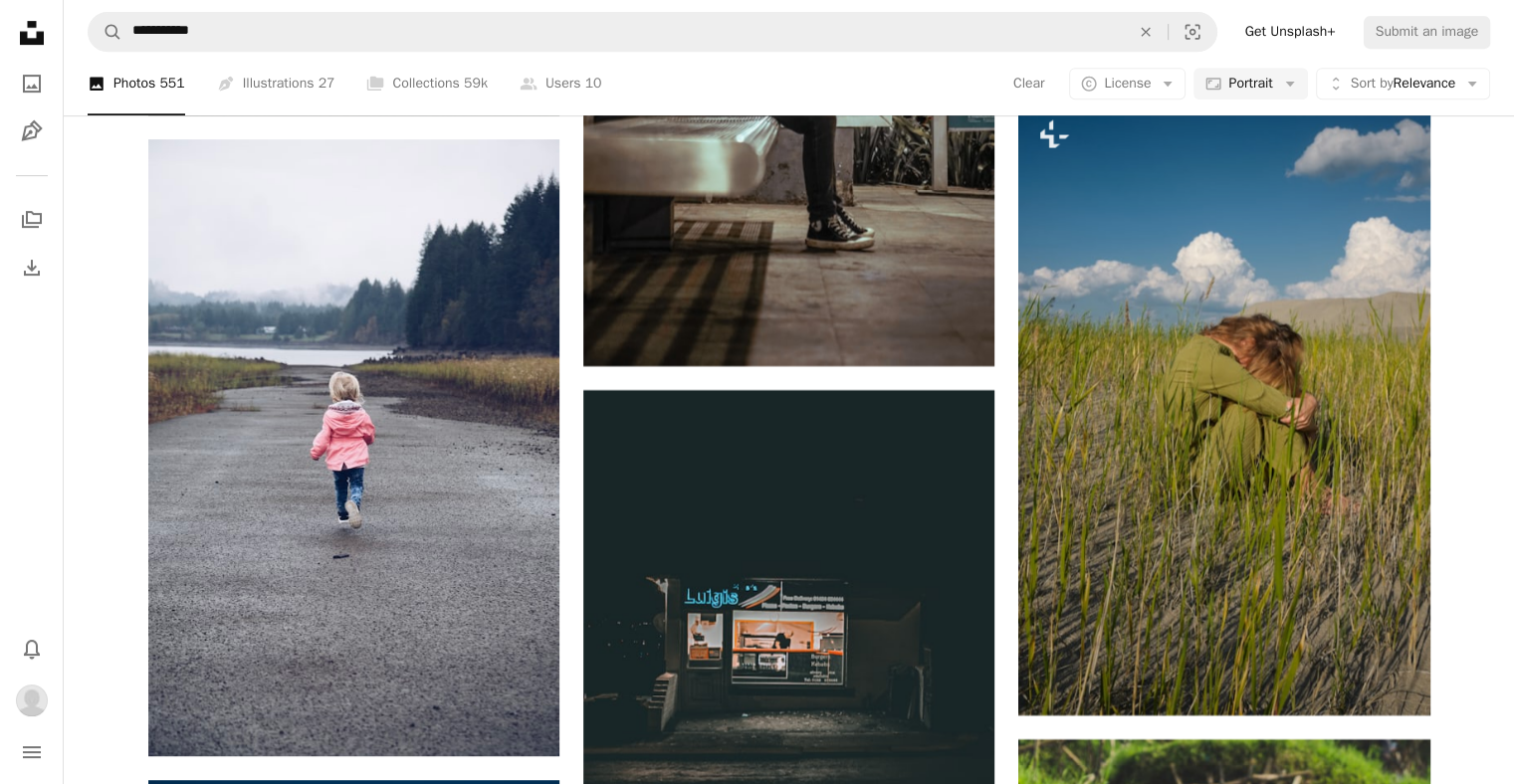 scroll, scrollTop: 9699, scrollLeft: 0, axis: vertical 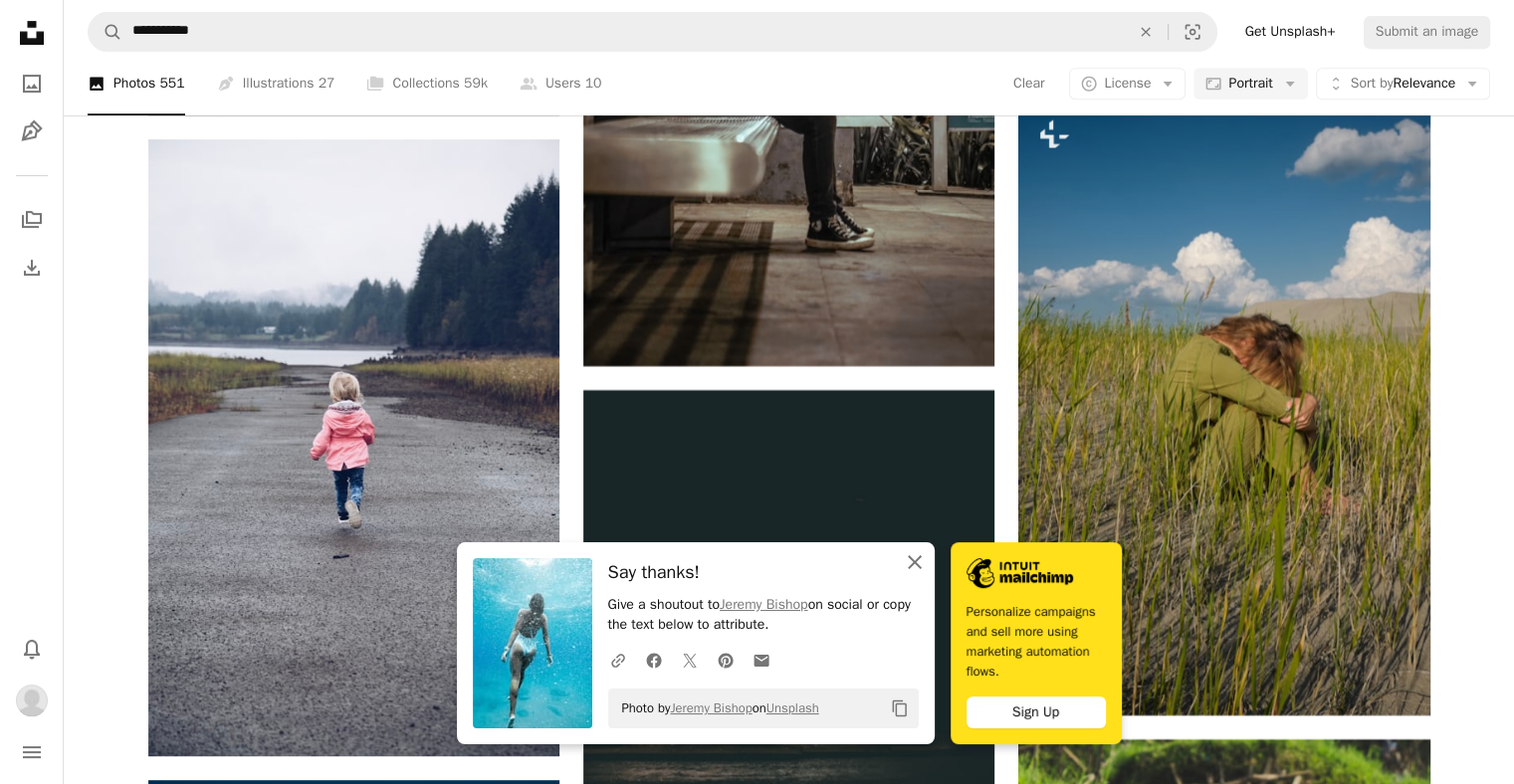 click on "An X shape" 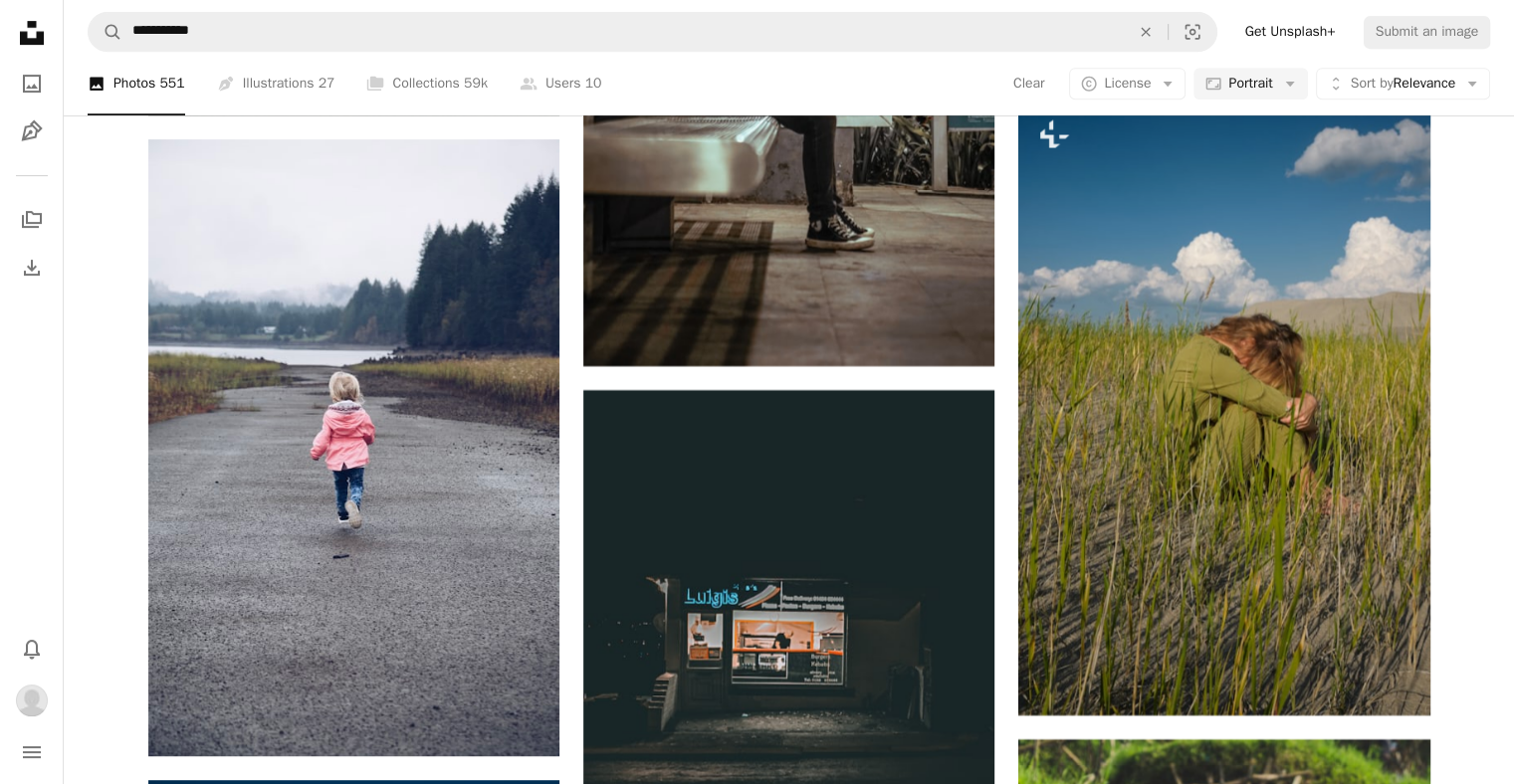 scroll, scrollTop: 11140, scrollLeft: 0, axis: vertical 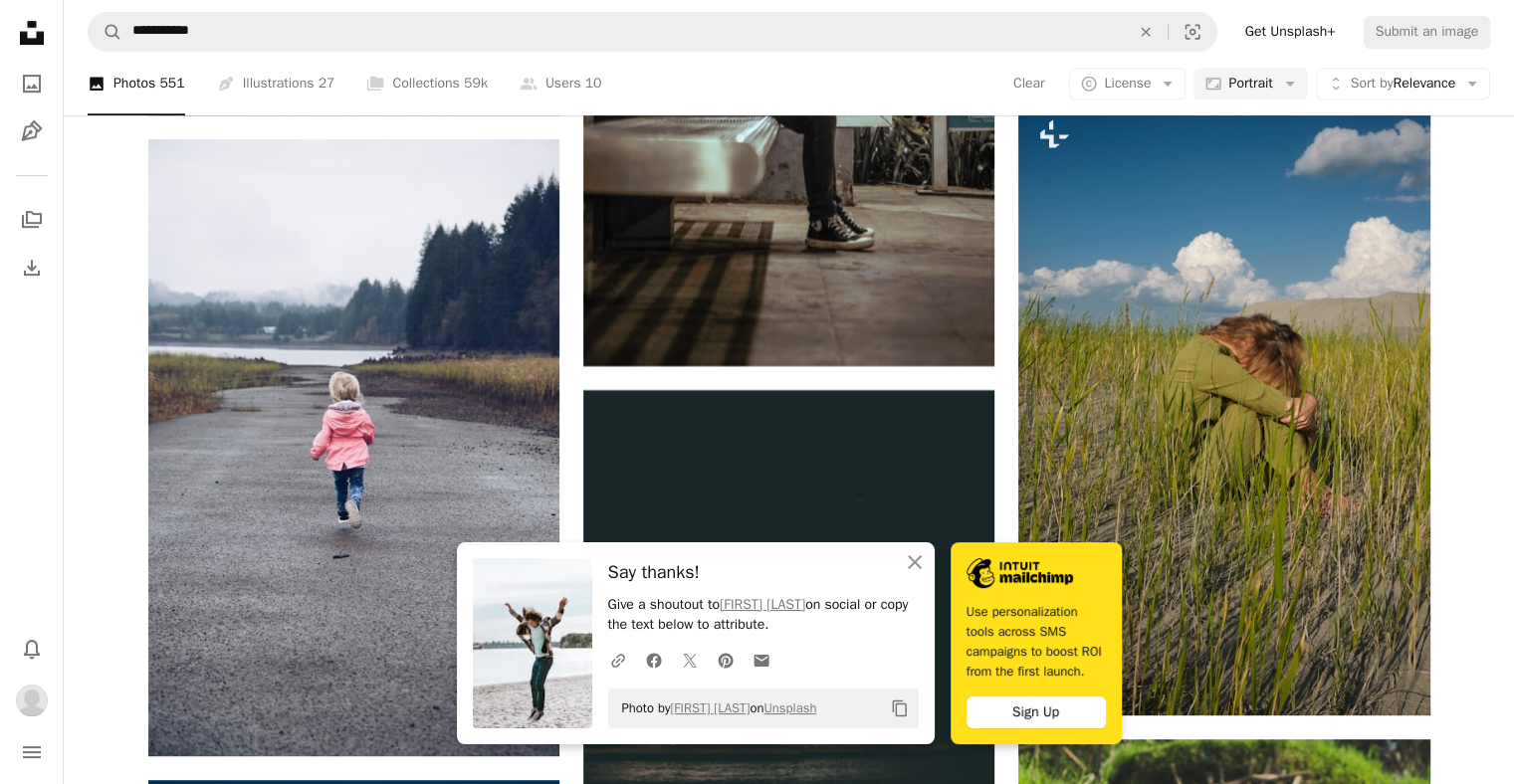 click at bounding box center [1223, 4129] 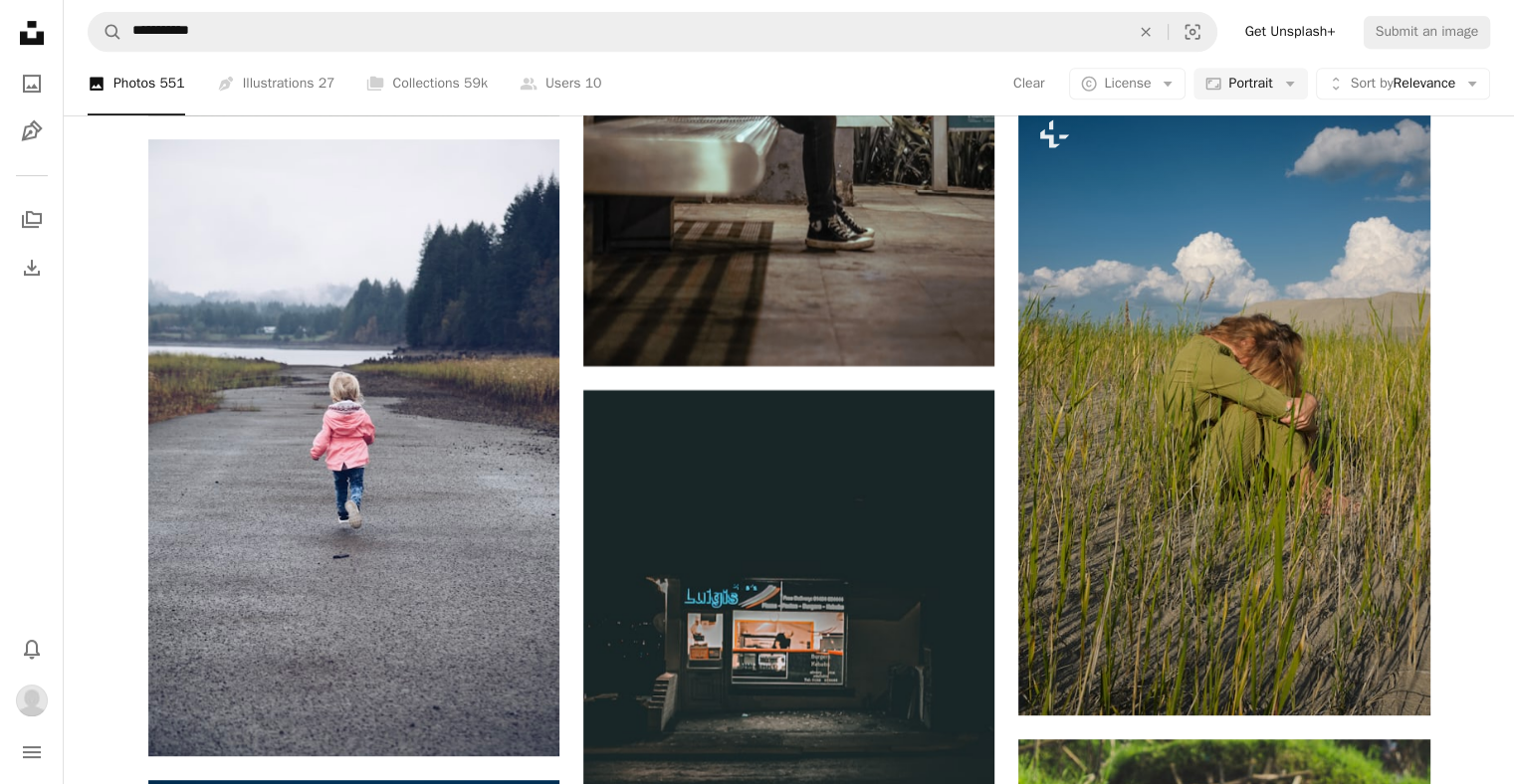 scroll, scrollTop: 12983, scrollLeft: 0, axis: vertical 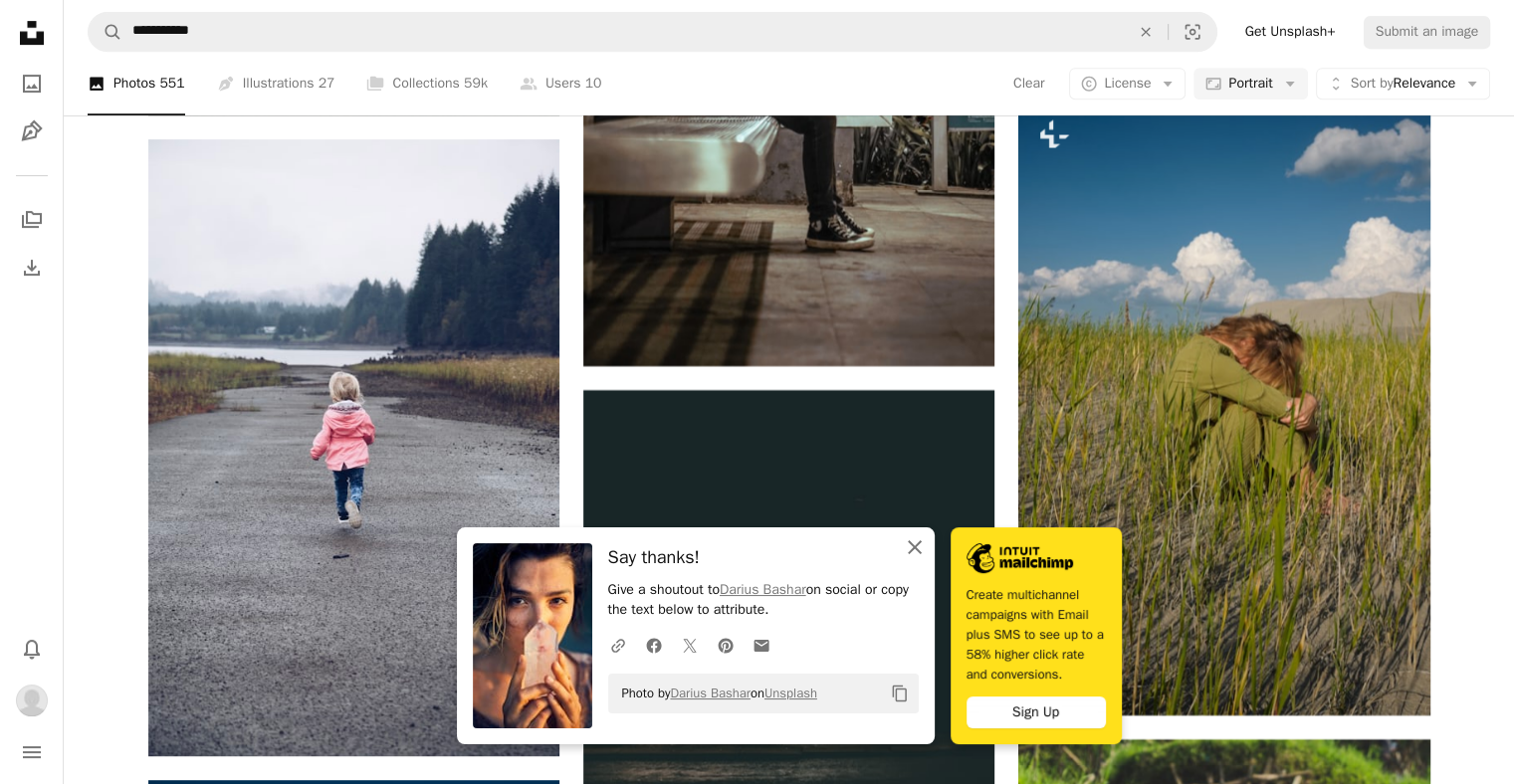click 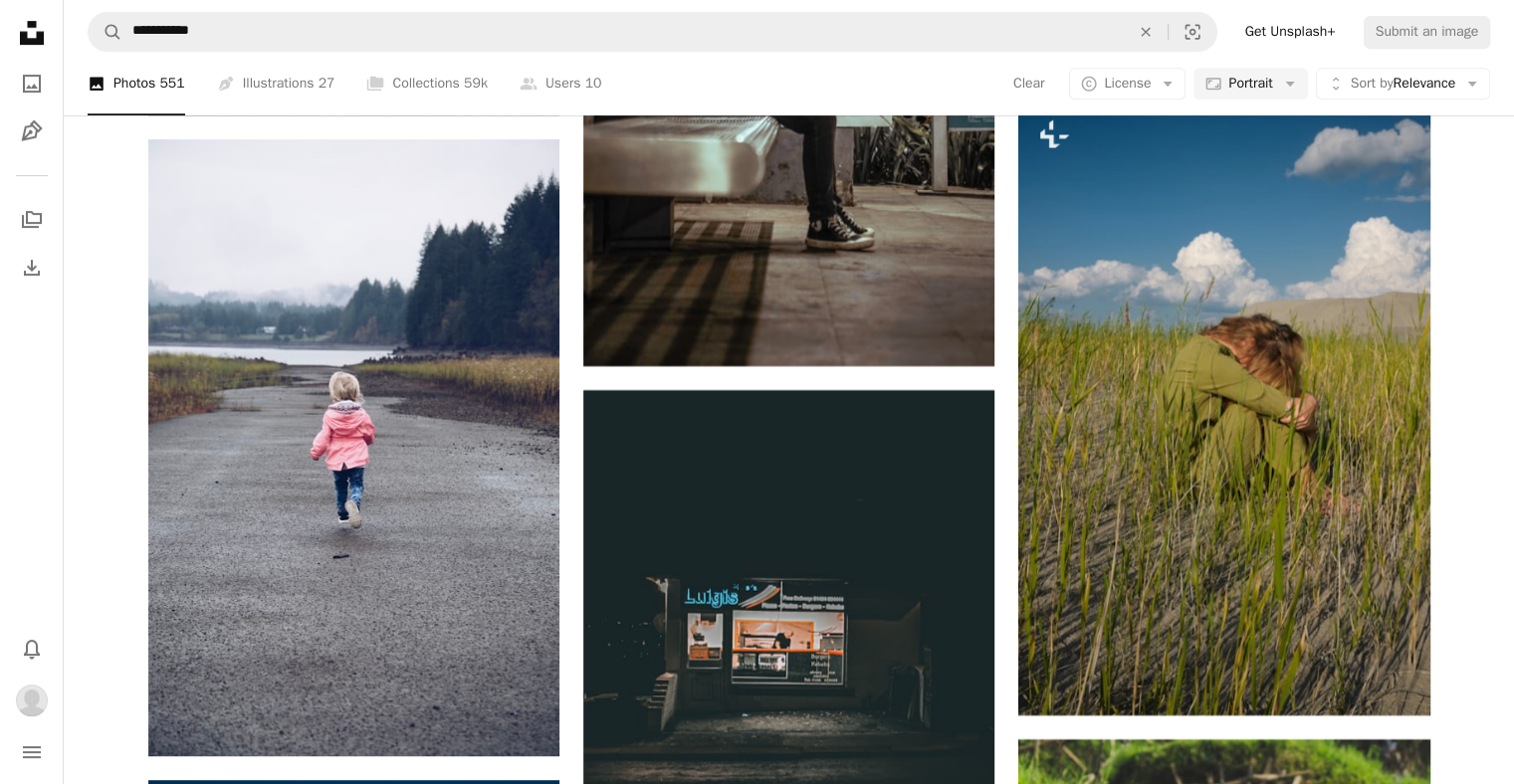 scroll, scrollTop: 13672, scrollLeft: 0, axis: vertical 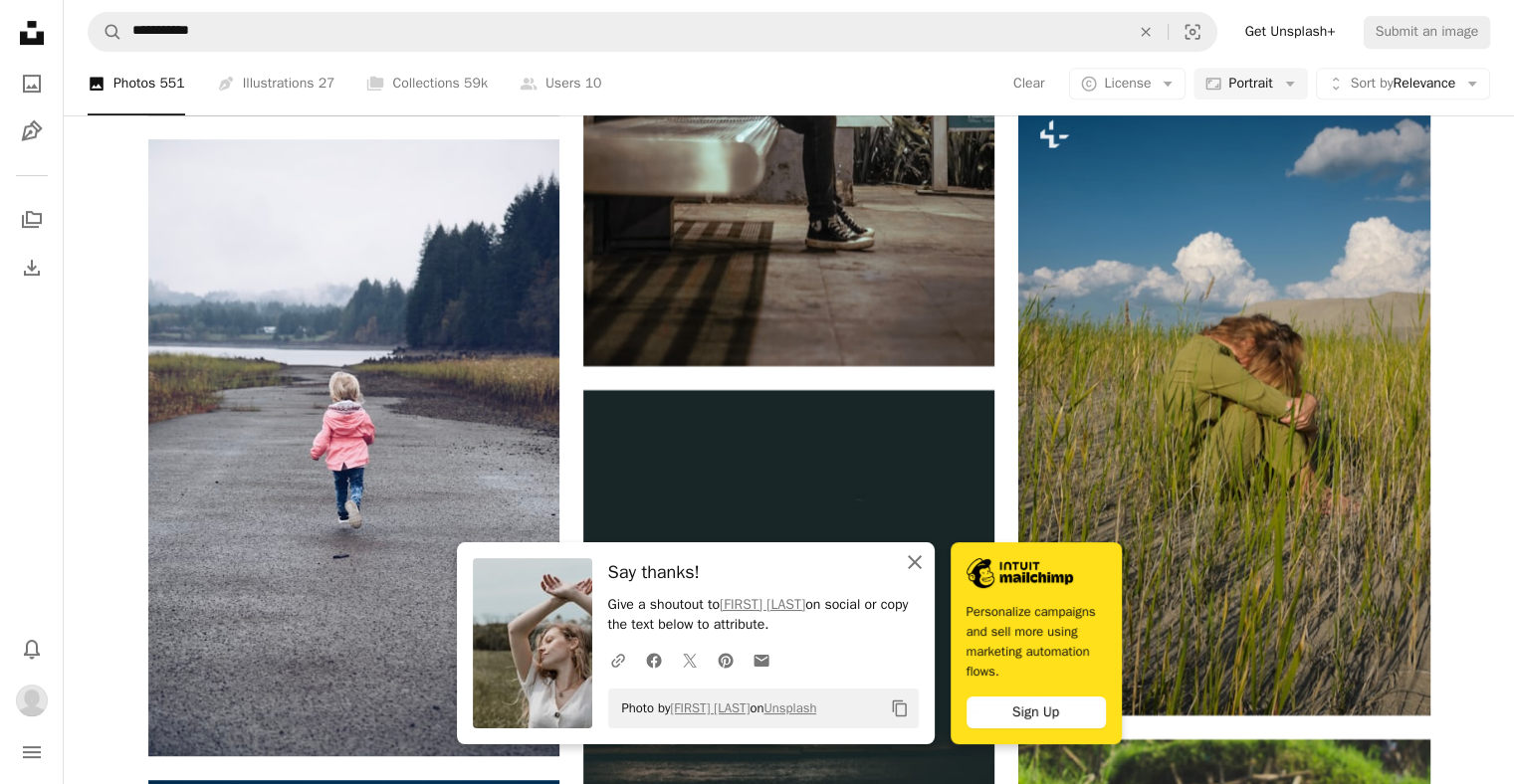click on "An X shape" 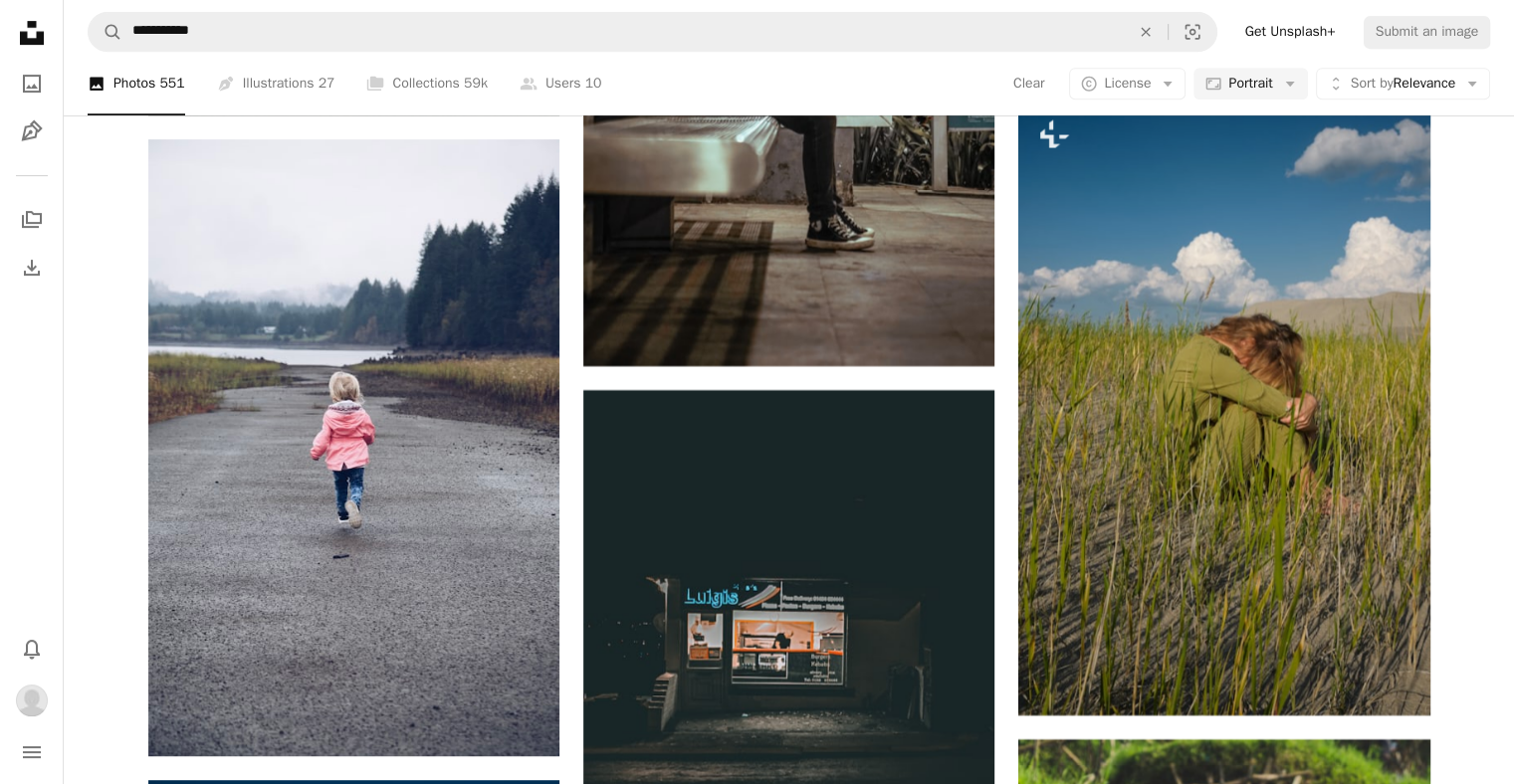scroll, scrollTop: 14896, scrollLeft: 0, axis: vertical 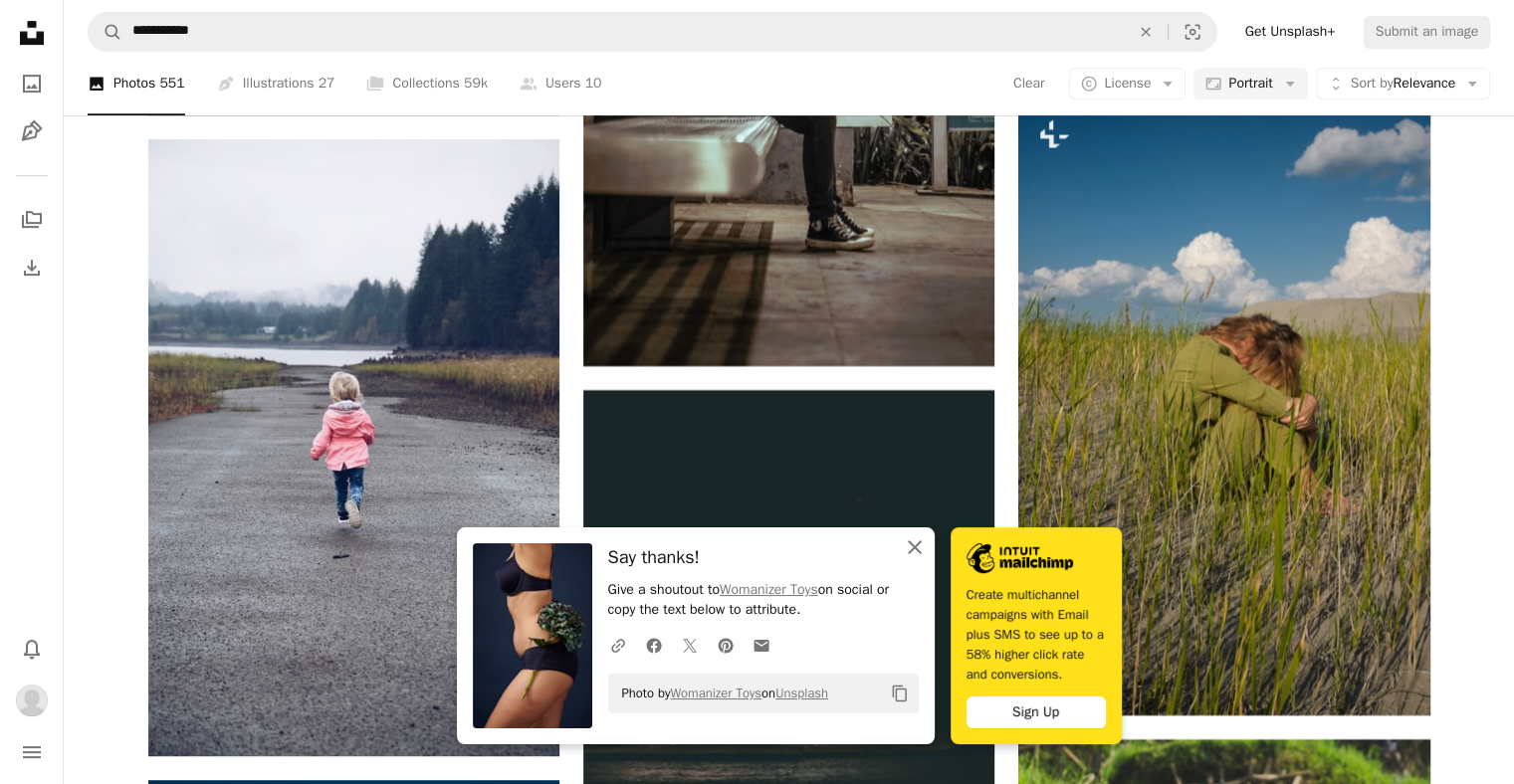 click on "An X shape" 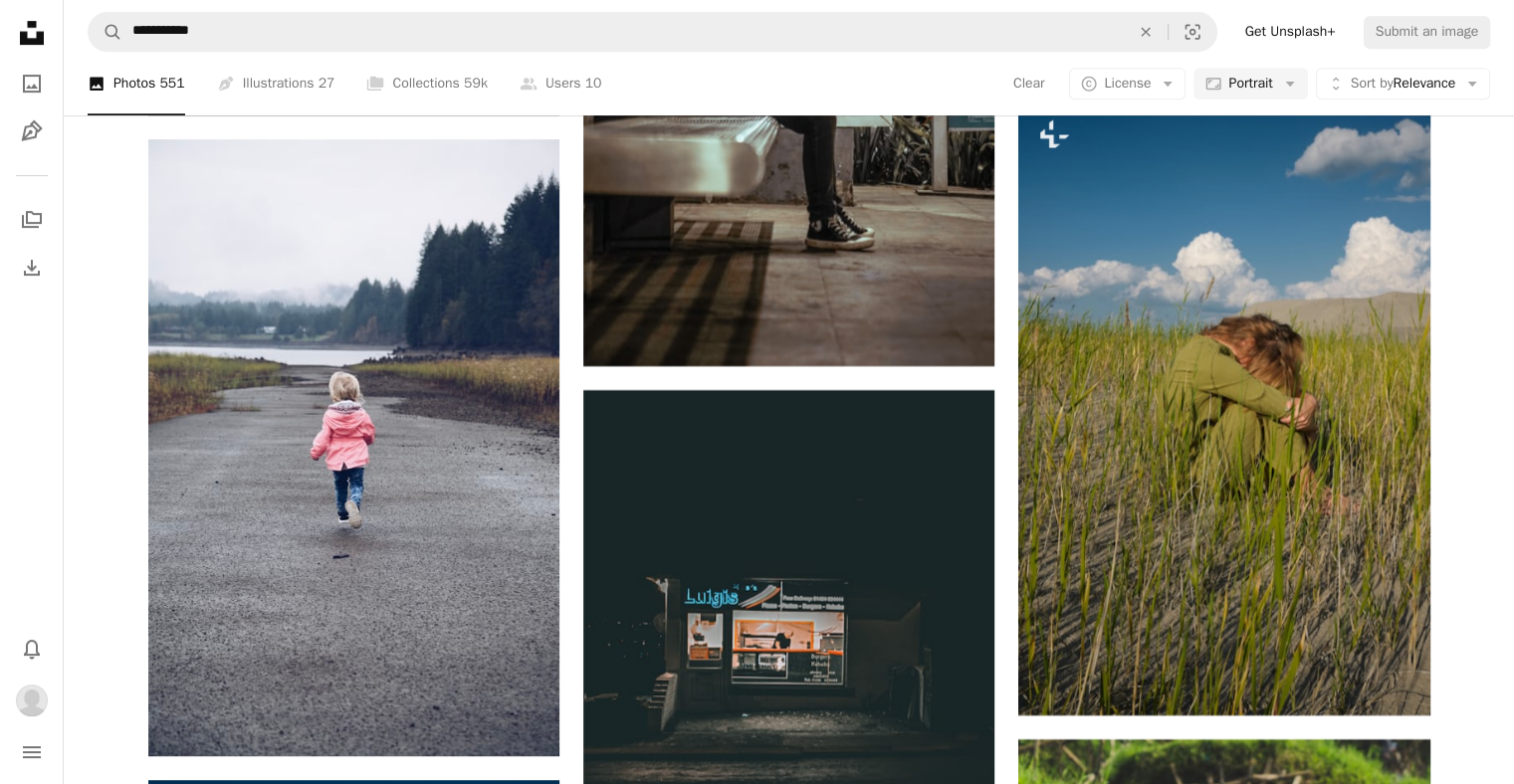 scroll, scrollTop: 15454, scrollLeft: 0, axis: vertical 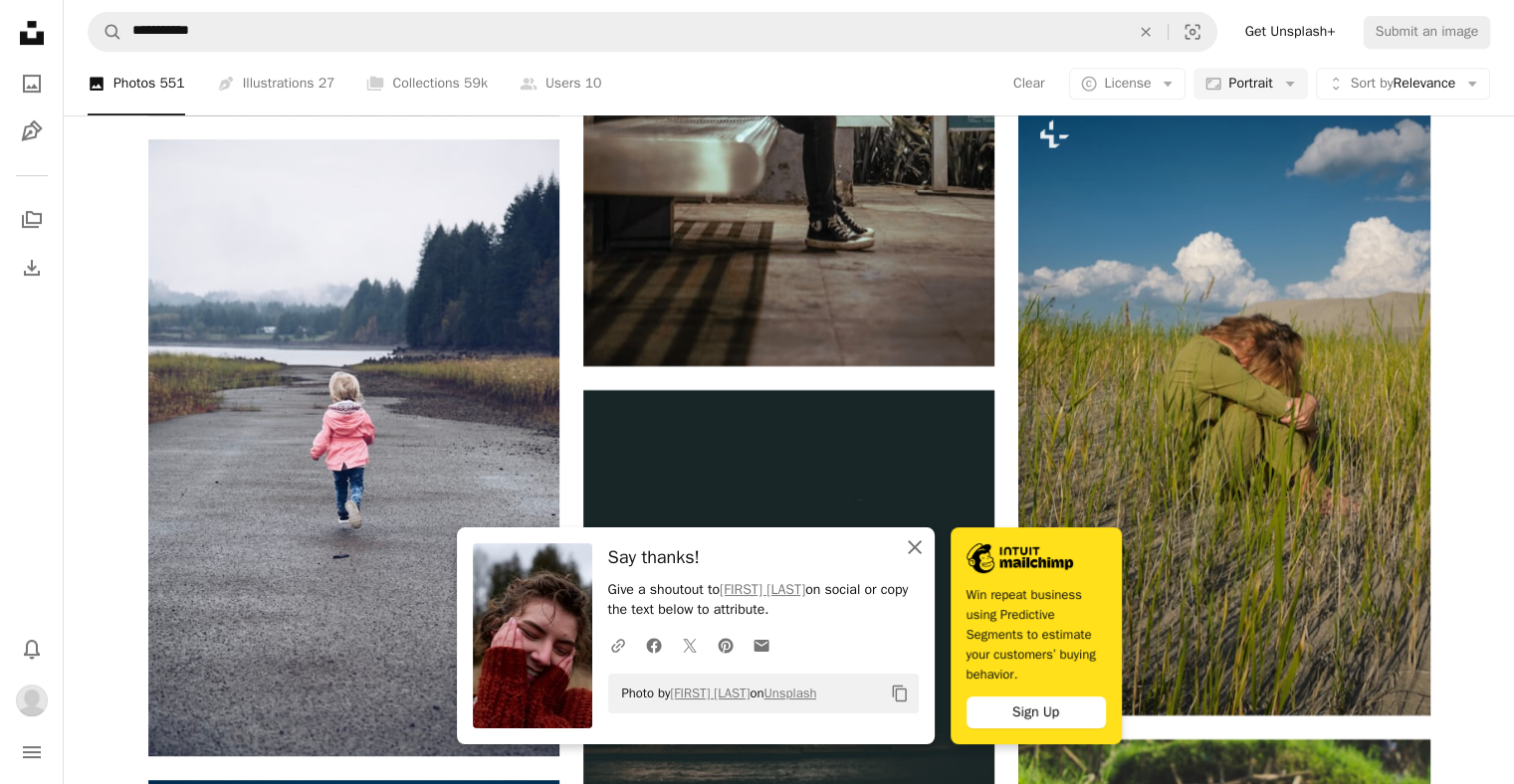 click on "An X shape" 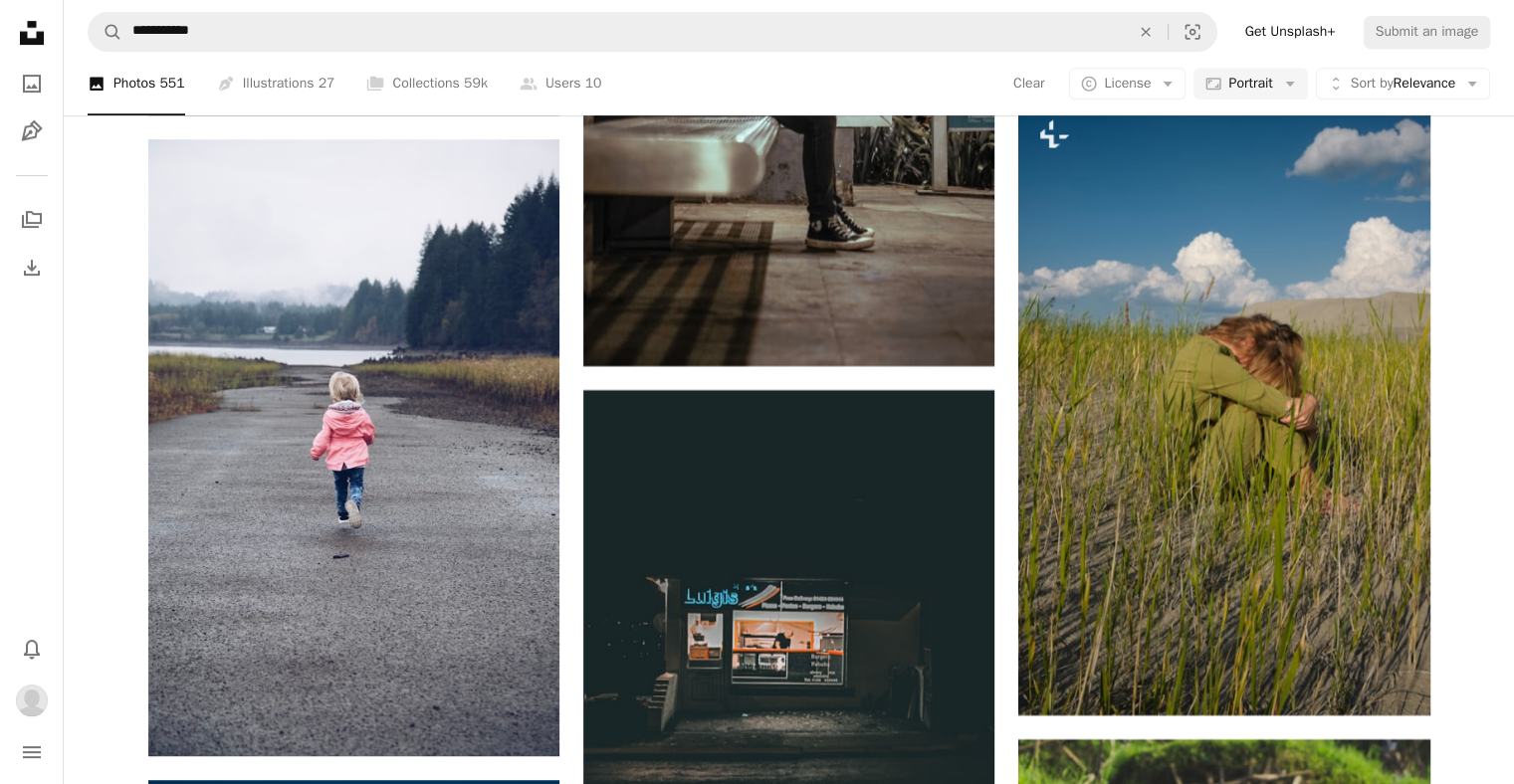 scroll, scrollTop: 16687, scrollLeft: 0, axis: vertical 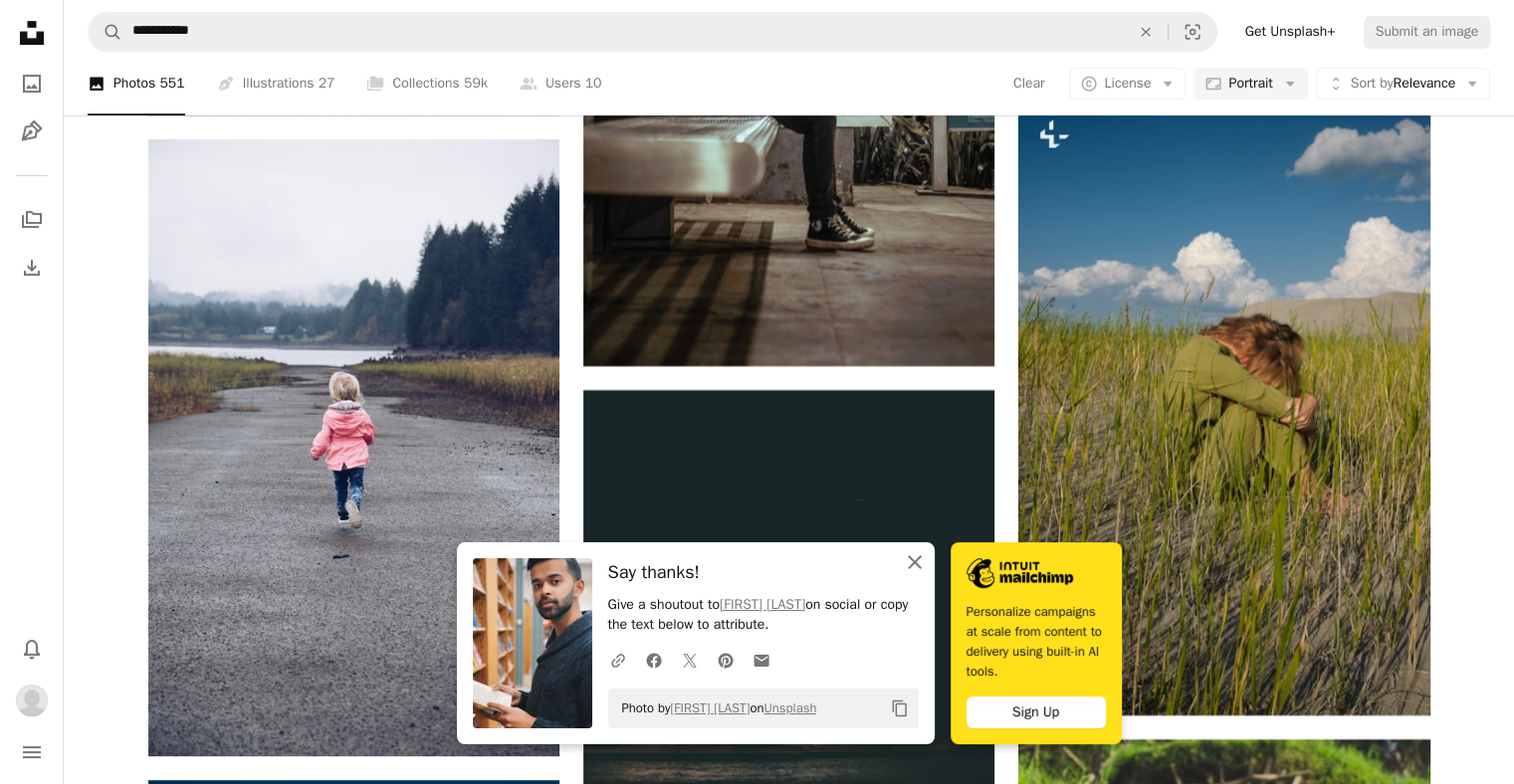 click on "An X shape Close" at bounding box center (915, 562) 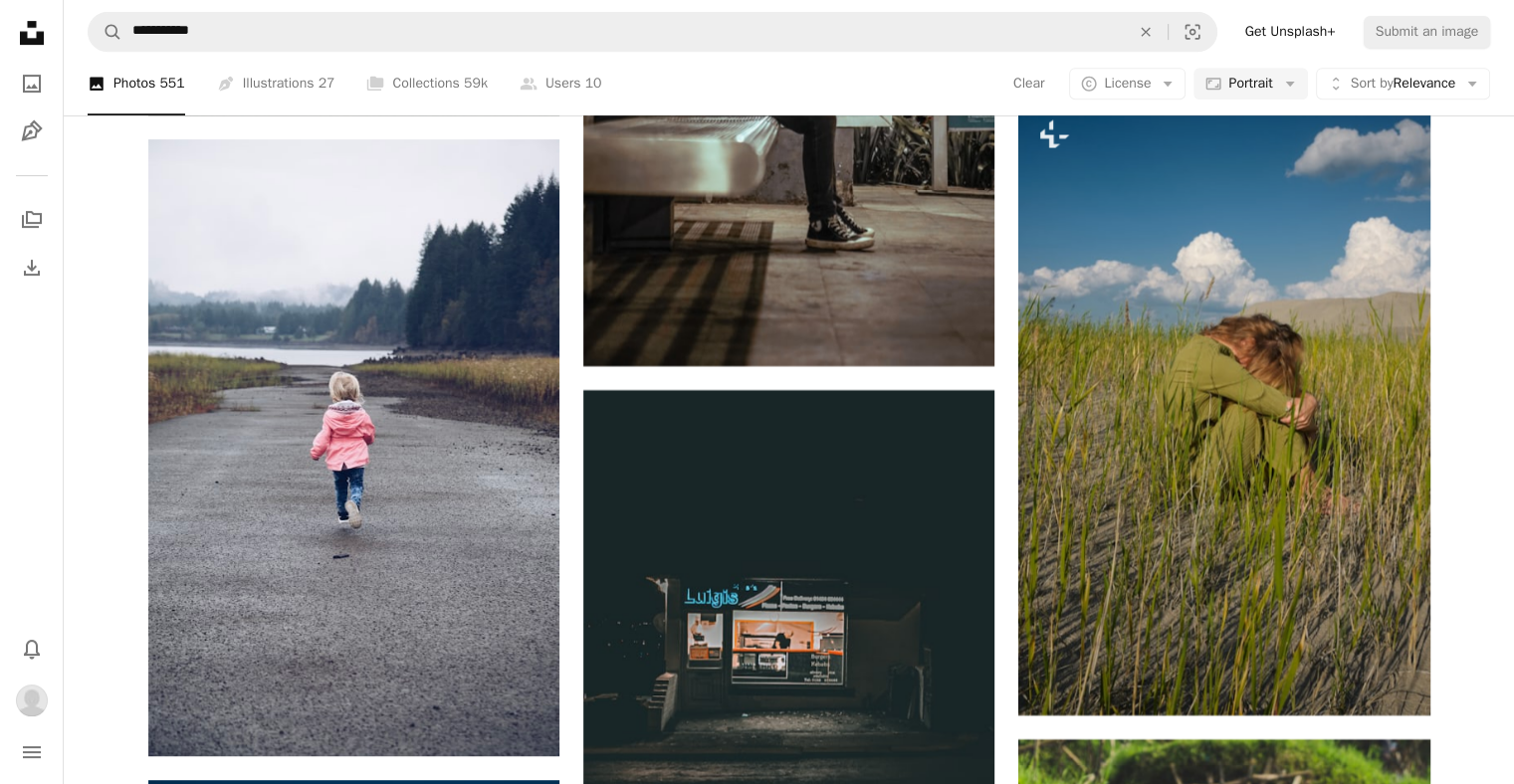 scroll, scrollTop: 17395, scrollLeft: 0, axis: vertical 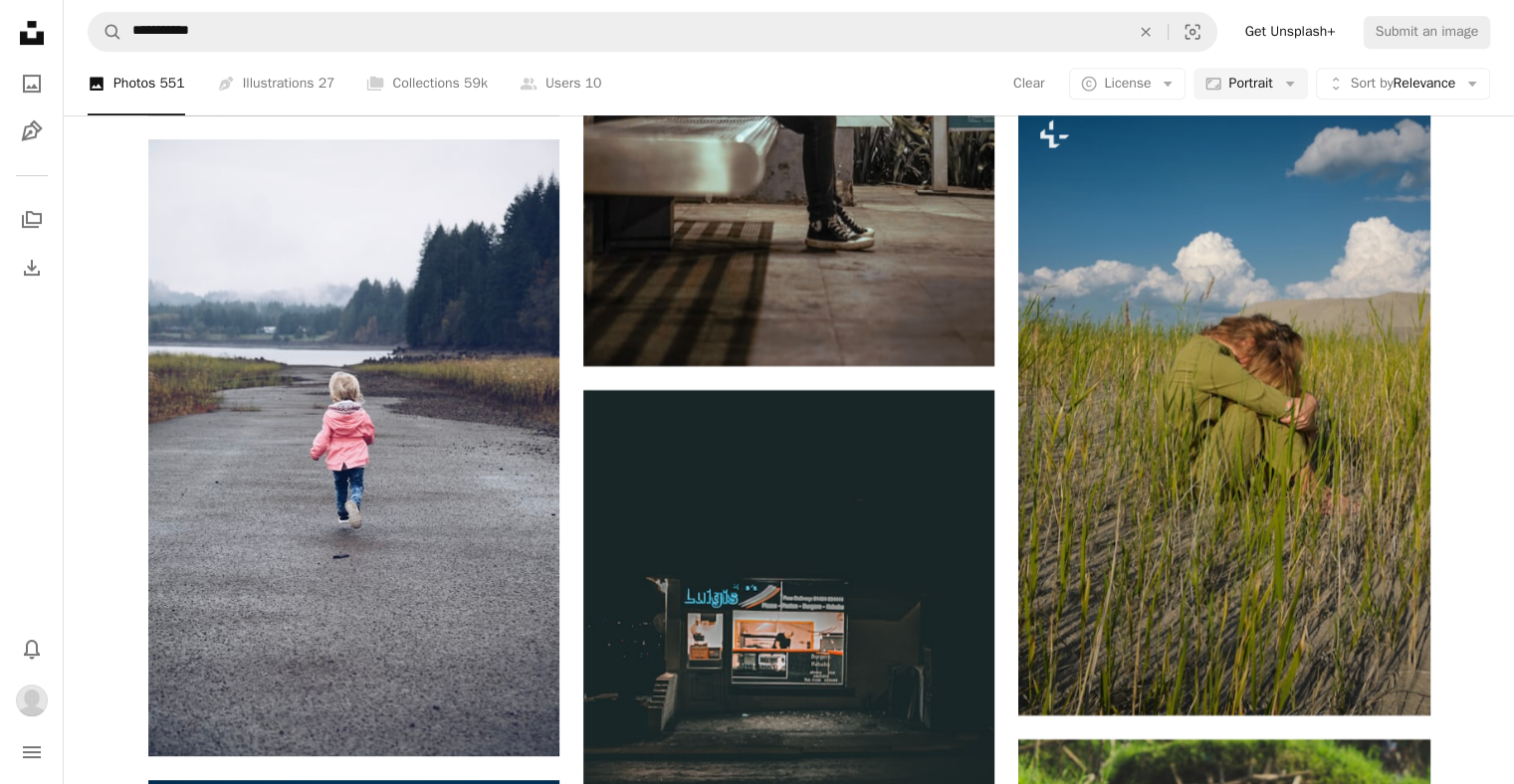 click 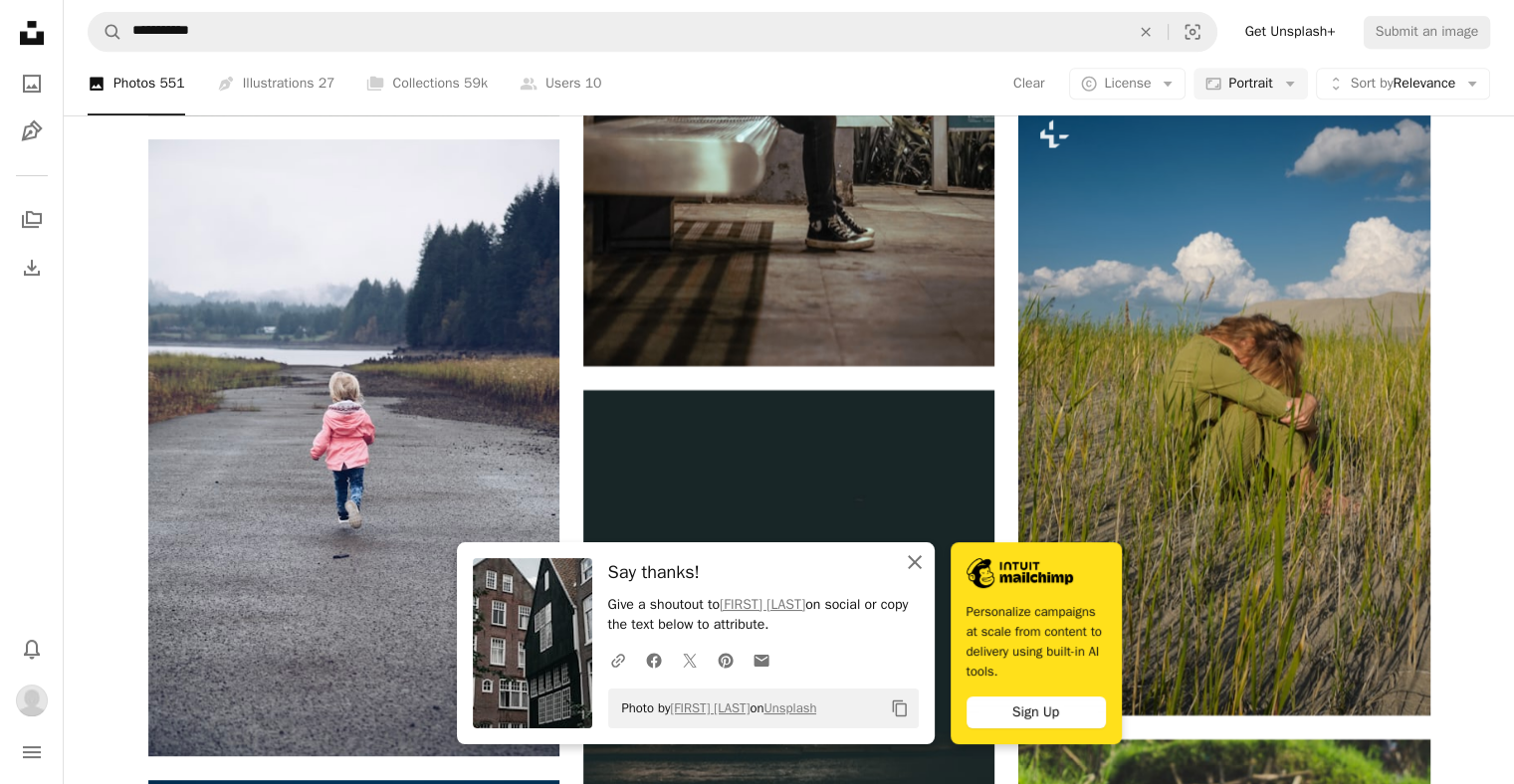 click on "An X shape" 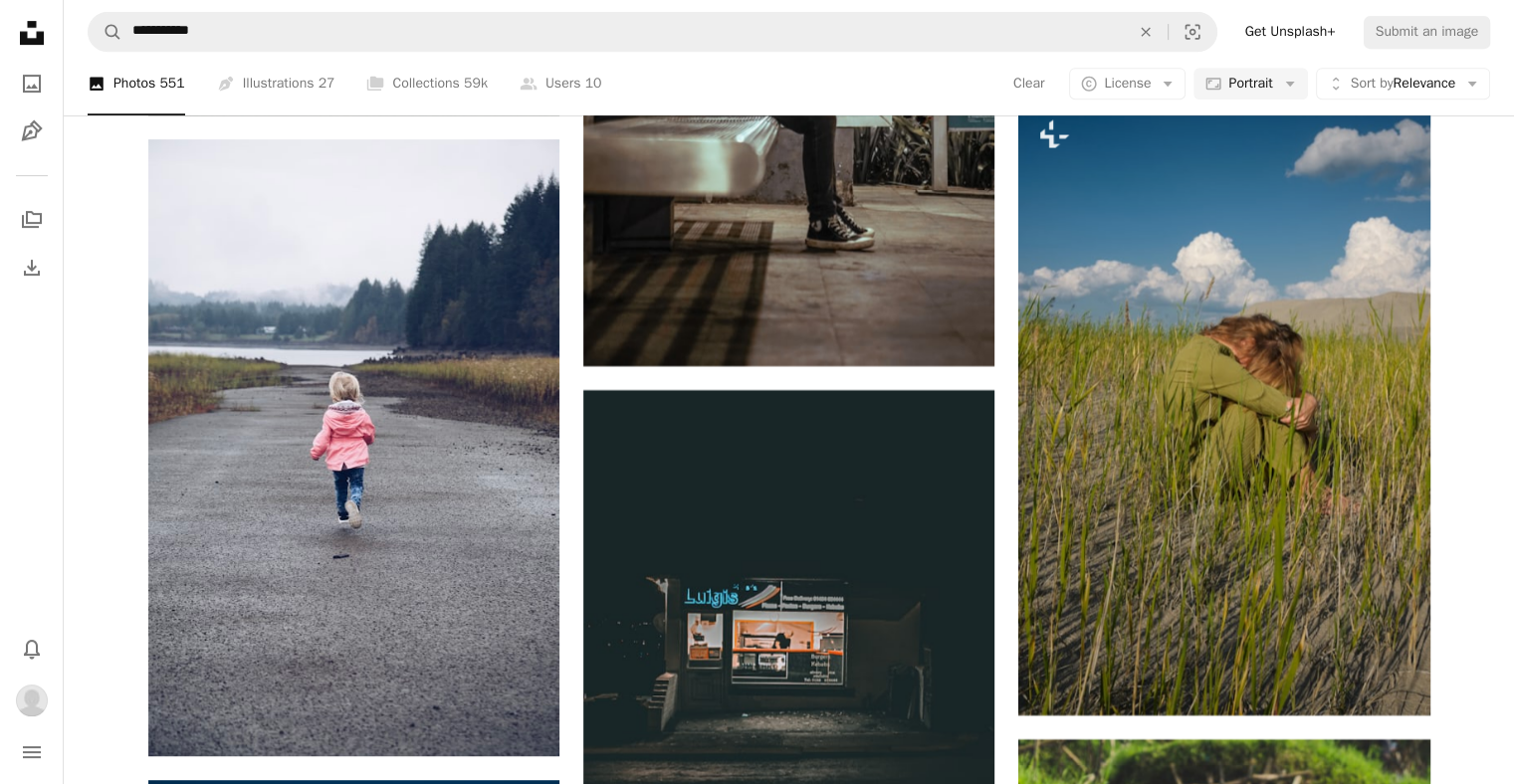 scroll, scrollTop: 17983, scrollLeft: 0, axis: vertical 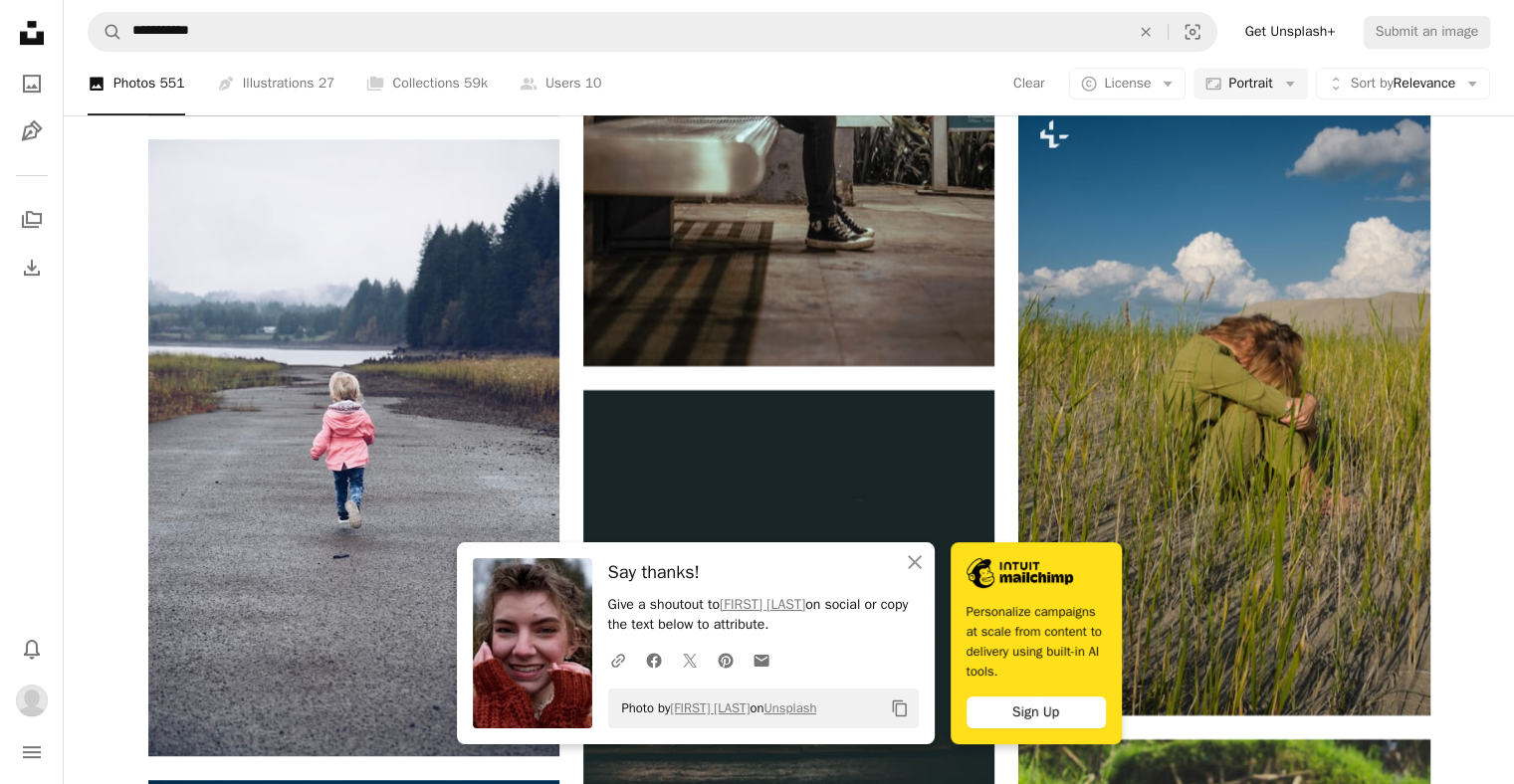 click on "An X shape Close" at bounding box center [915, 562] 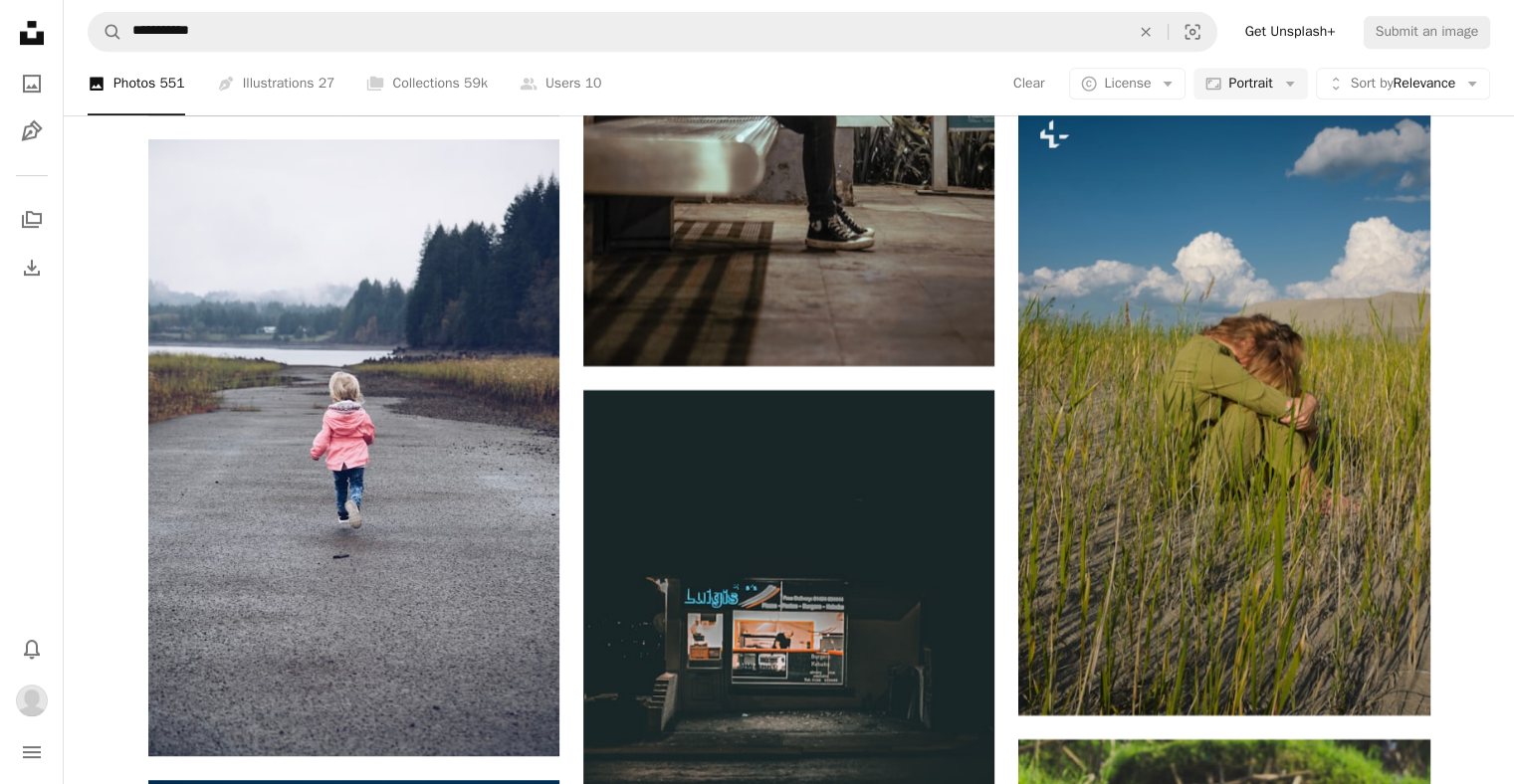scroll, scrollTop: 19377, scrollLeft: 0, axis: vertical 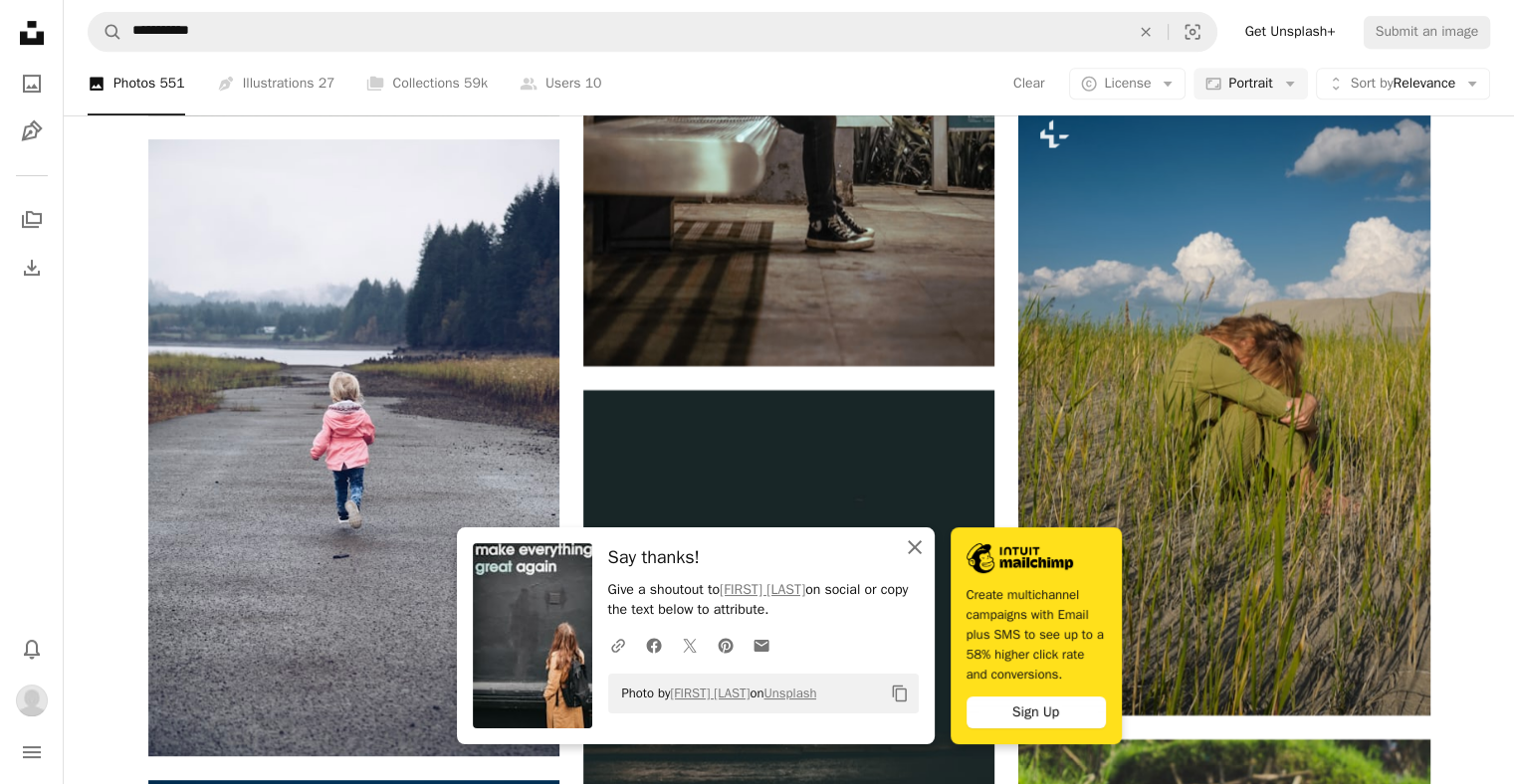 click on "An X shape Close" at bounding box center [915, 547] 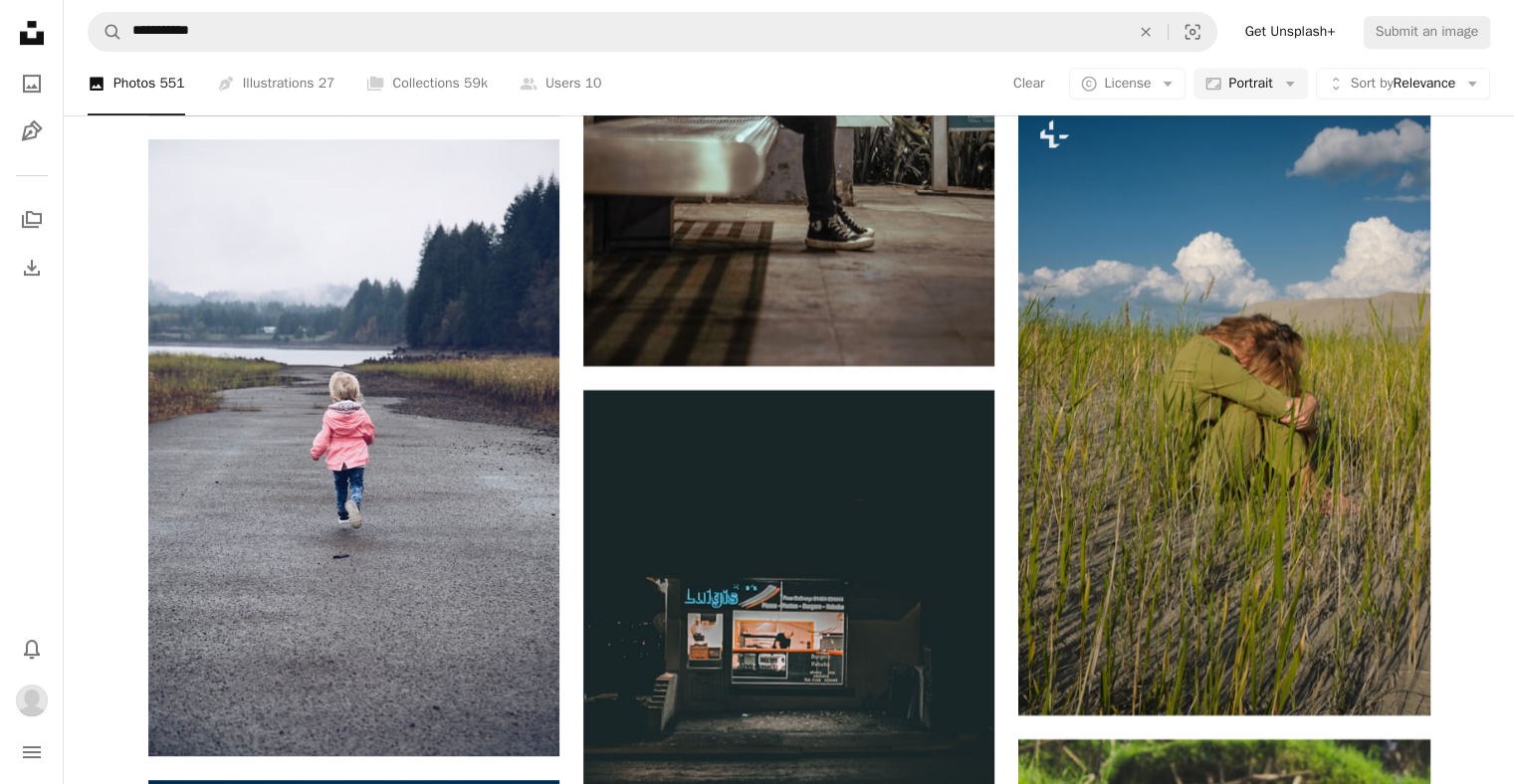 scroll, scrollTop: 20046, scrollLeft: 0, axis: vertical 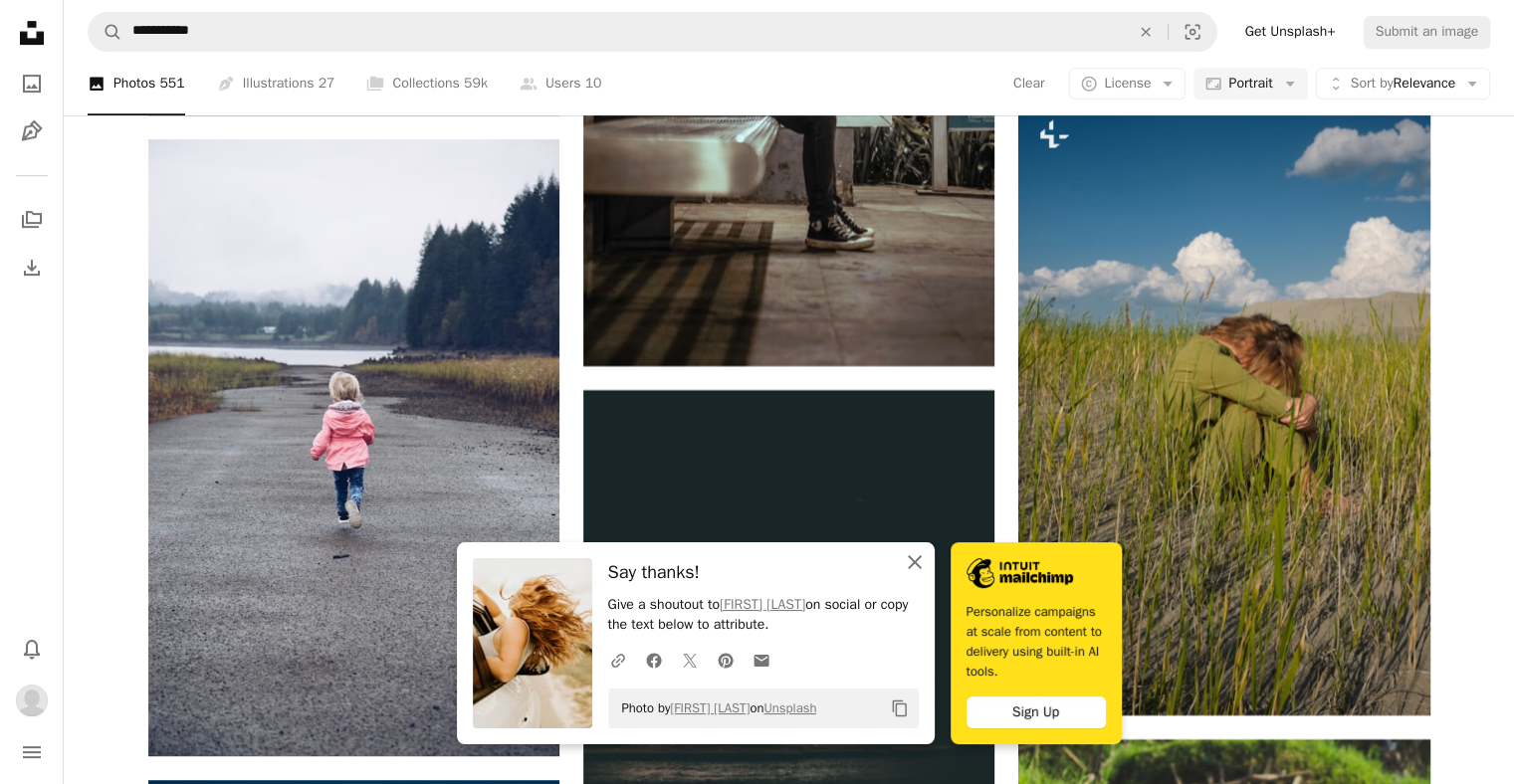 click on "An X shape" 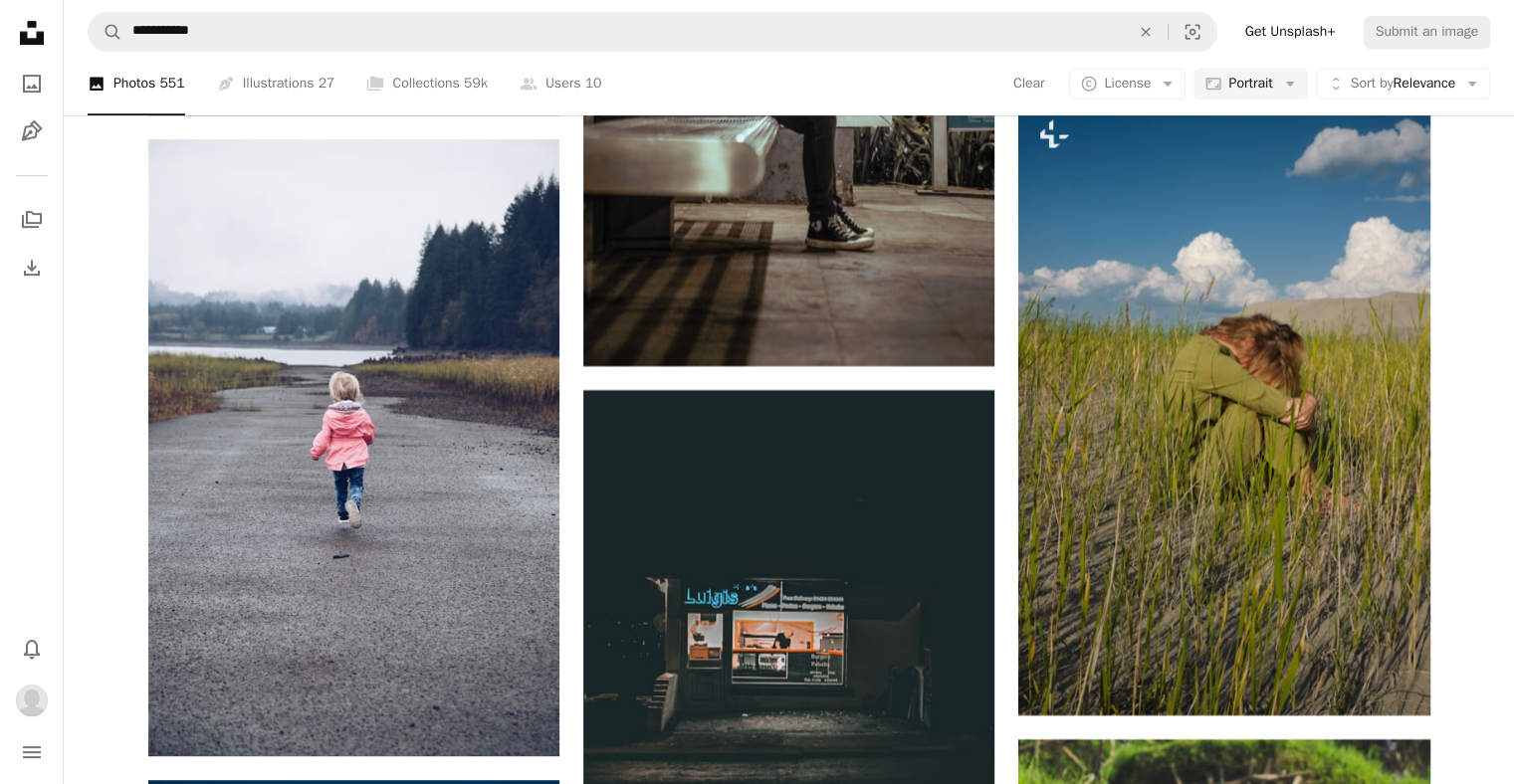 scroll, scrollTop: 28109, scrollLeft: 0, axis: vertical 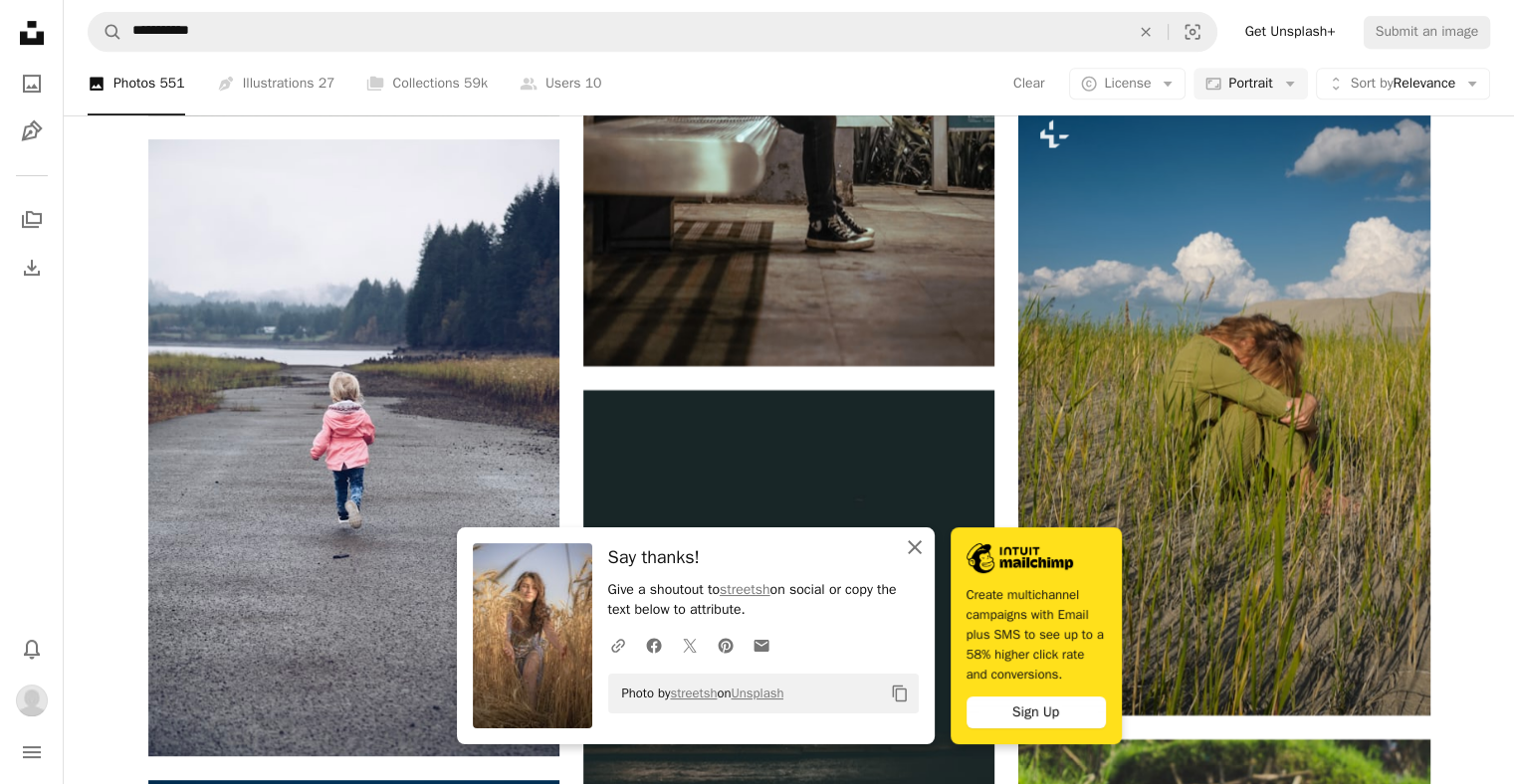 click on "An X shape" 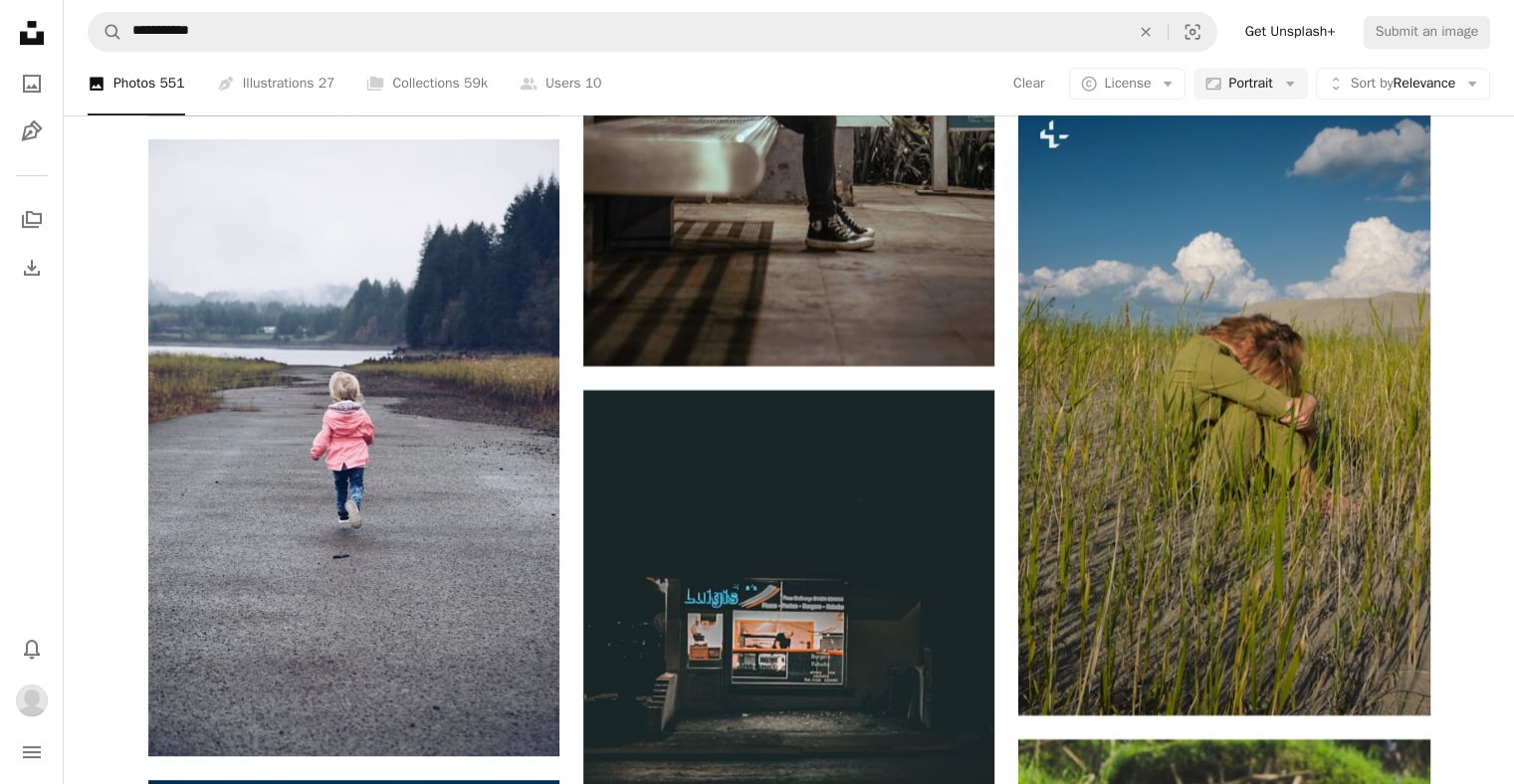 scroll, scrollTop: 29557, scrollLeft: 0, axis: vertical 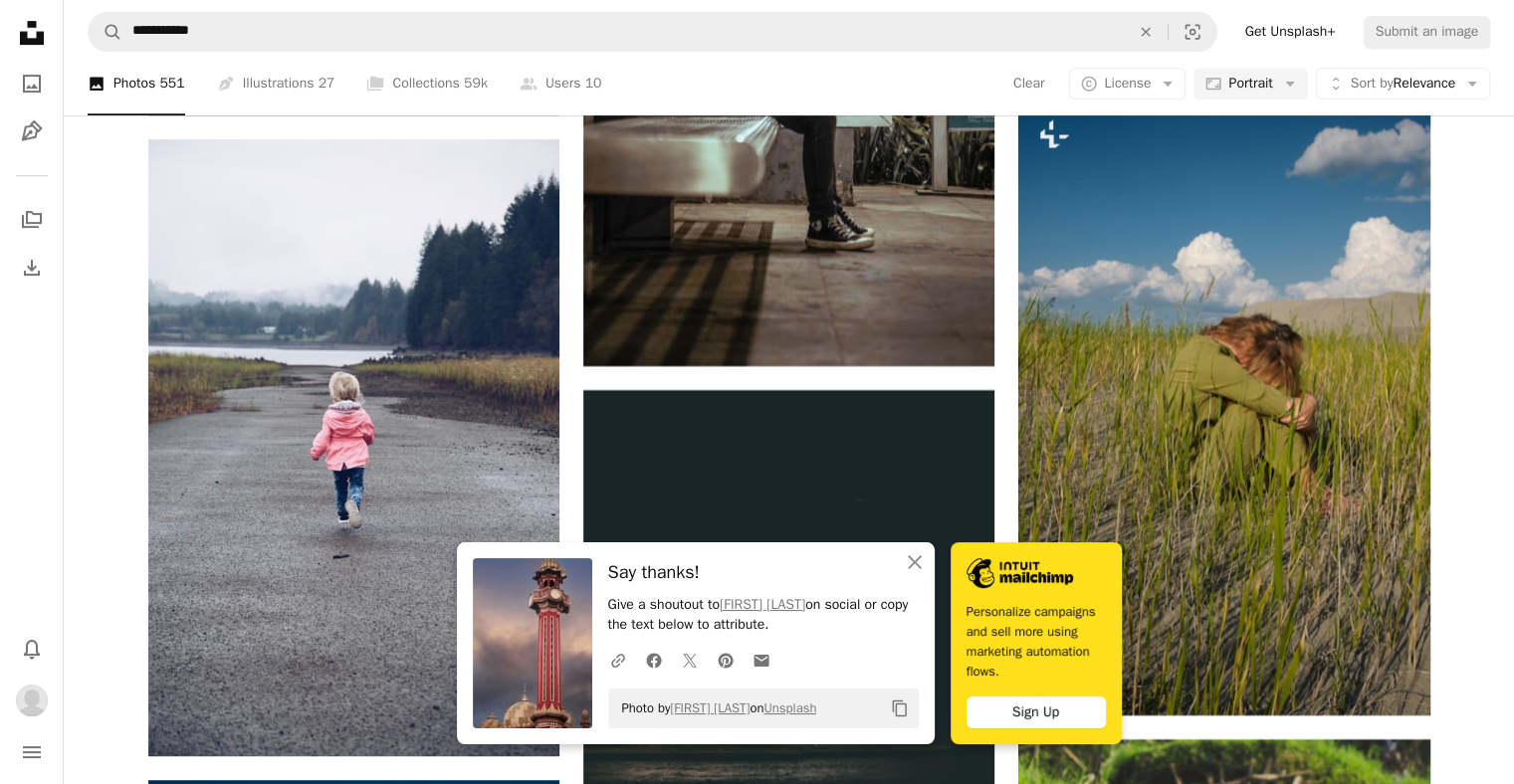 click on "Plus sign for Unsplash+ A heart A plus sign Valeriia Miller For  Unsplash+ A lock Download A heart A plus sign Sajad Nori Available for hire A checkmark inside of a circle Arrow pointing down Plus sign for Unsplash+ A heart A plus sign Valeriia Miller For  Unsplash+ A lock Download A heart A plus sign Paula Berto Available for hire A checkmark inside of a circle Arrow pointing down A heart A plus sign alex varela Available for hire A checkmark inside of a circle Arrow pointing down Plus sign for Unsplash+ A heart A plus sign Polina Kuzovkova For  Unsplash+ A lock Download A heart A plus sign Sandra-Beatrice Molnar Arrow pointing down A heart A plus sign Sandra-Beatrice Molnar Arrow pointing down A heart A plus sign Duman Photography Arrow pointing down A heart A plus sign okeykat Available for hire A checkmark inside of a circle Arrow pointing down A website makes it real. Start A Free Trial Plus sign for Unsplash+ A heart A plus sign Andrej Lišakov For  Unsplash+ A lock Download A heart A plus sign A heart" at bounding box center [788, 9553] 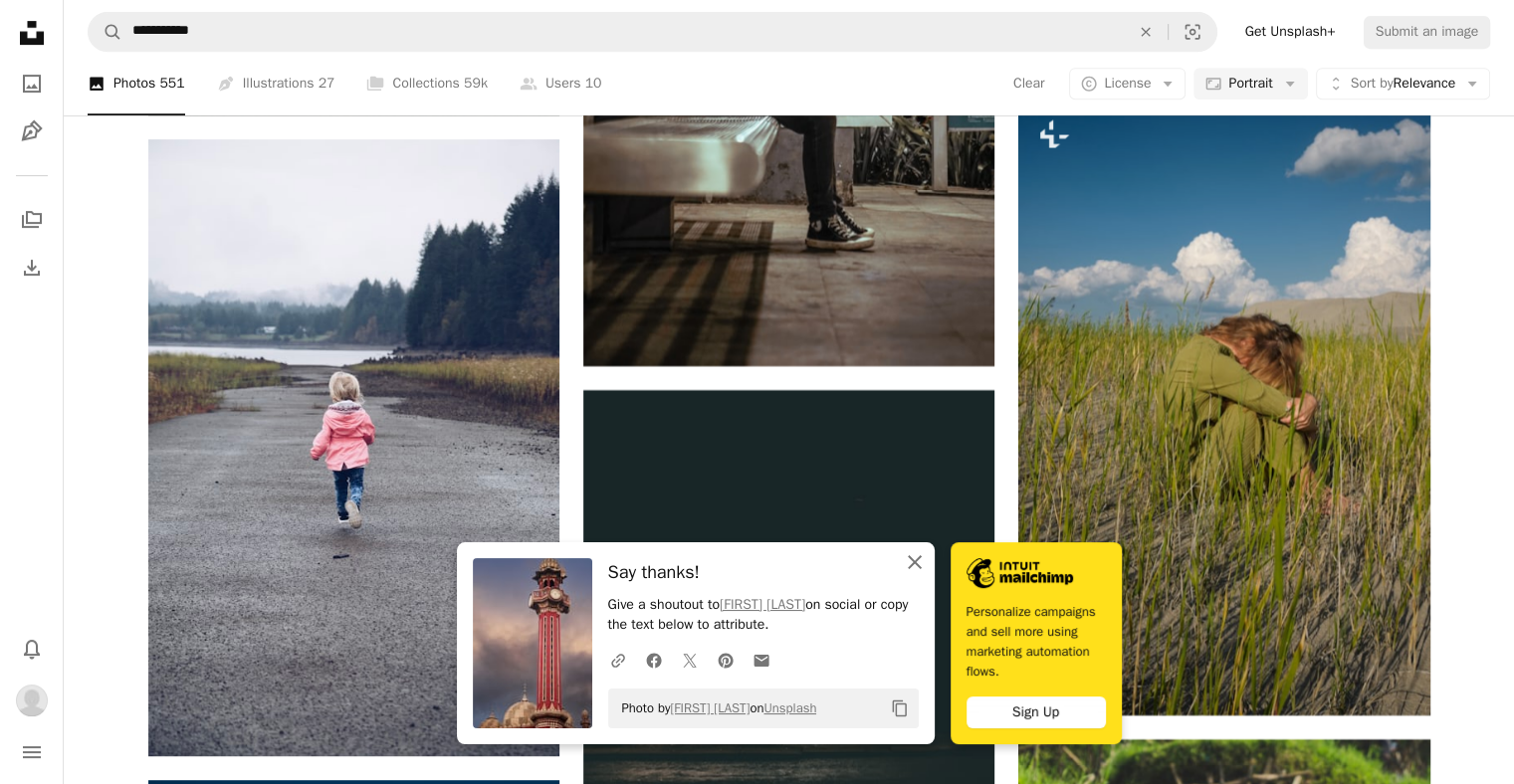 click on "An X shape" 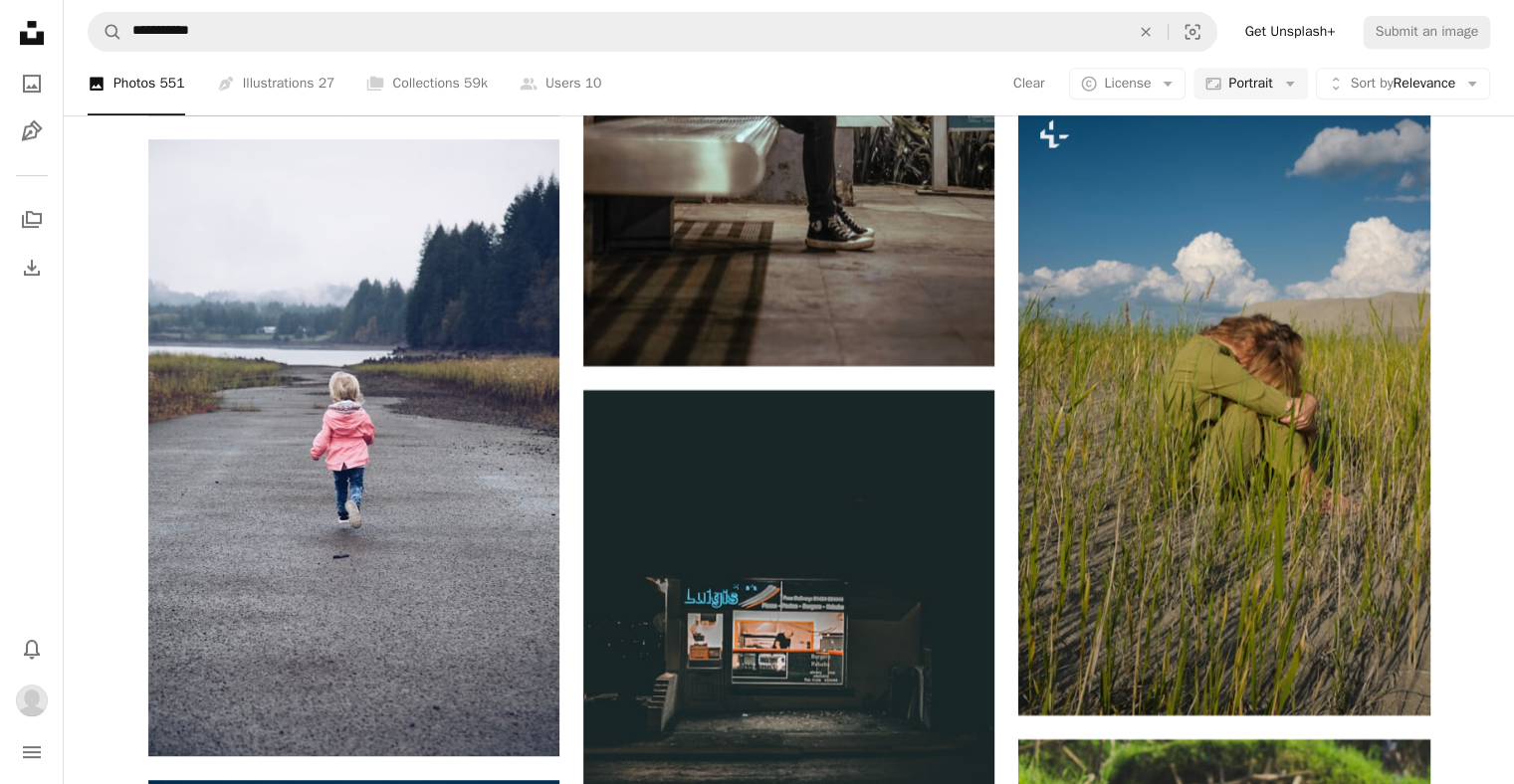 click on "Arrow pointing down" 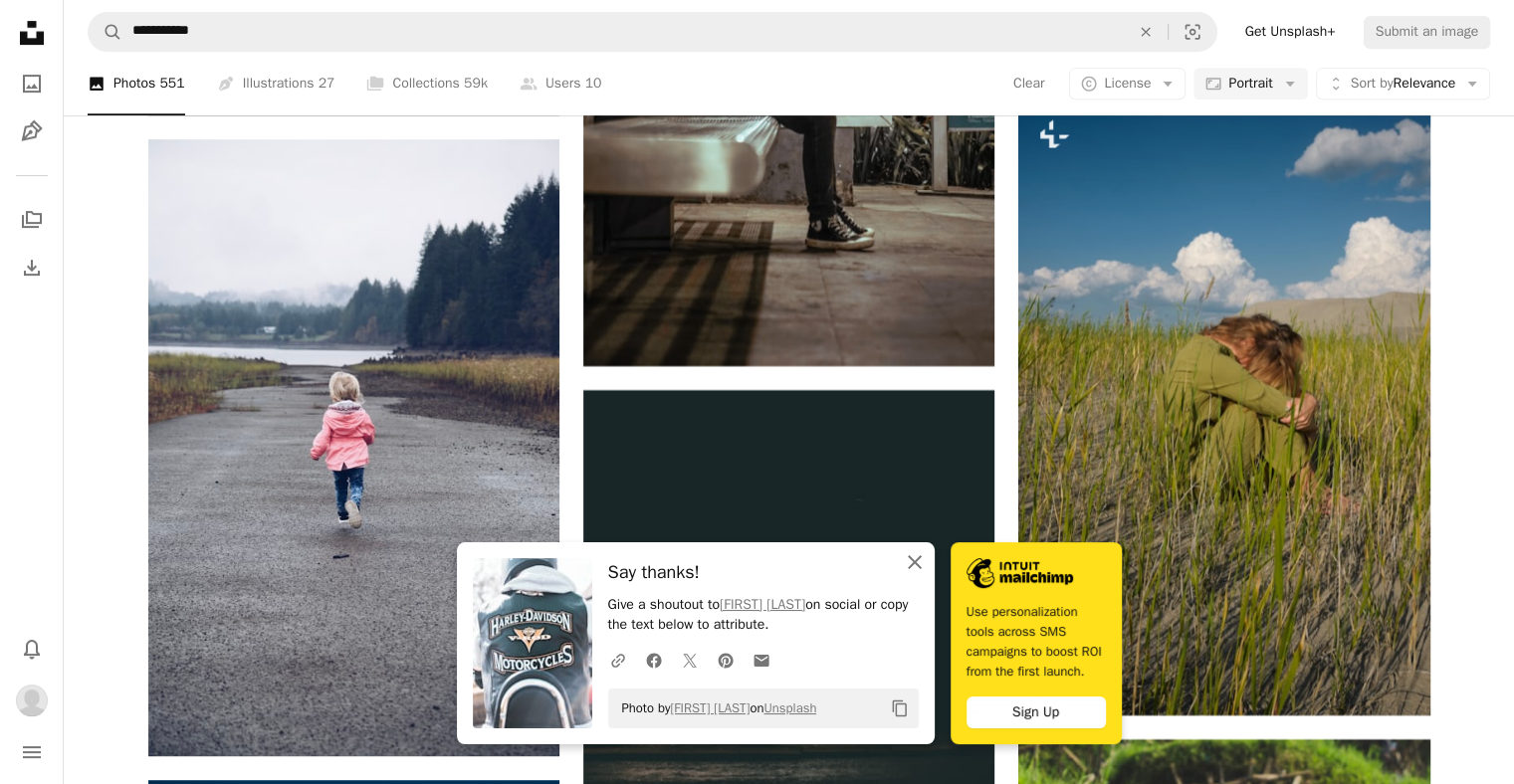 click 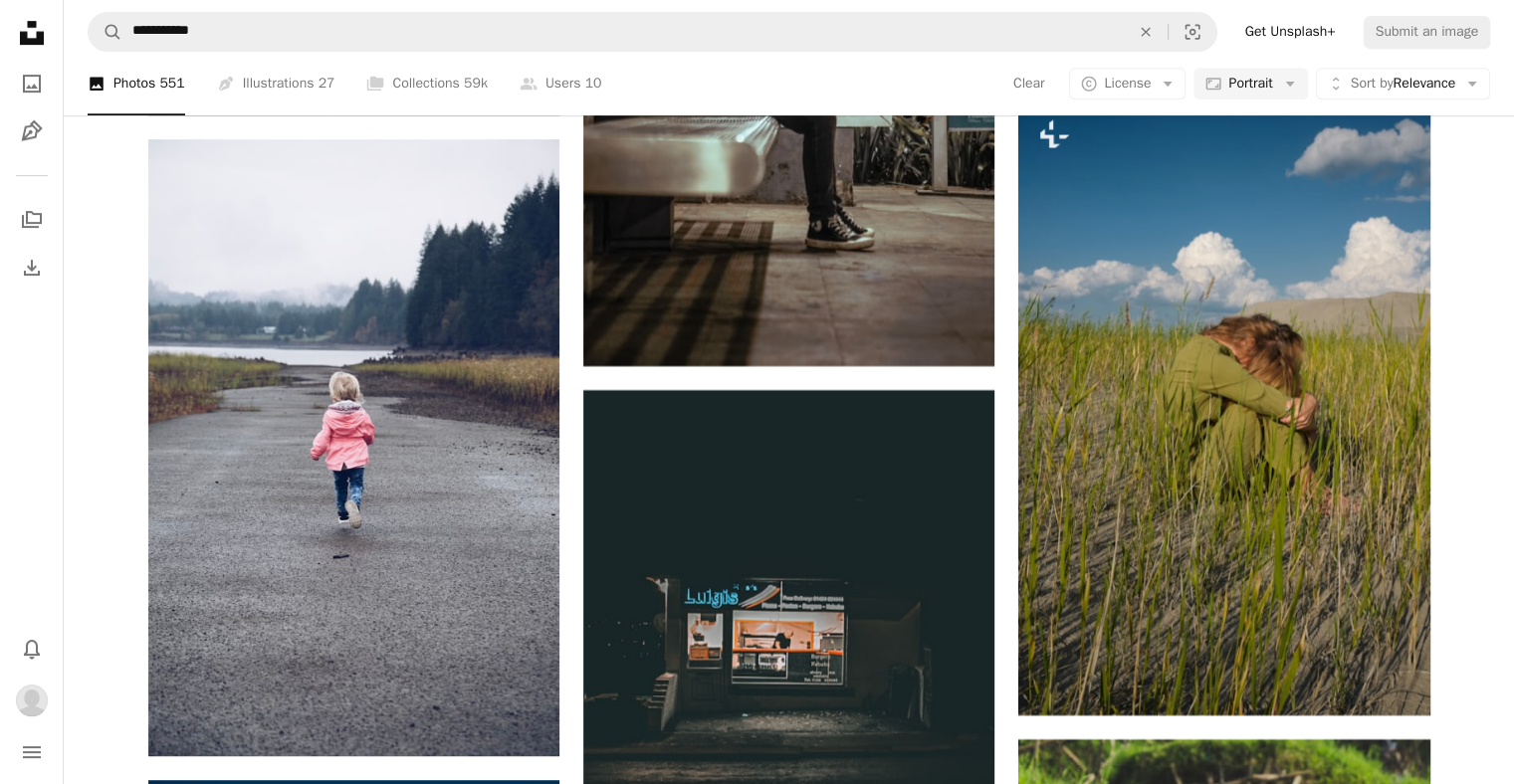scroll, scrollTop: 30868, scrollLeft: 0, axis: vertical 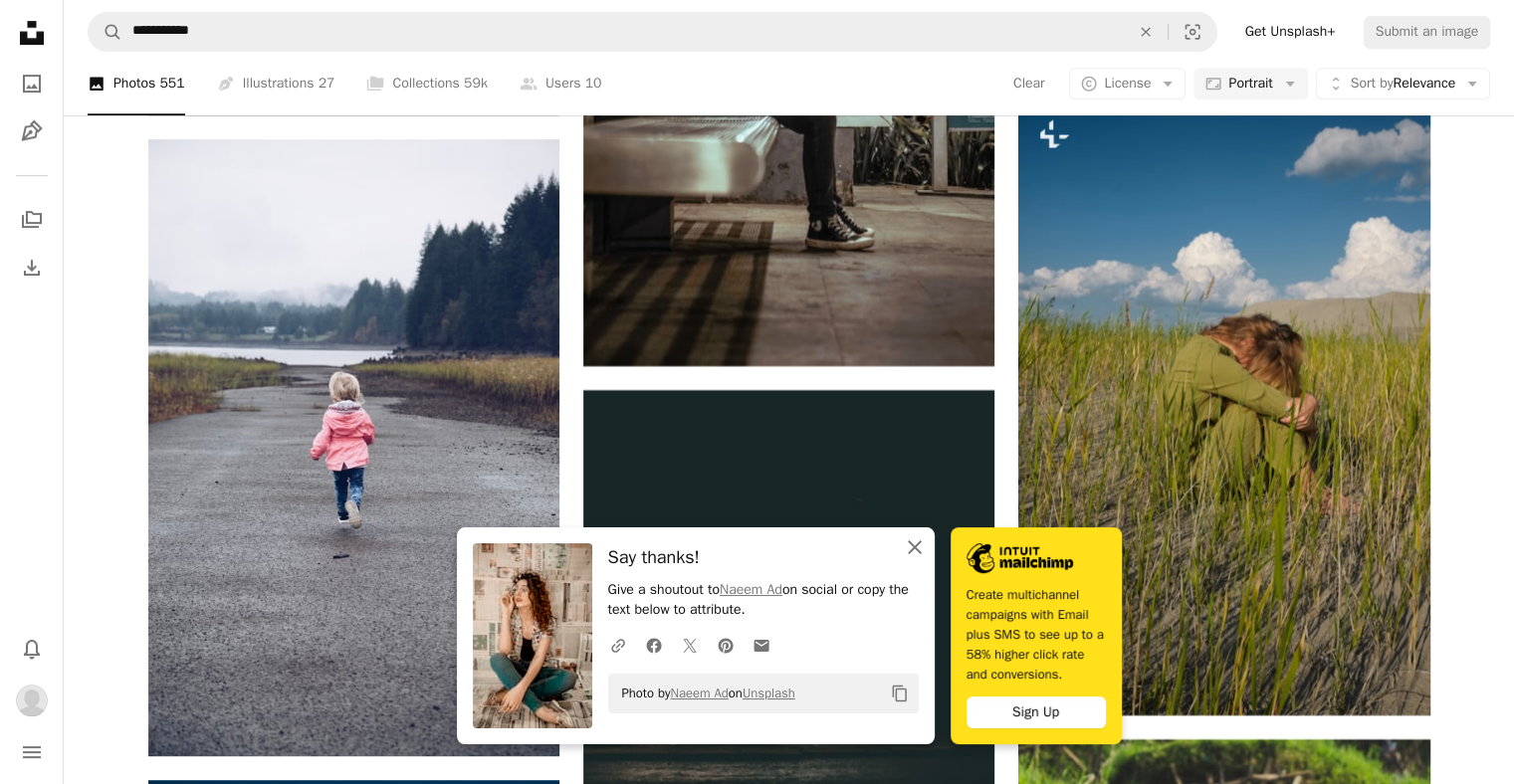 click on "An X shape" 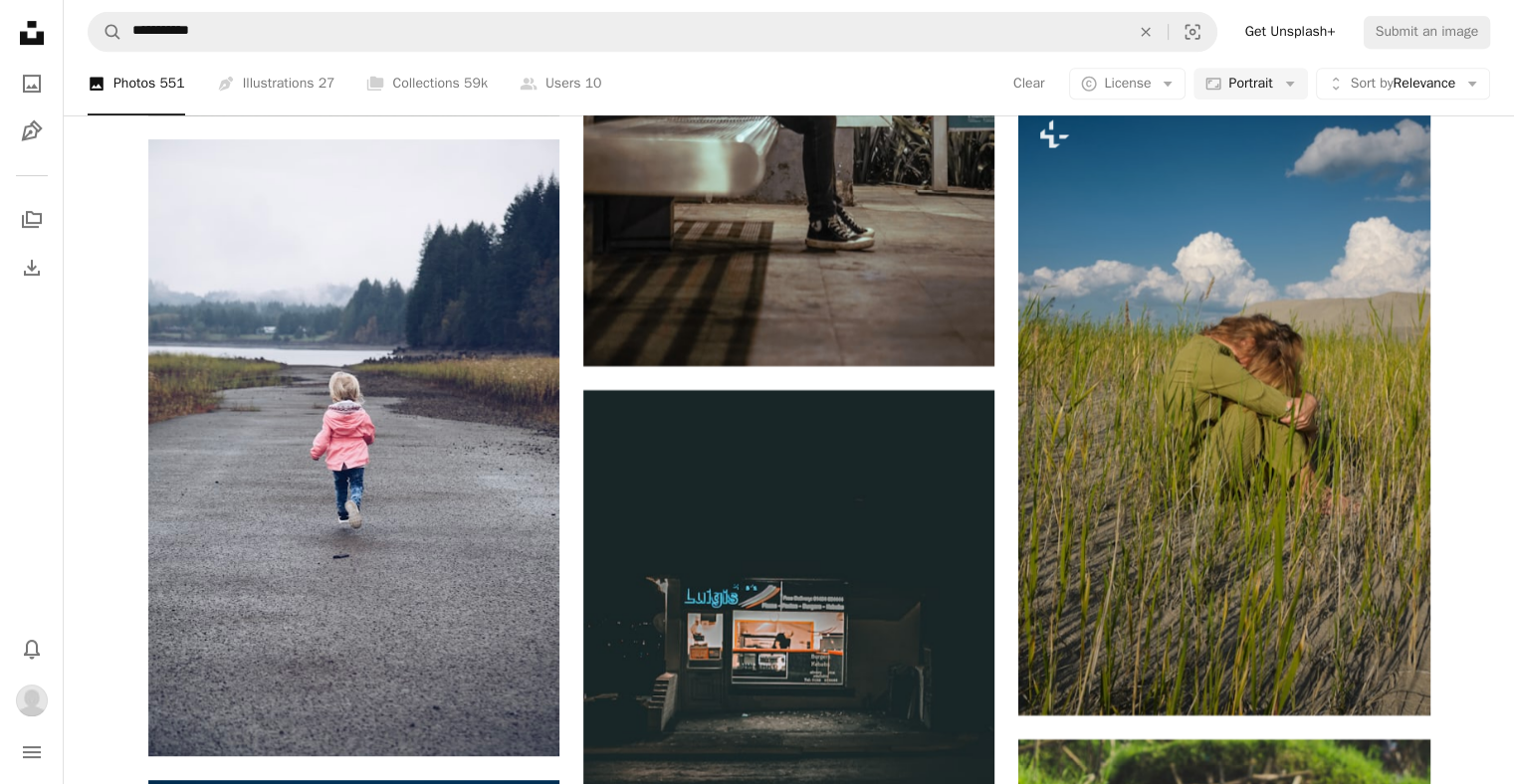 scroll, scrollTop: 31705, scrollLeft: 0, axis: vertical 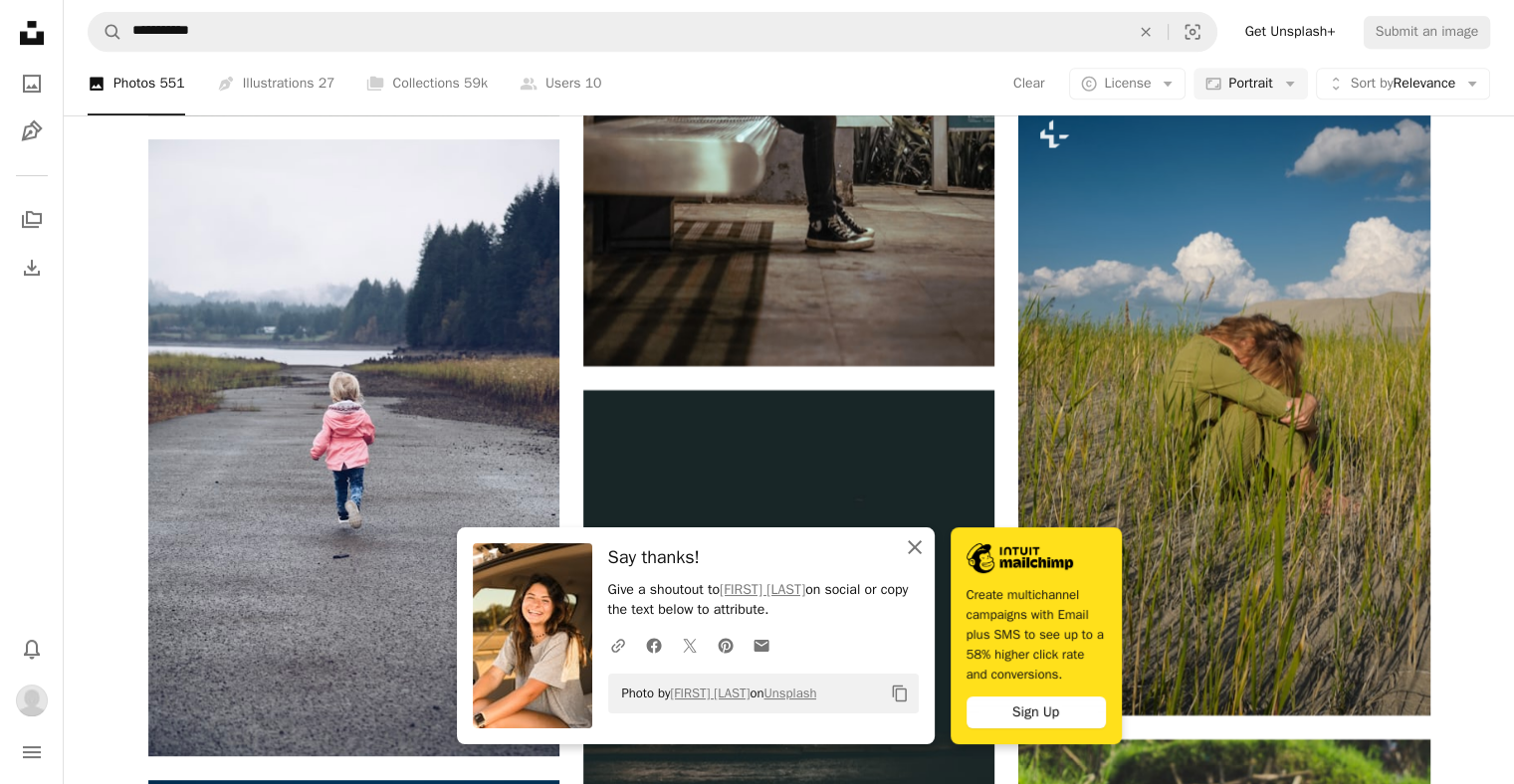 click 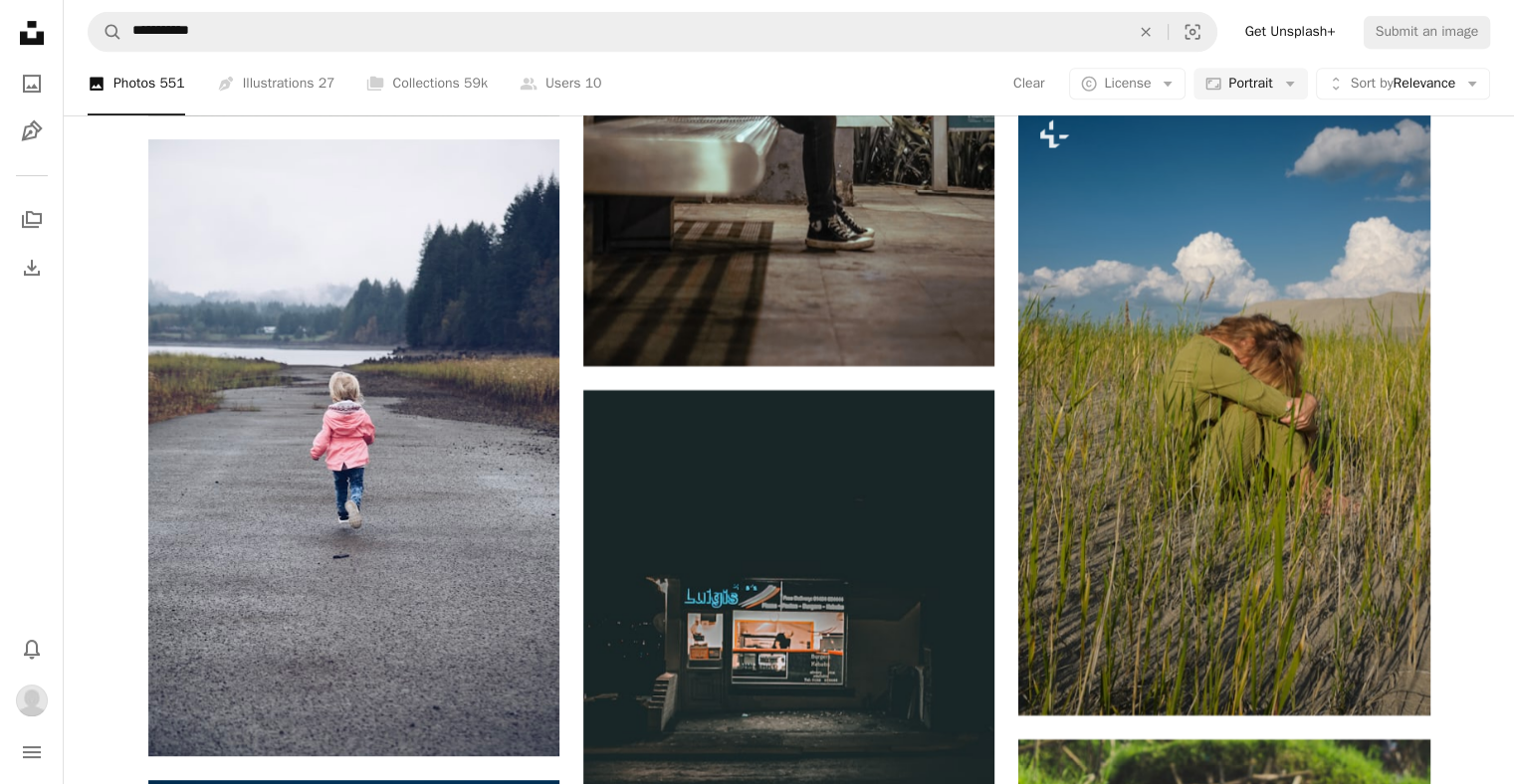 scroll, scrollTop: 32022, scrollLeft: 0, axis: vertical 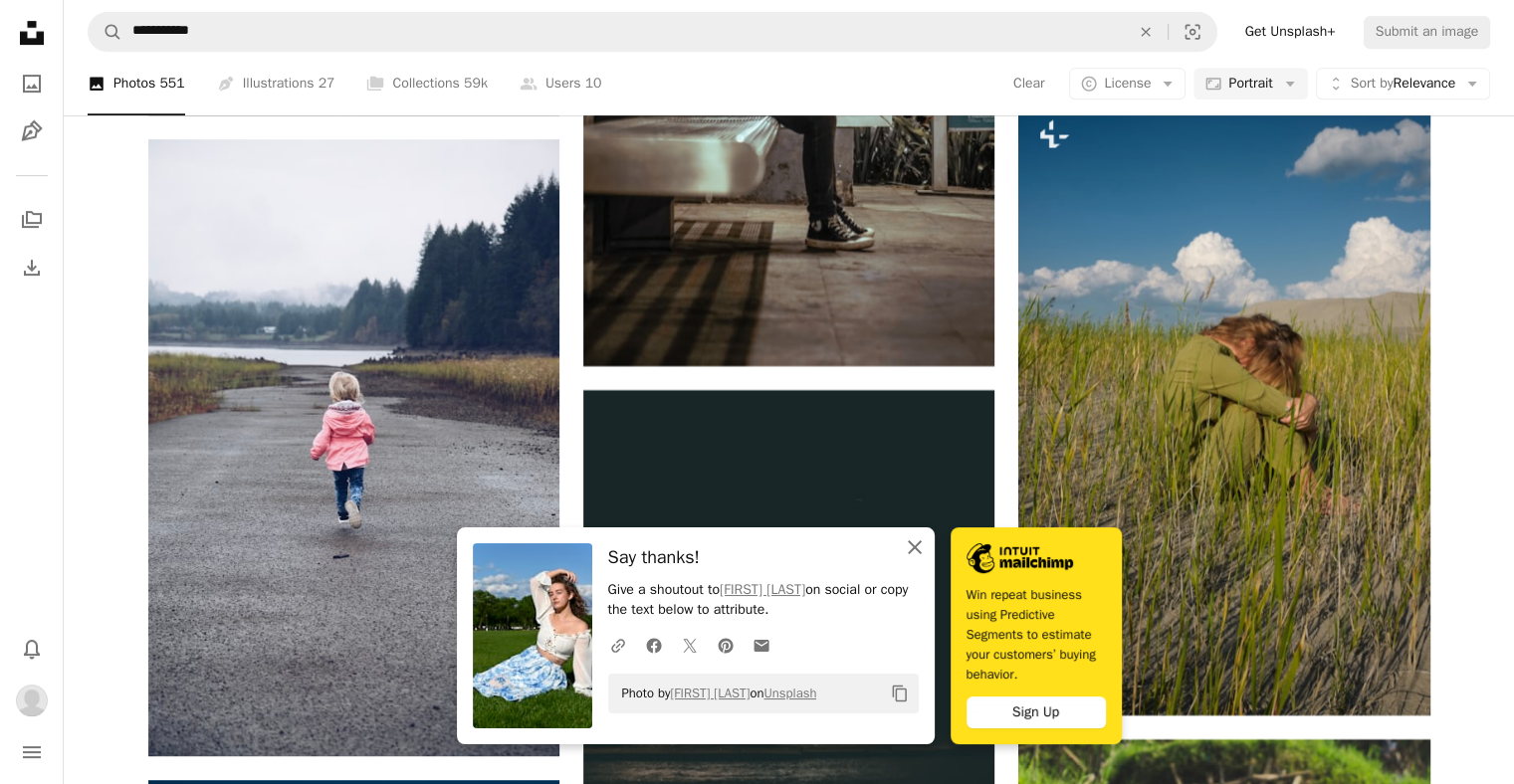 click on "An X shape" 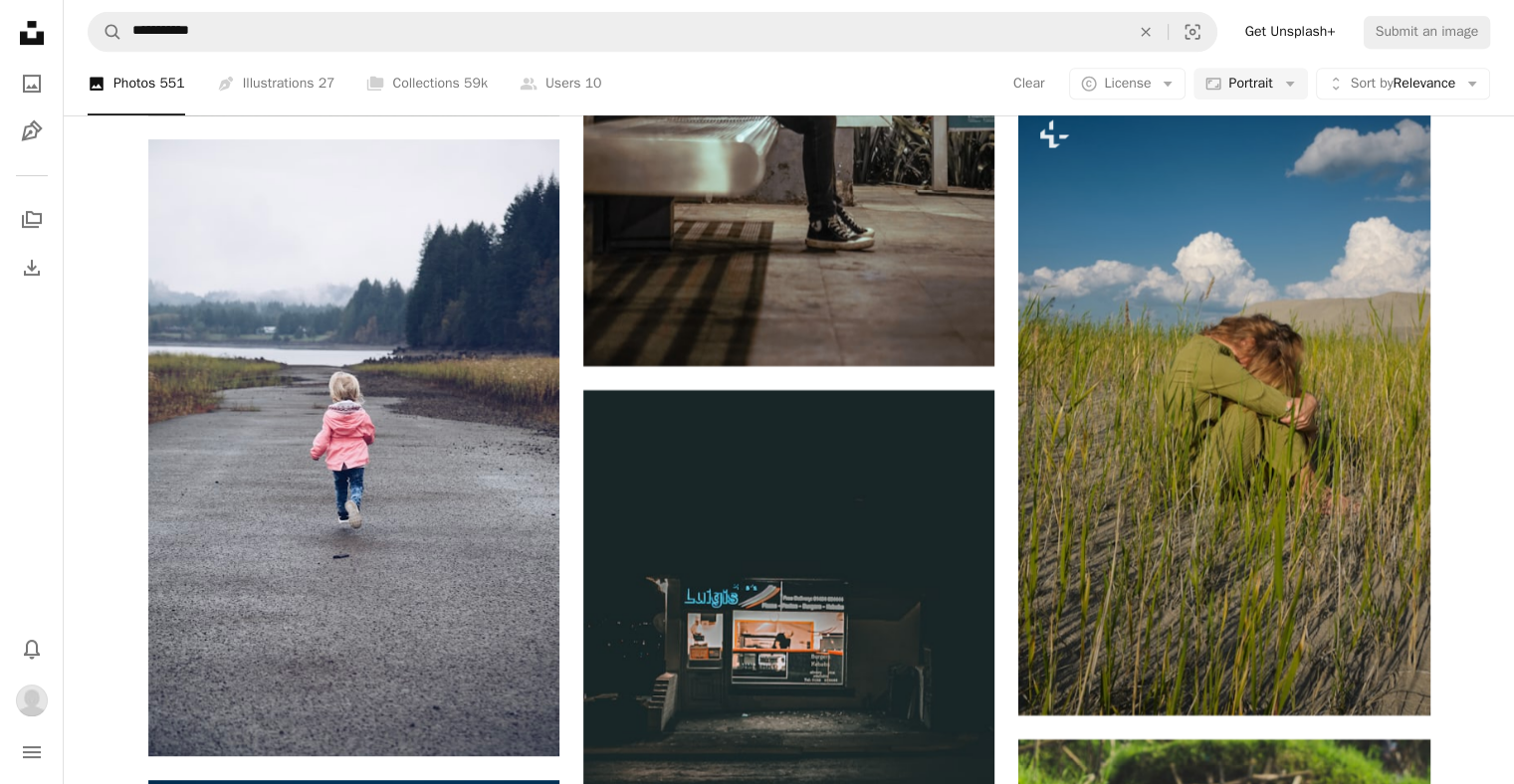 scroll, scrollTop: 35107, scrollLeft: 0, axis: vertical 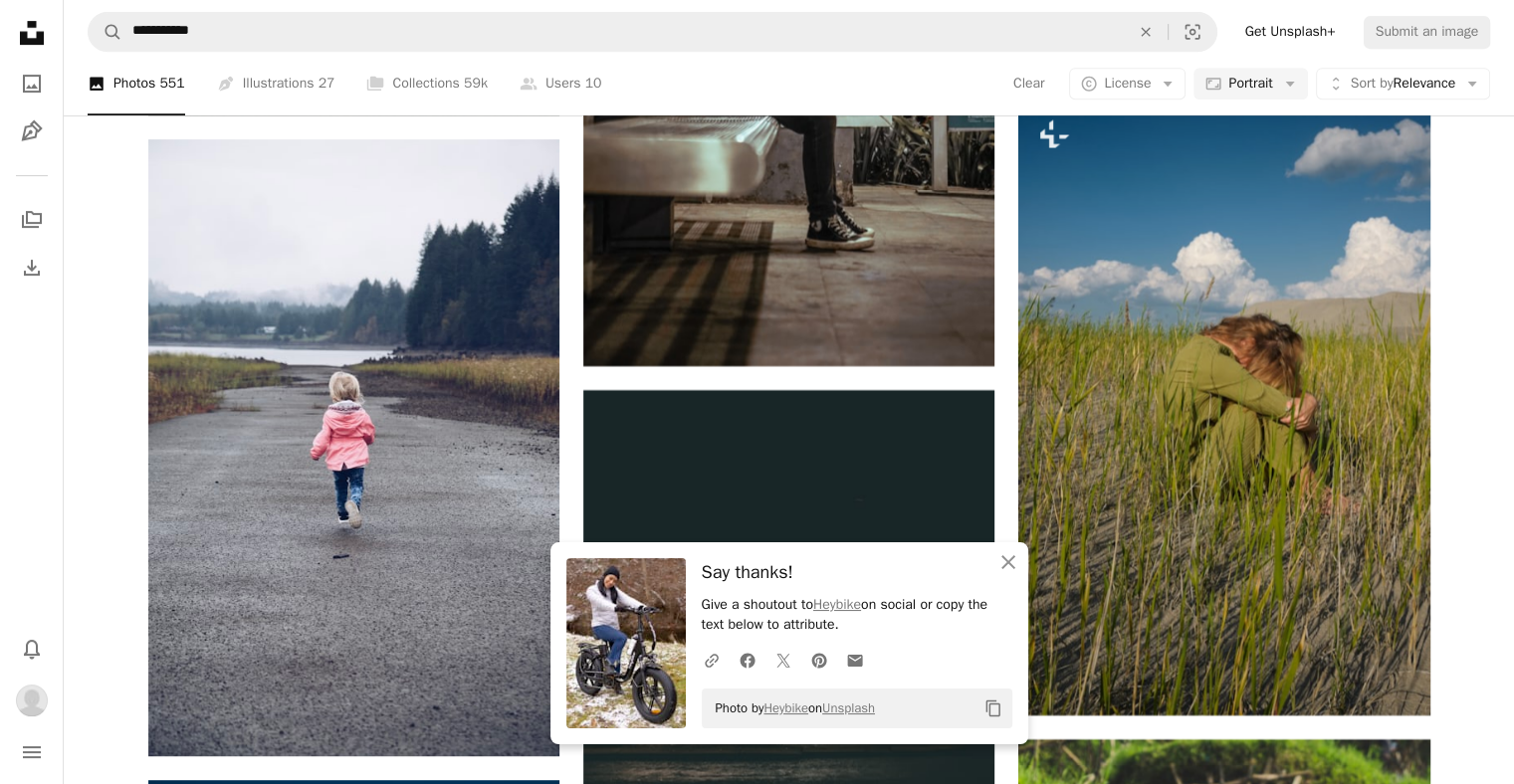 click at bounding box center (353, 27054) 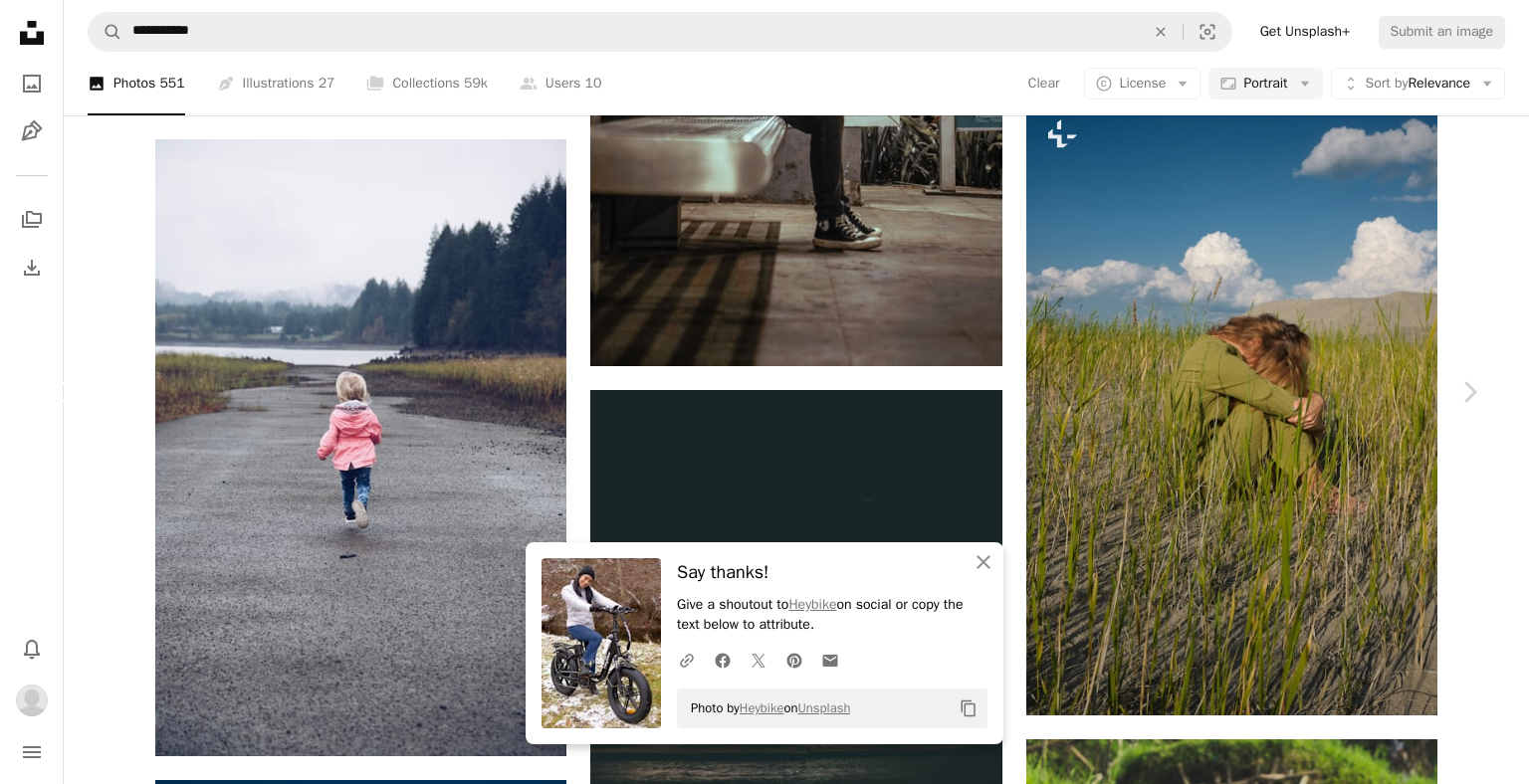 click on "Chevron left" at bounding box center (60, 392) 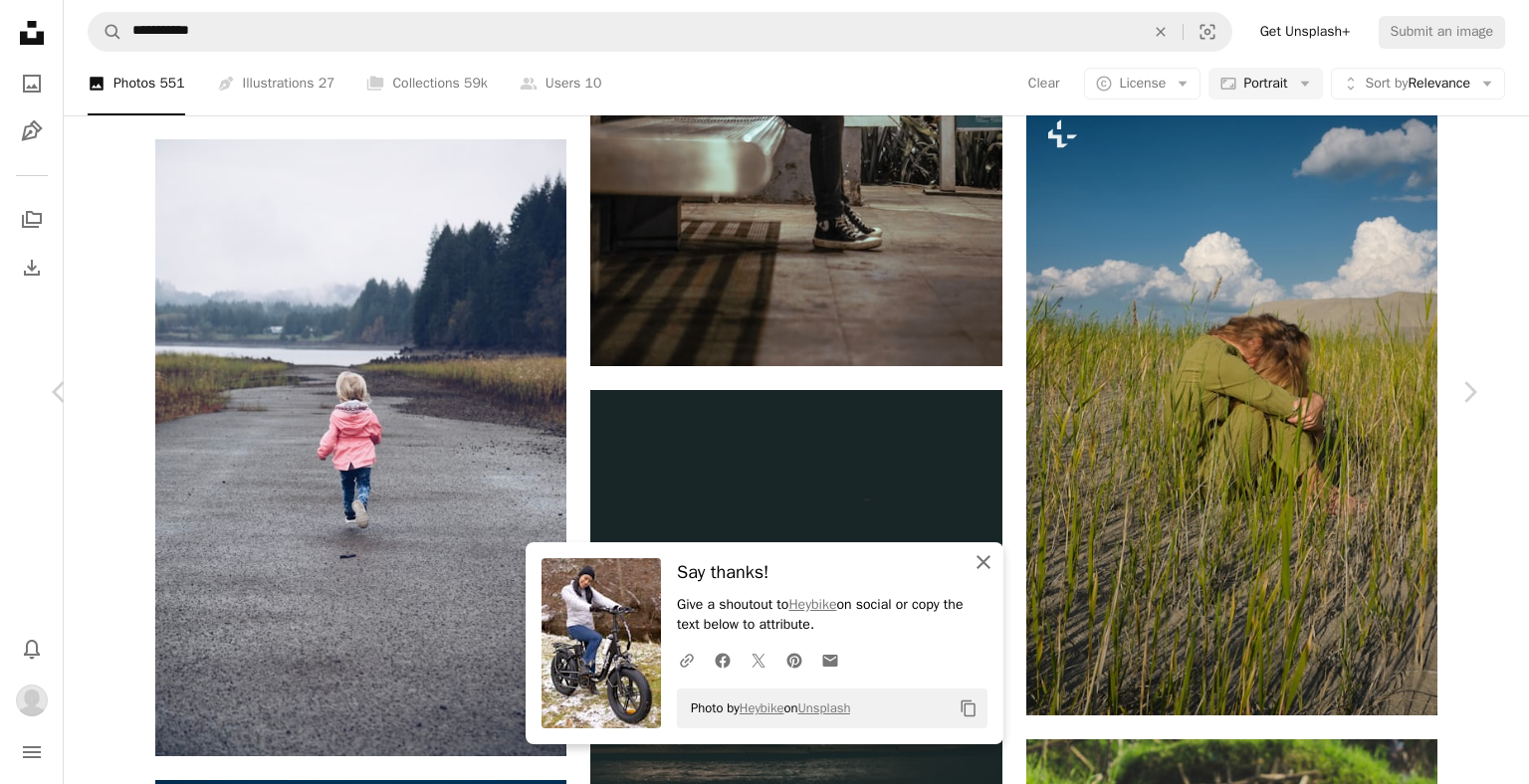 click on "An X shape" 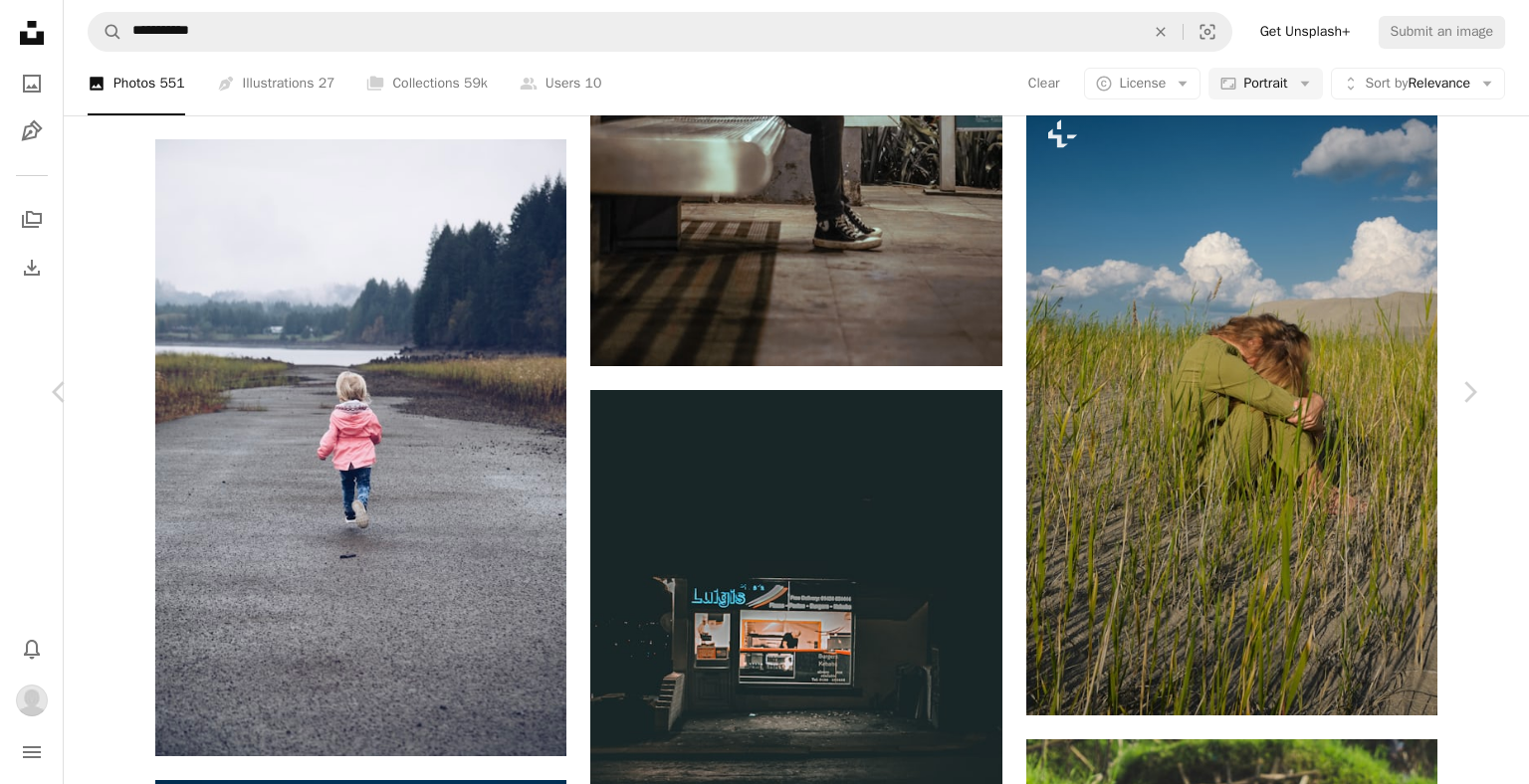 drag, startPoint x: 976, startPoint y: 555, endPoint x: 1348, endPoint y: 388, distance: 408 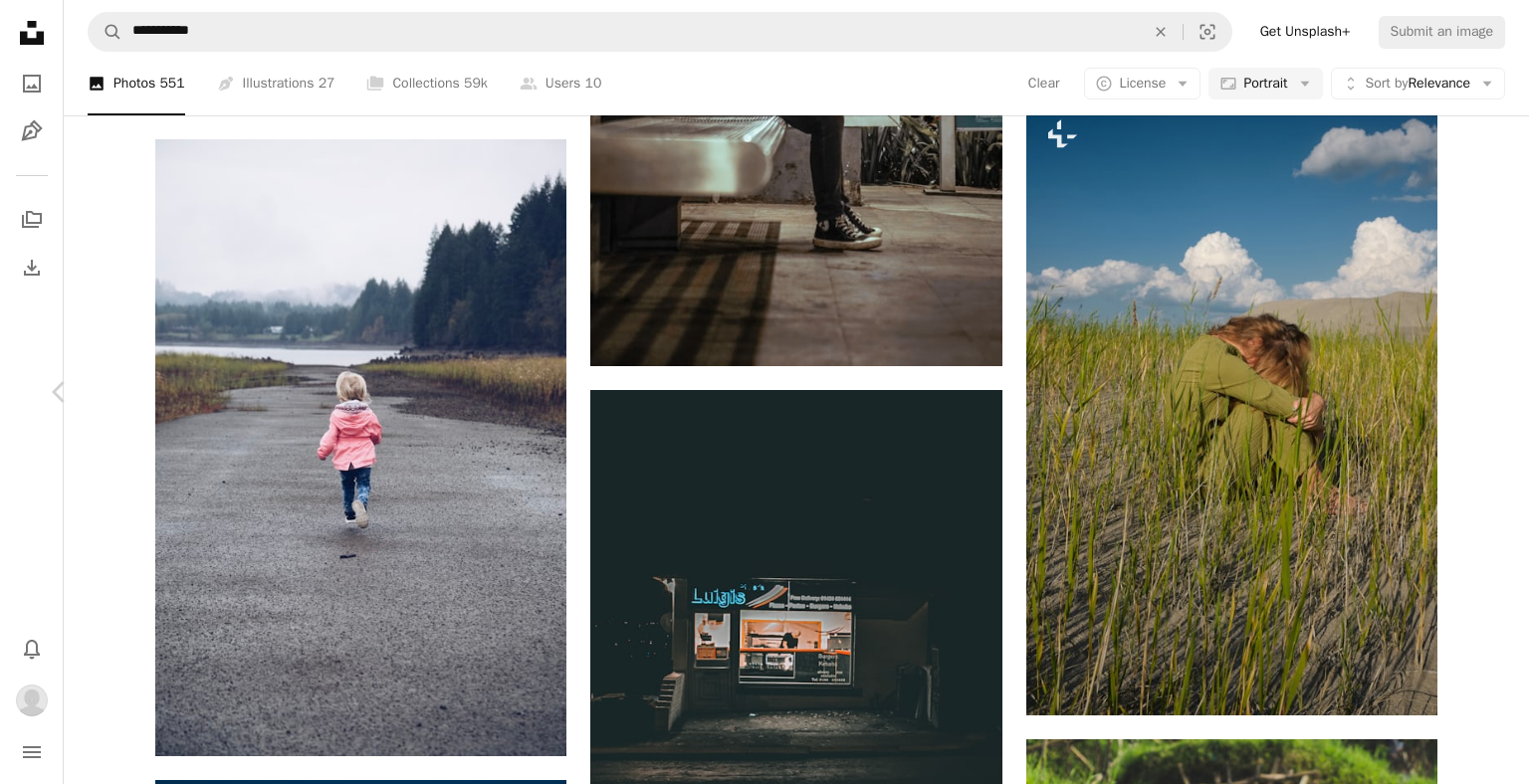 click 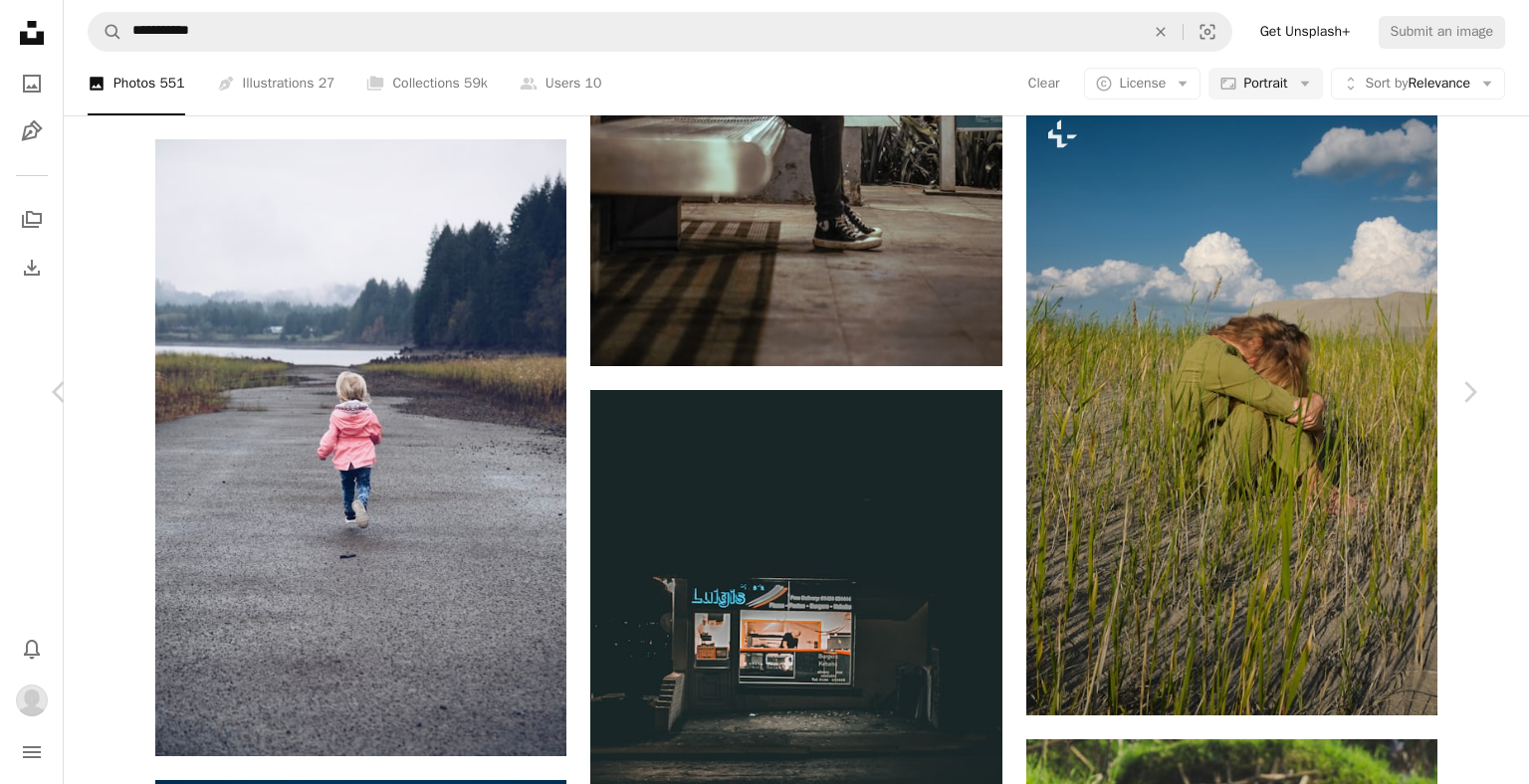 click on "An X shape Chevron left Chevron right Heybike heybike A heart A plus sign Download Chevron down Zoom in Views 45,733 Downloads 352 A forward-right arrow Share Info icon Info More Actions Heybike Ranger Step-Thru Electric Bike
⚫Step-Thru frame design
⚫Larger 48V 15Ah Removable Lithium battery
⚫Two Steps Folding Design
⚫500W Brushless Gear Motor
⚫3 Working Modes & Shimano 7-Speed
⚫20" x 4.0 Chaoyang Fat Tire for All Terrain
⚫Suspension Seat Post
⚫Up to 37 miles（pure electric）/ 48 miles range per charge (pedal assist)
⚫USB Charging Port
⚫Sturdy Rear Rack
👉https://bit.ly/3EDWxP0 Read more Calendar outlined Published on  December 29, 2021 Camera Canon, EOS R5 Safety Free to use under the  Unsplash License human bike bicycle cycling race biking electric bike ebike free pictures bike travel public domain images electric bicycles people images & pictures heybike grey vehicle motorcycle transportation machine wheel Browse premium related images on iStock  |  View more on iStock  ↗" at bounding box center [764, 31981] 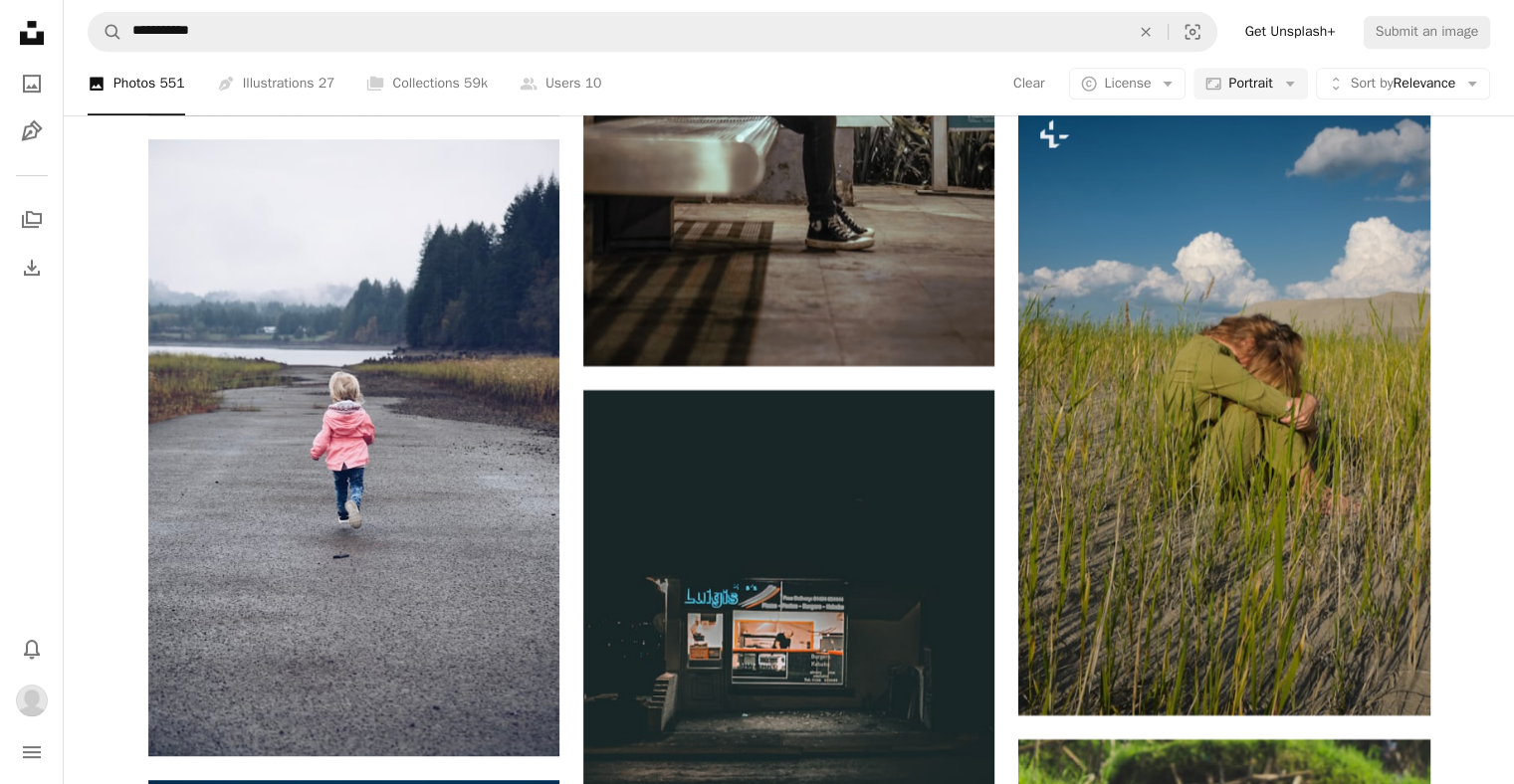 scroll, scrollTop: 35744, scrollLeft: 0, axis: vertical 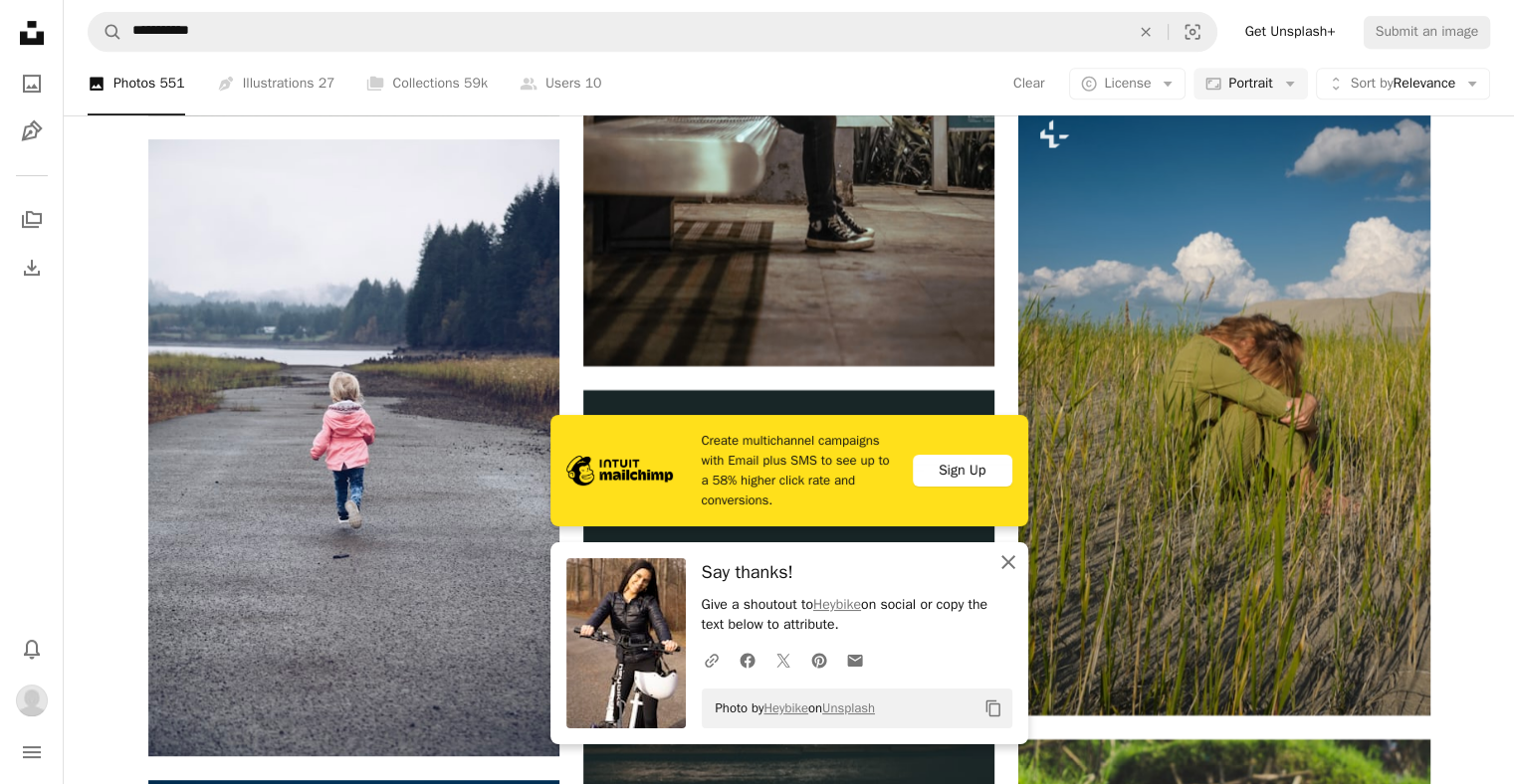 click 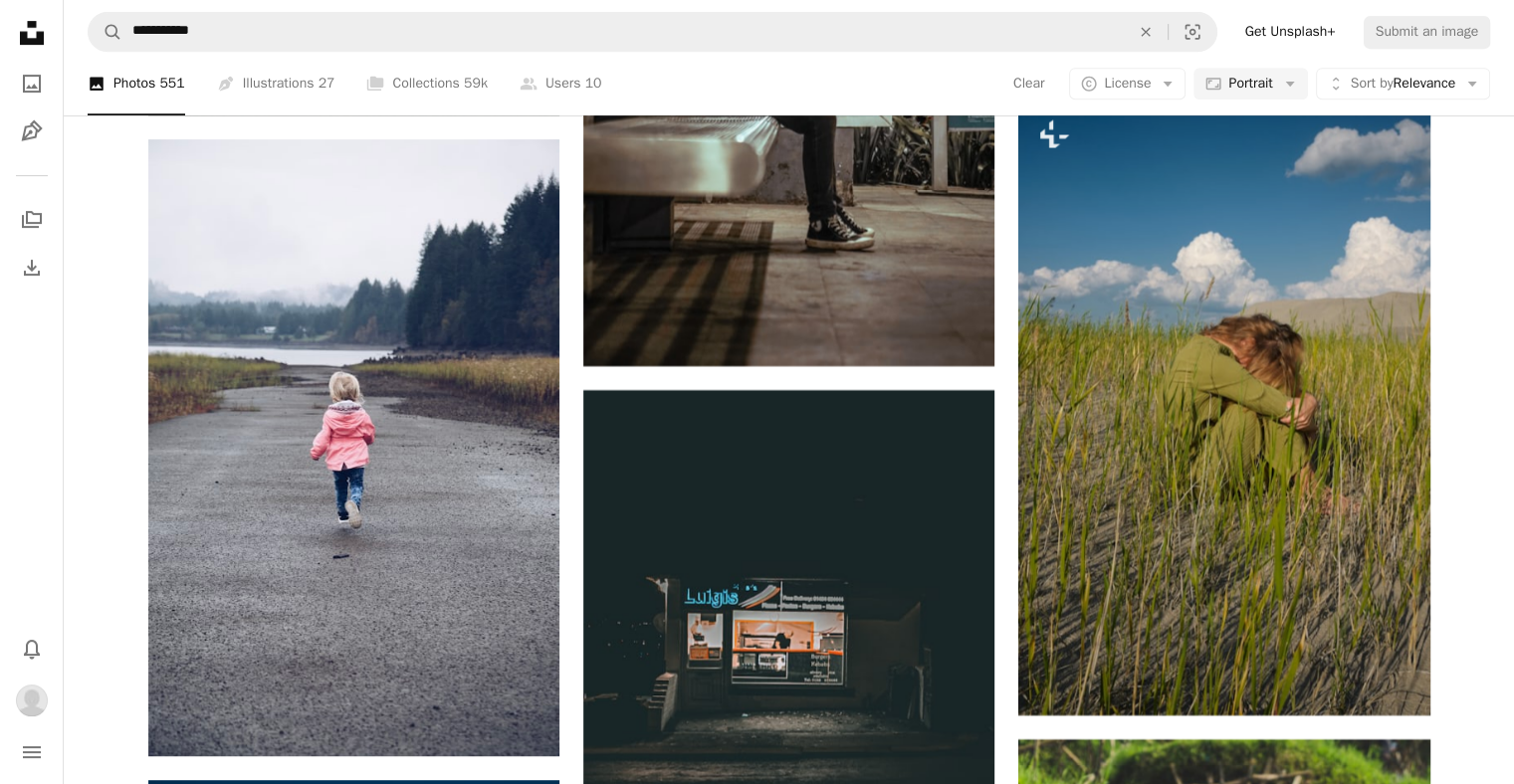 scroll, scrollTop: 43530, scrollLeft: 0, axis: vertical 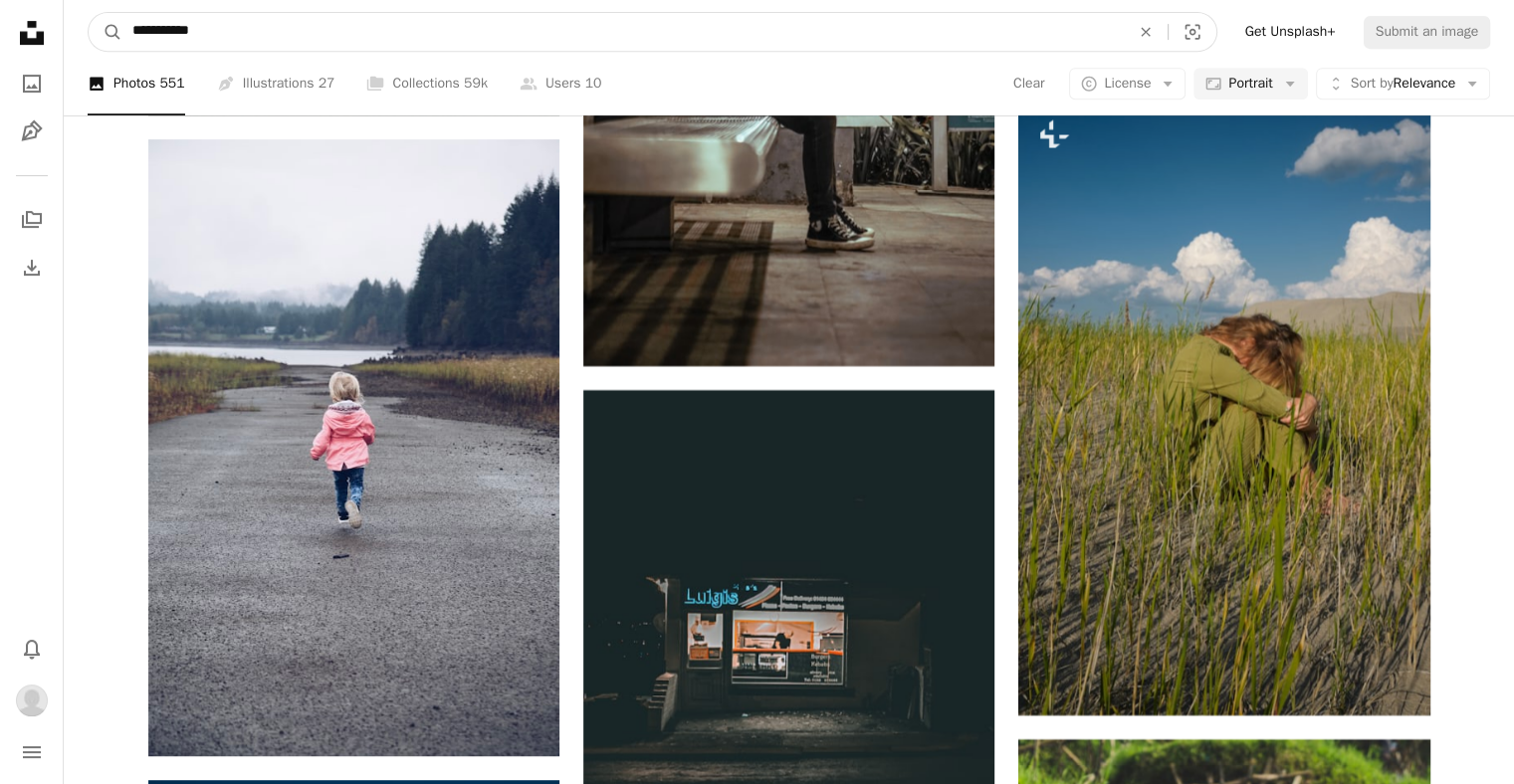 click on "**********" at bounding box center (623, 32) 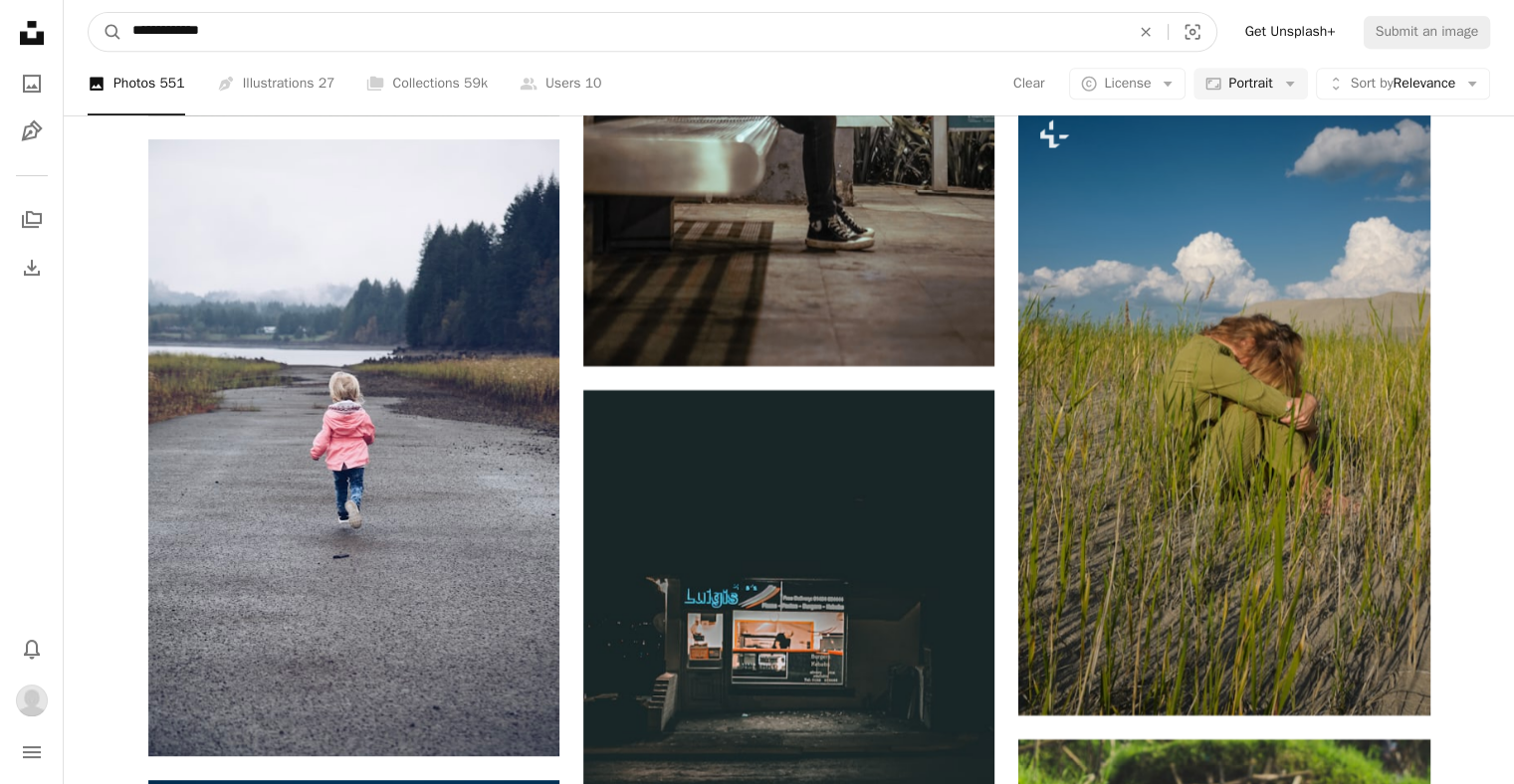 type on "**********" 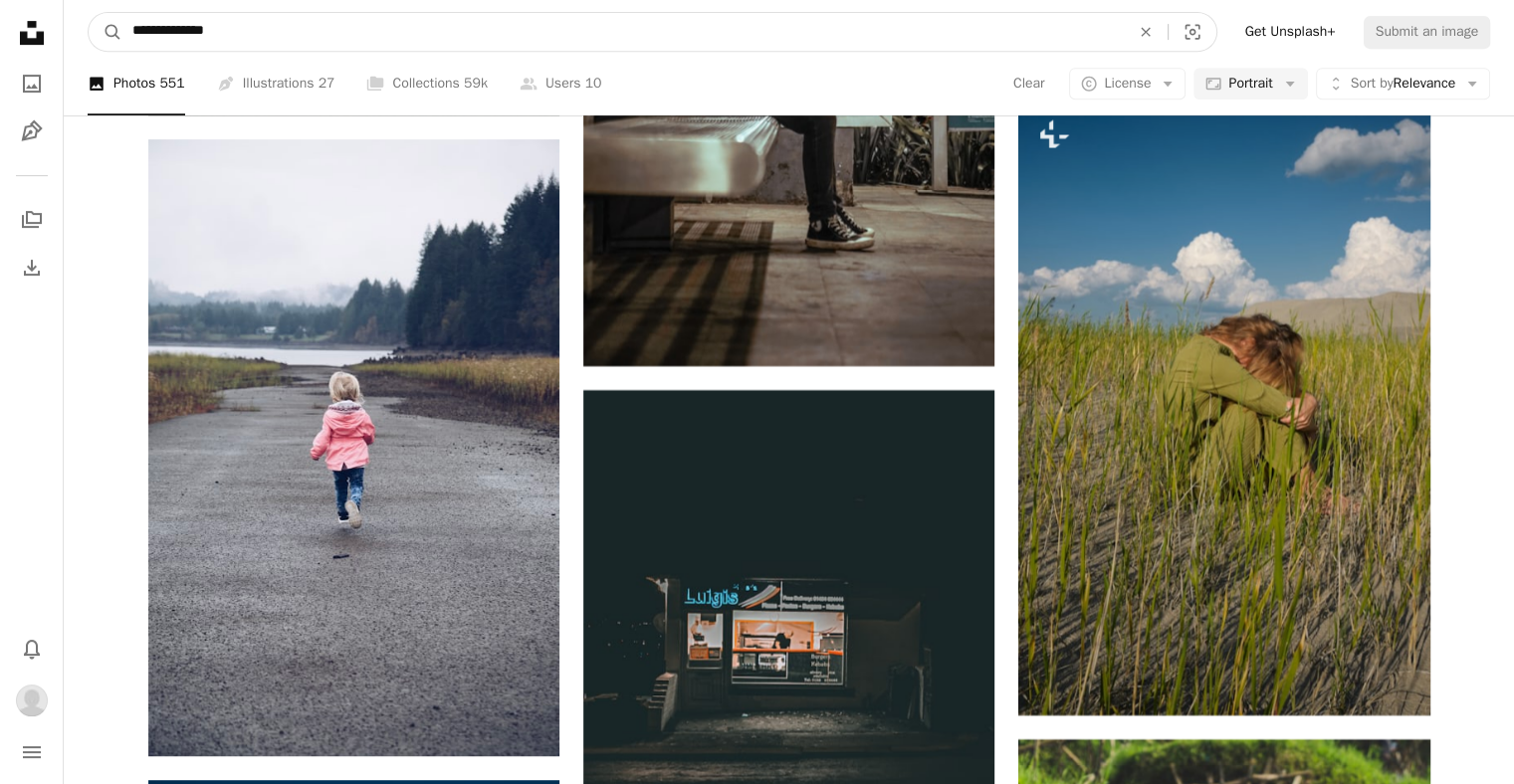click on "A magnifying glass" at bounding box center [106, 32] 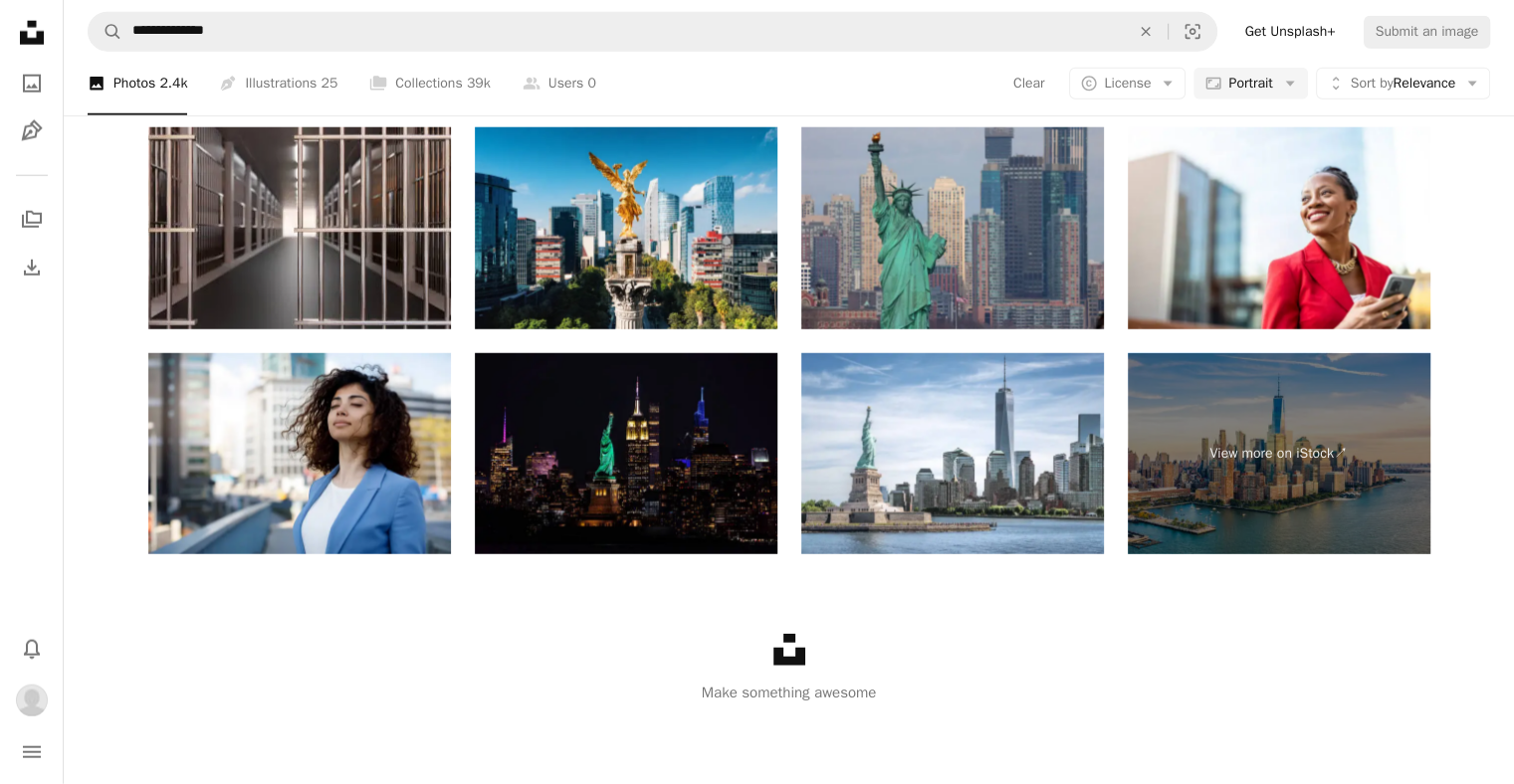 scroll, scrollTop: 1113, scrollLeft: 0, axis: vertical 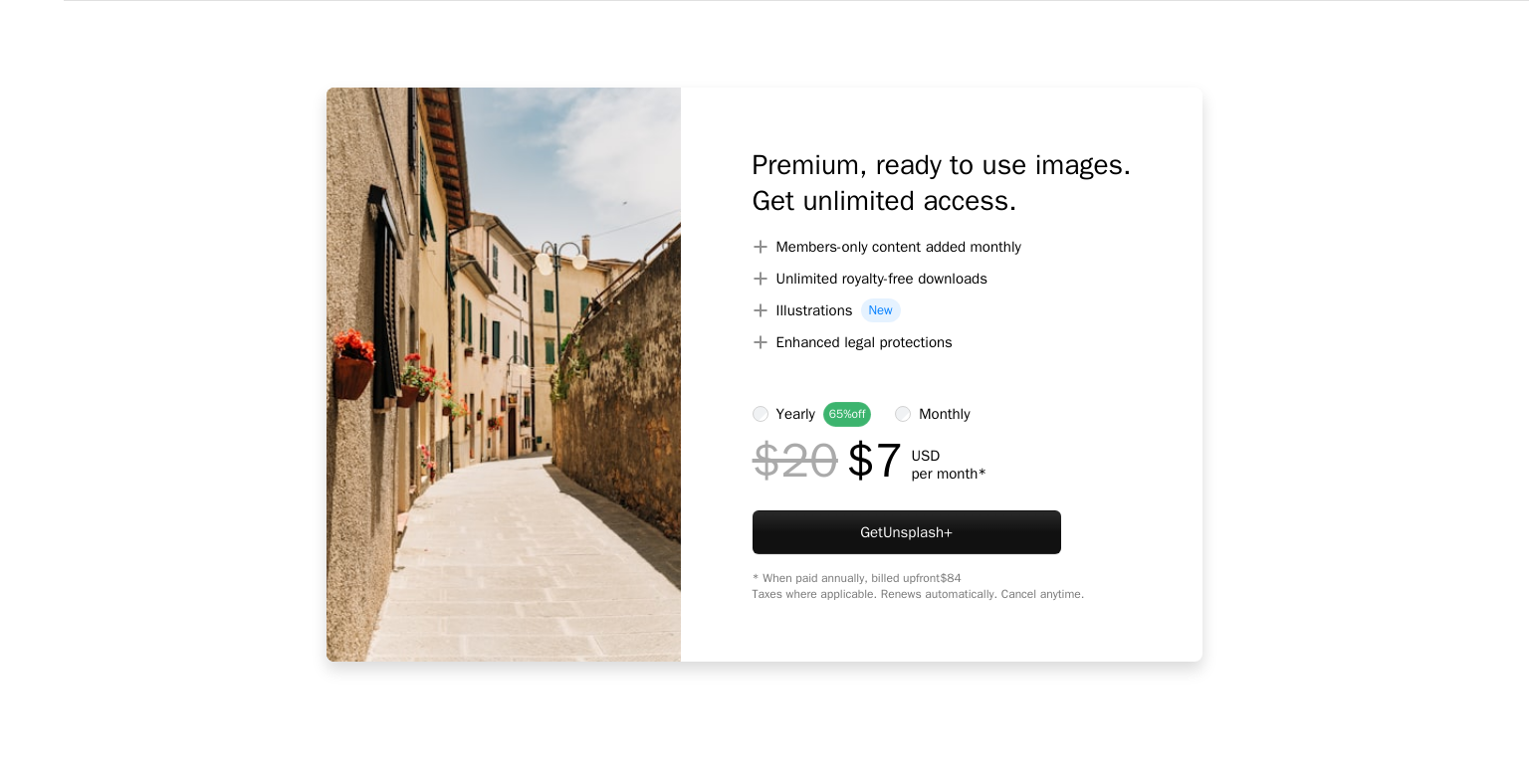 click on "An X shape Premium, ready to use images. Get unlimited access. A plus sign Members-only content added monthly A plus sign Unlimited royalty-free downloads A plus sign Illustrations  New A plus sign Enhanced legal protections yearly 65%  off monthly $20   $7 USD per month * Get  Unsplash+ * When paid annually, billed upfront  $84 Taxes where applicable. Renews automatically. Cancel anytime." at bounding box center [764, 392] 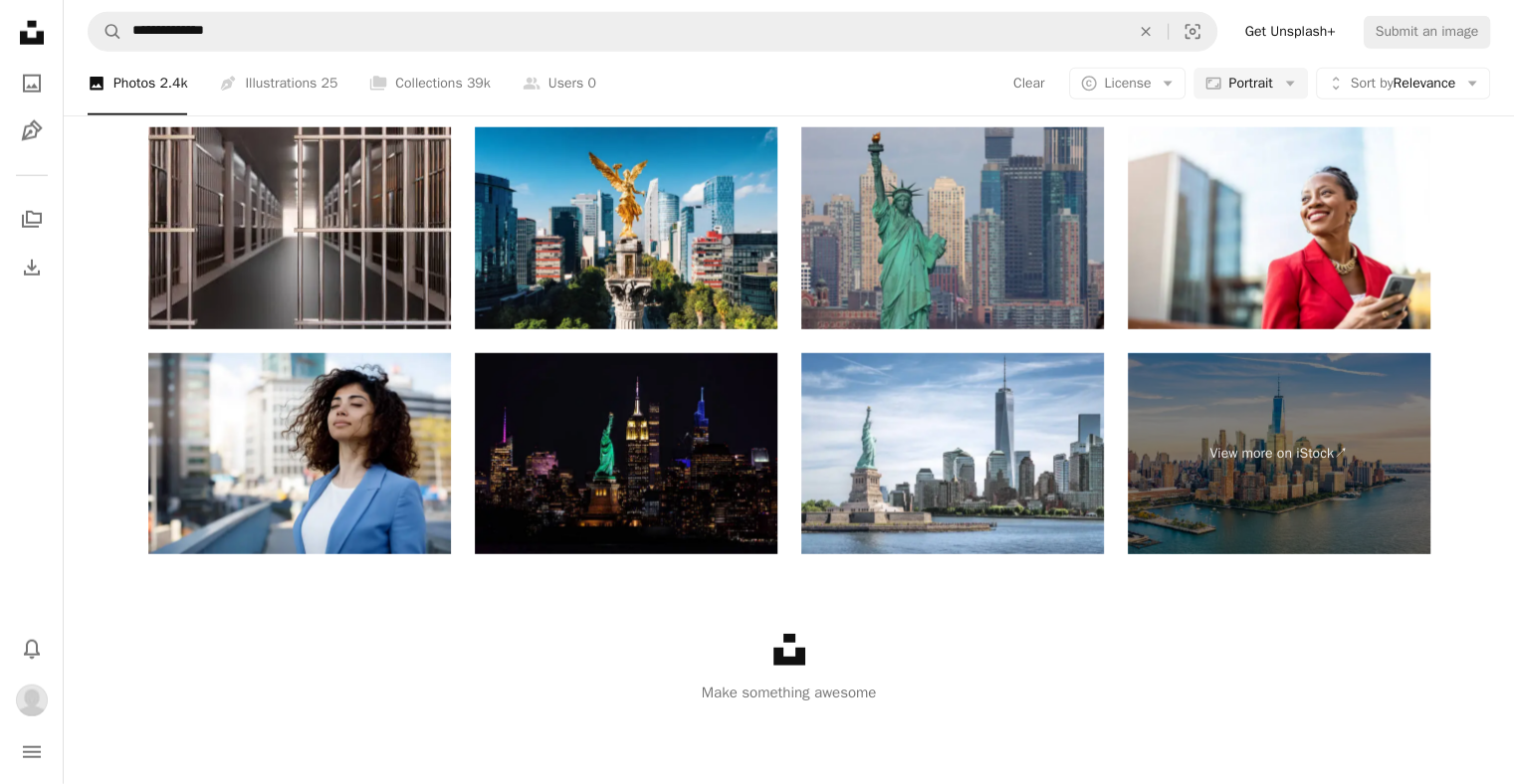scroll, scrollTop: 4939, scrollLeft: 0, axis: vertical 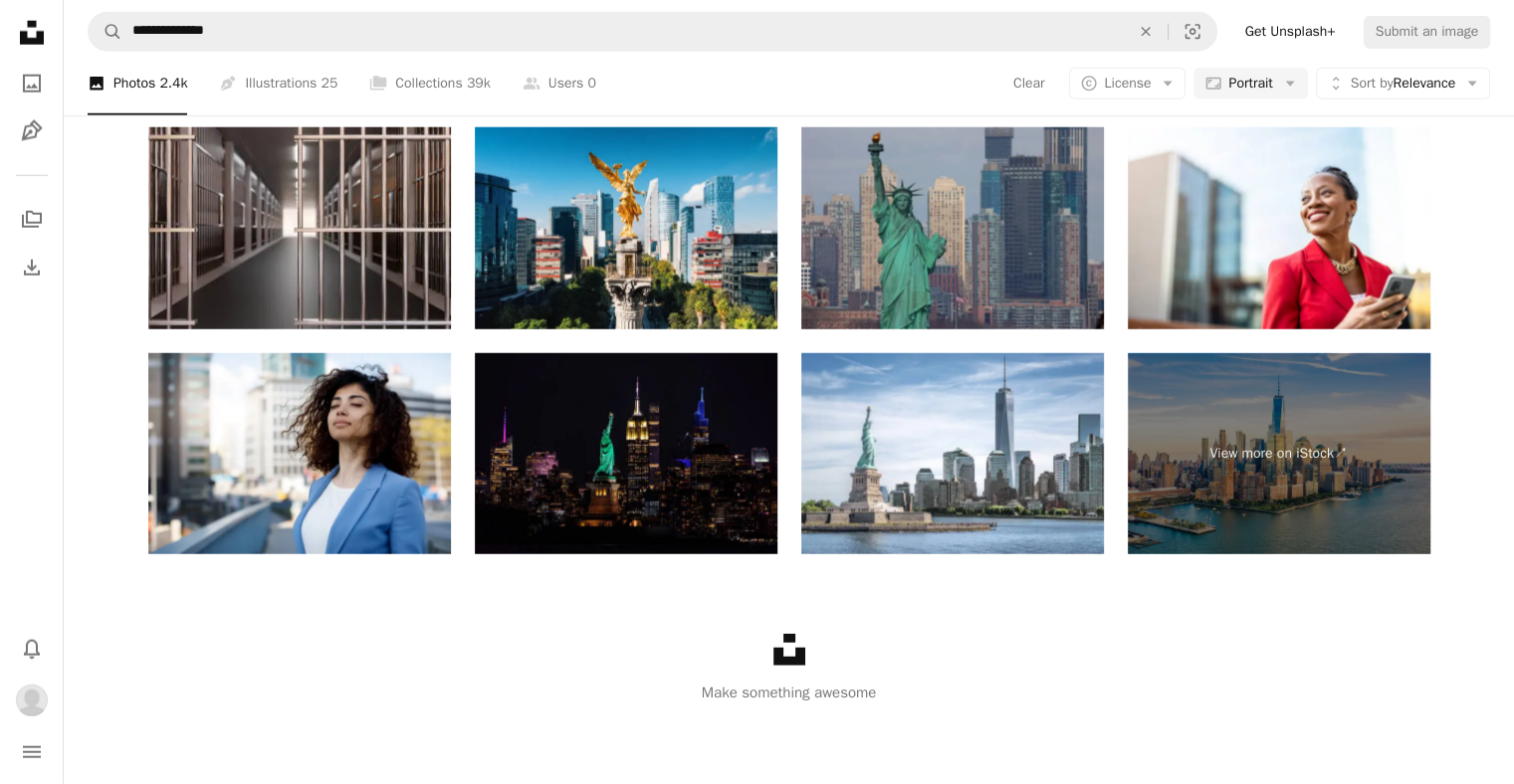 click at bounding box center (953, 228) 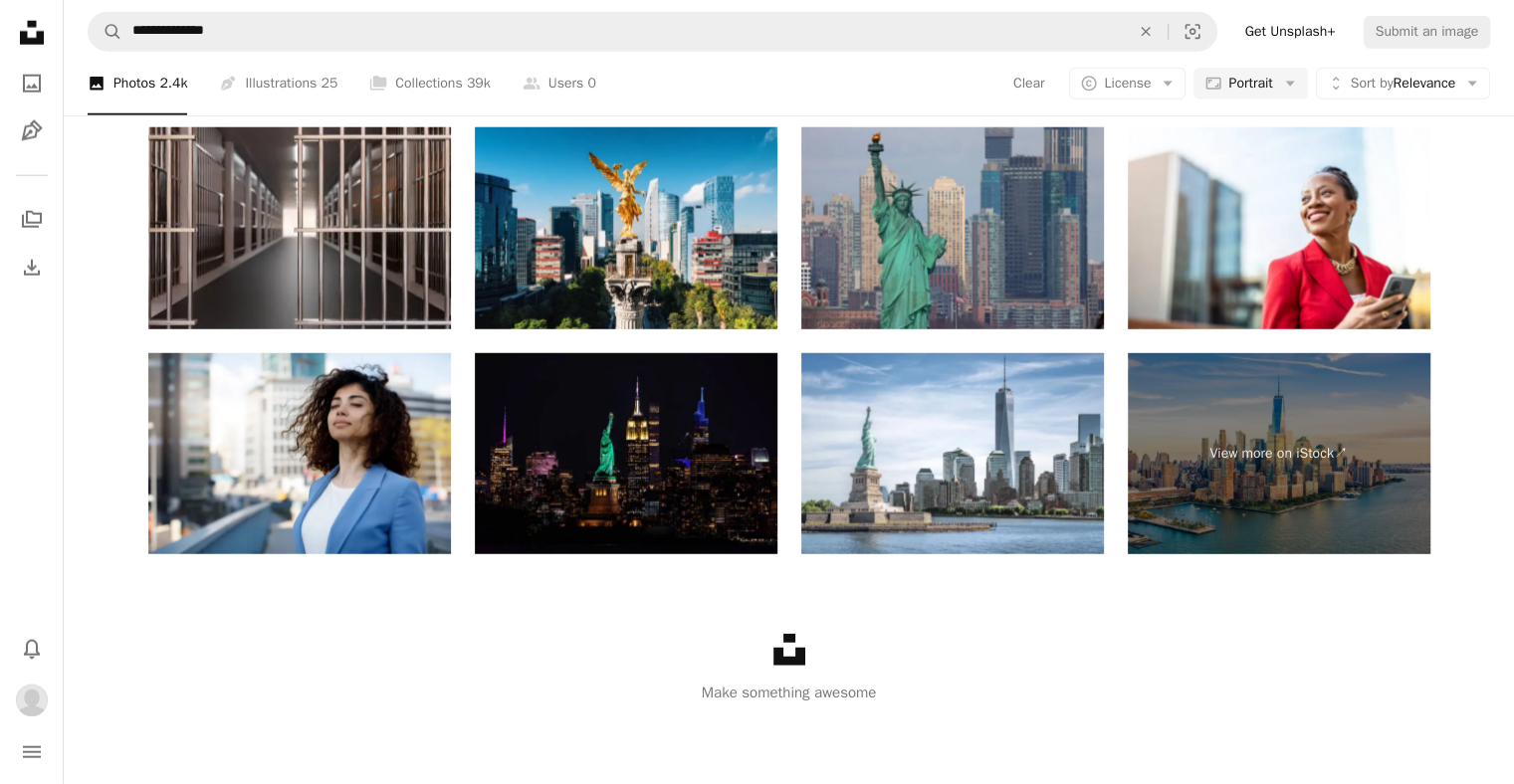 click on "Load more" at bounding box center [789, -49] 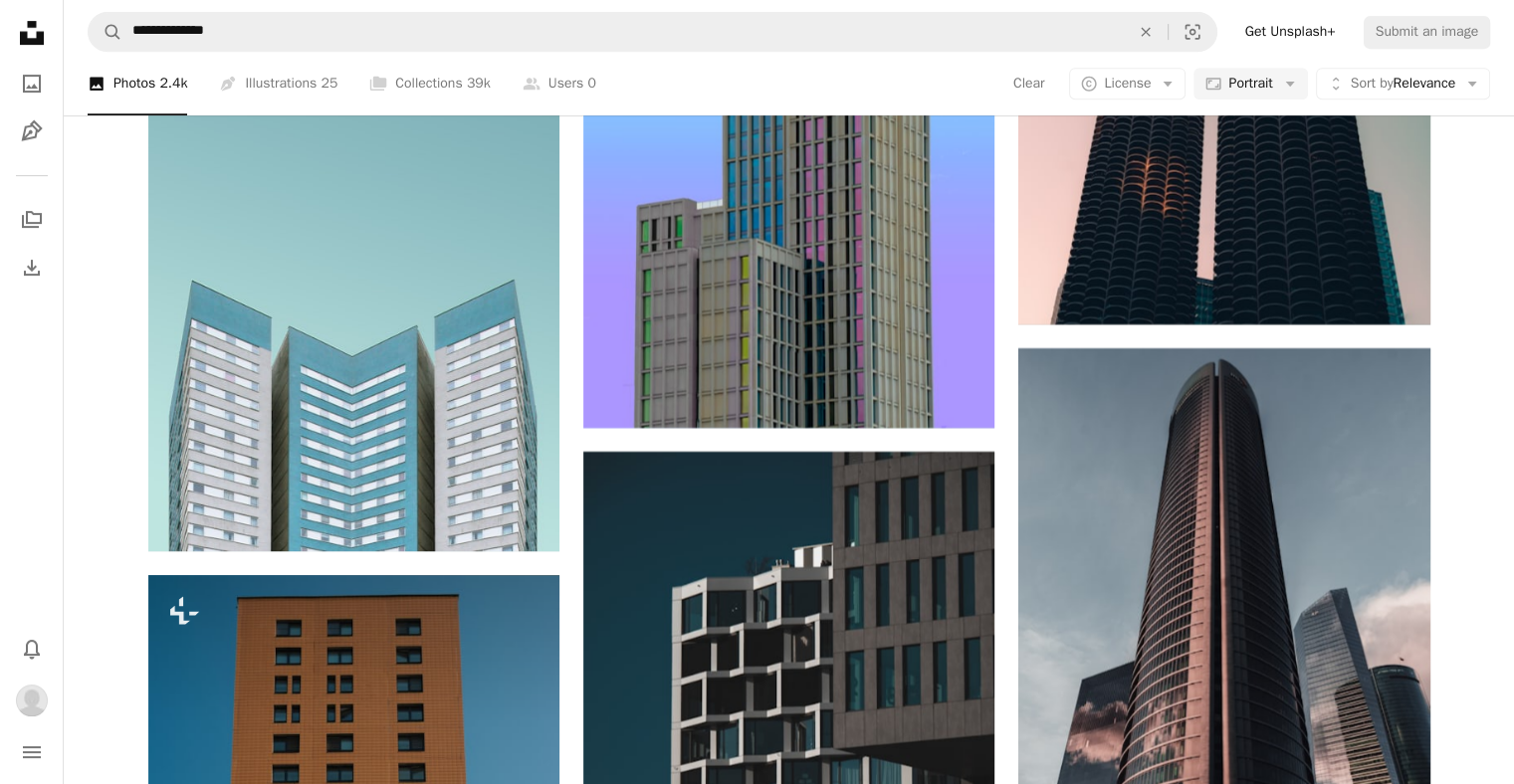 scroll, scrollTop: 0, scrollLeft: 0, axis: both 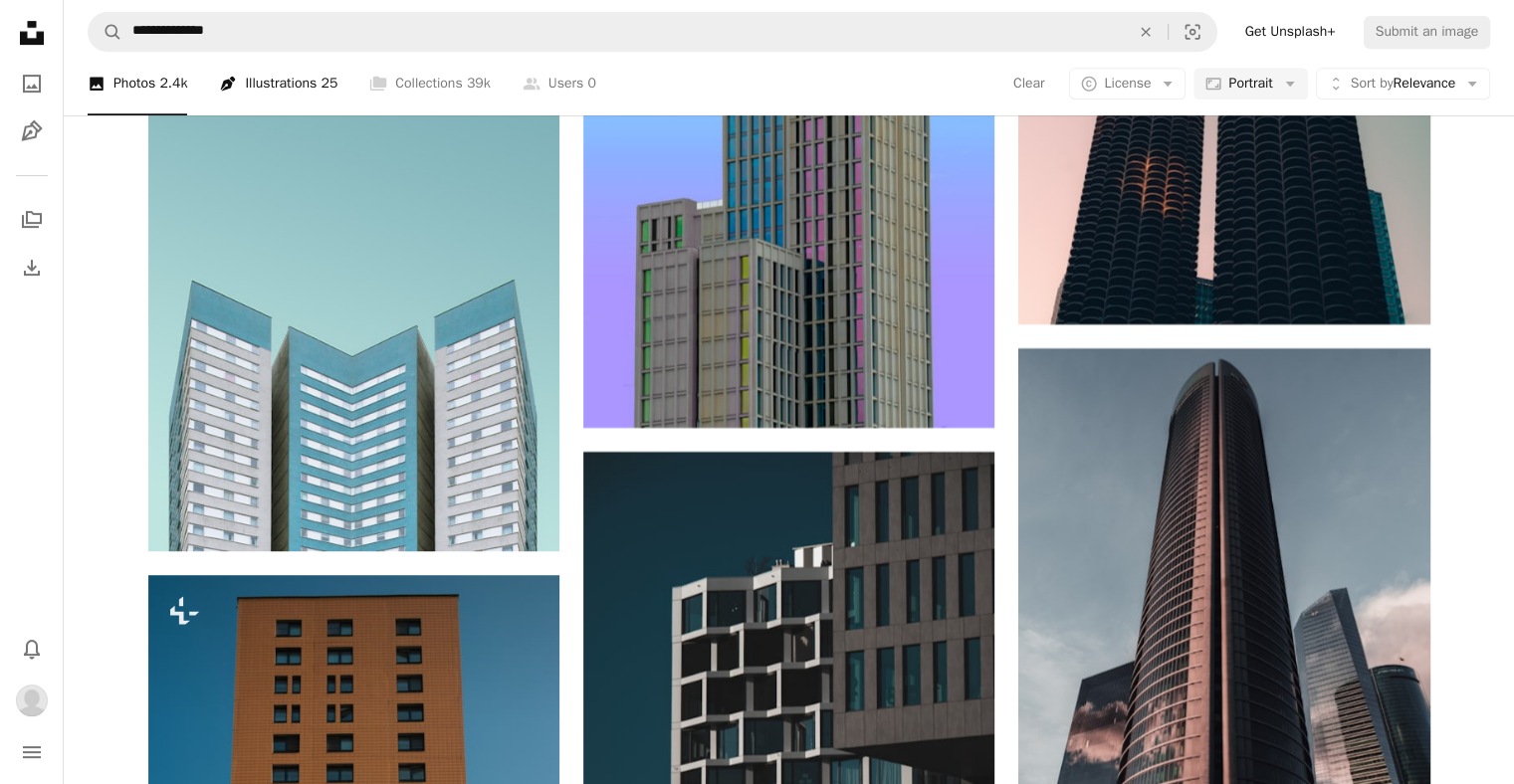 click on "Pen Tool Illustrations   25" at bounding box center (278, 84) 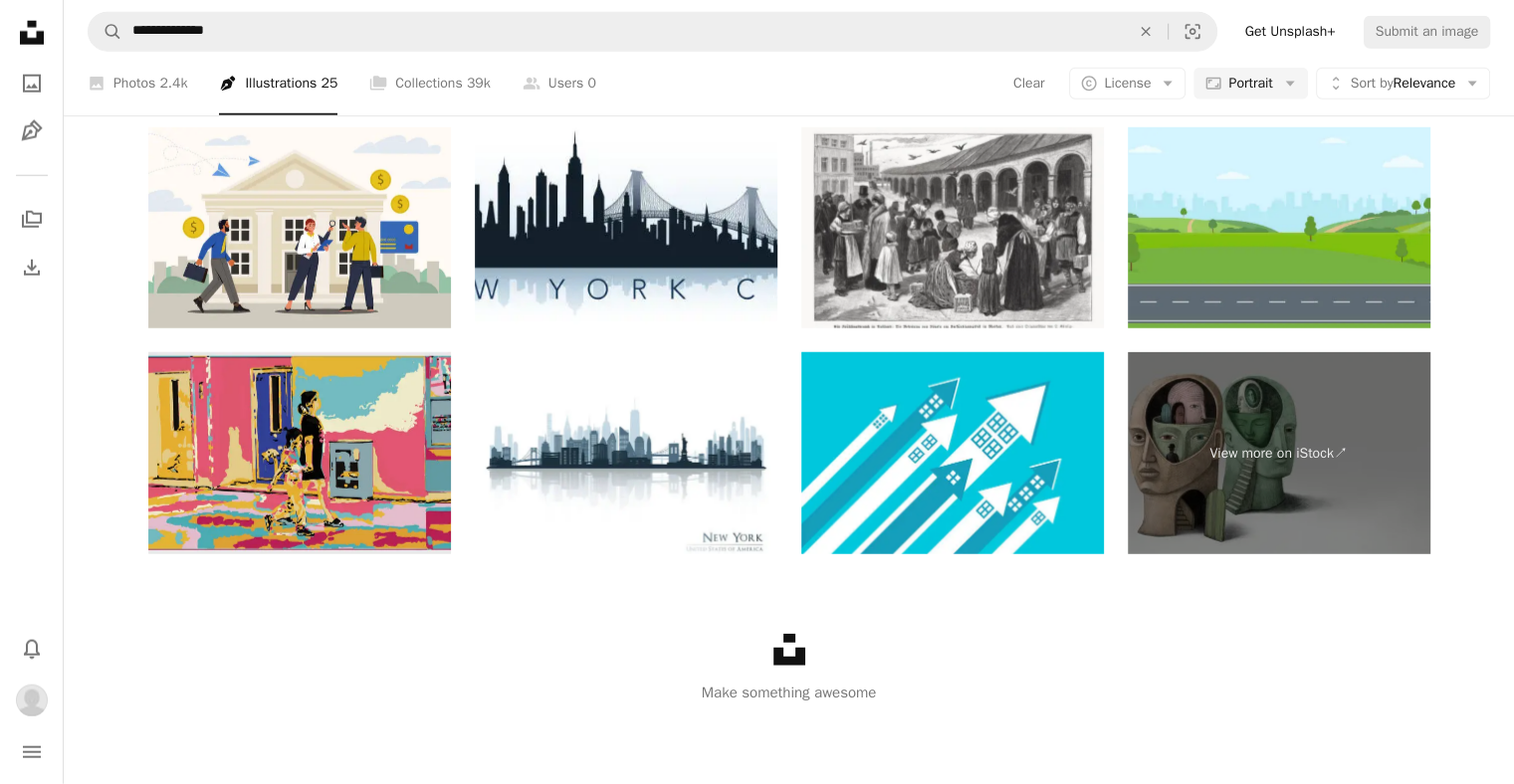 scroll, scrollTop: 0, scrollLeft: 0, axis: both 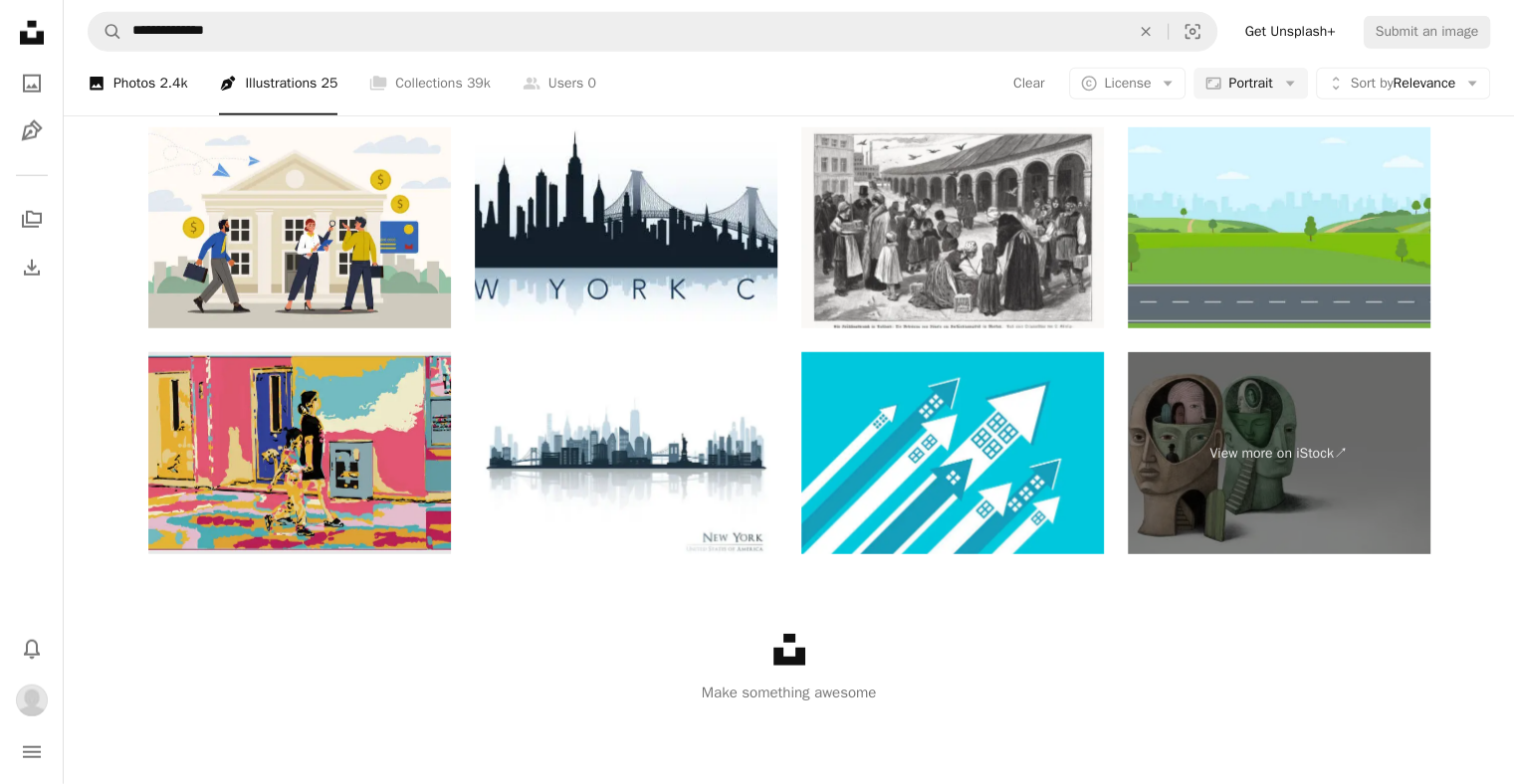 click on "A photo Photos   2.4k" at bounding box center (137, 84) 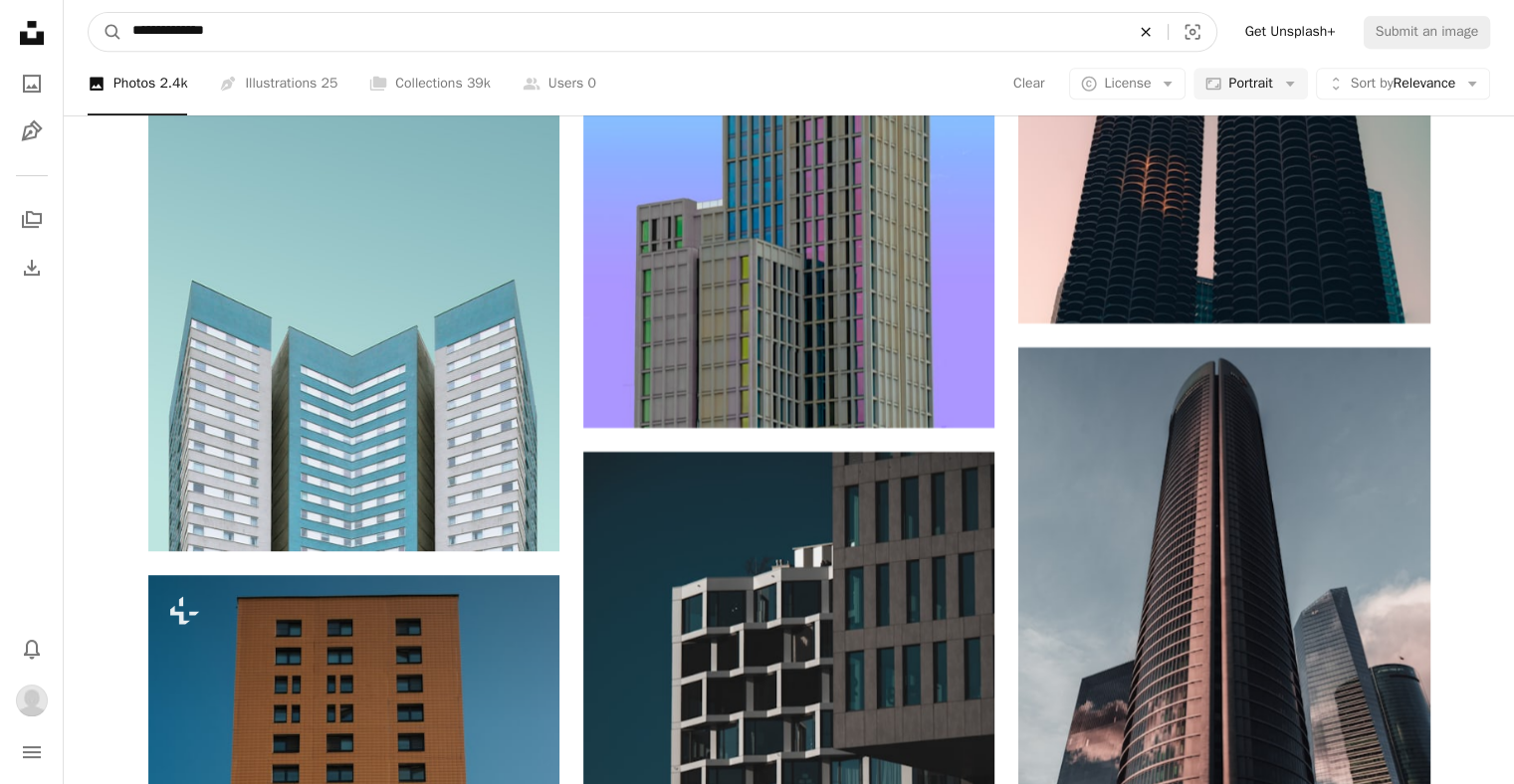 click 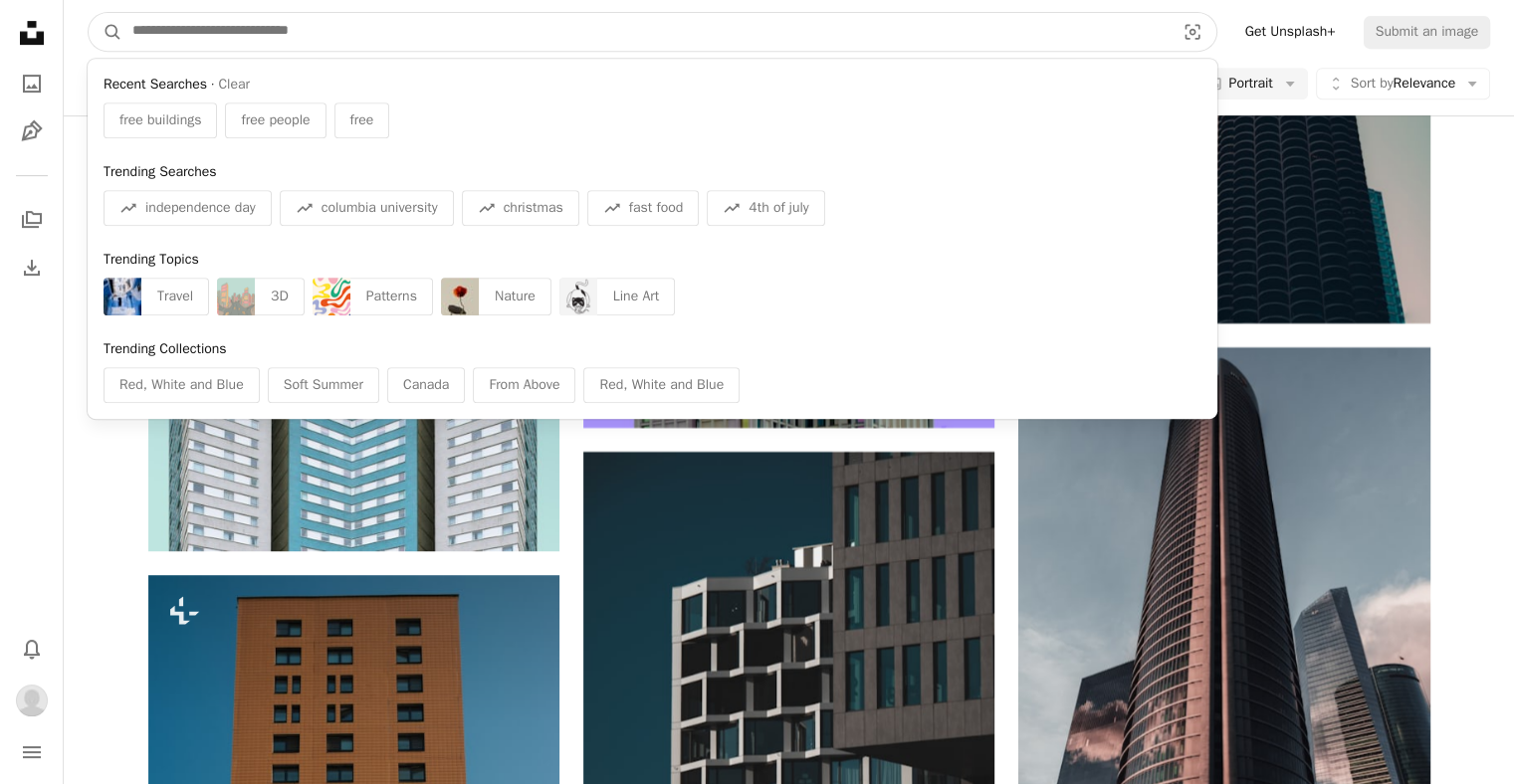 scroll, scrollTop: 101, scrollLeft: 0, axis: vertical 